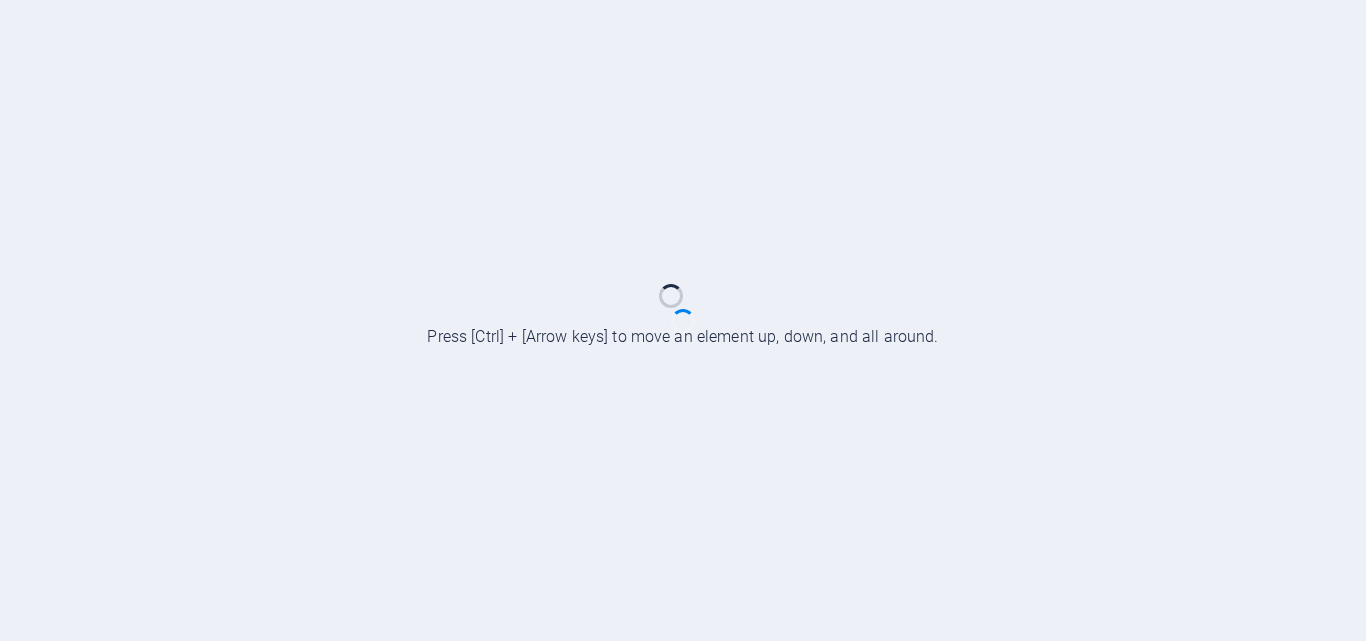 scroll, scrollTop: 0, scrollLeft: 0, axis: both 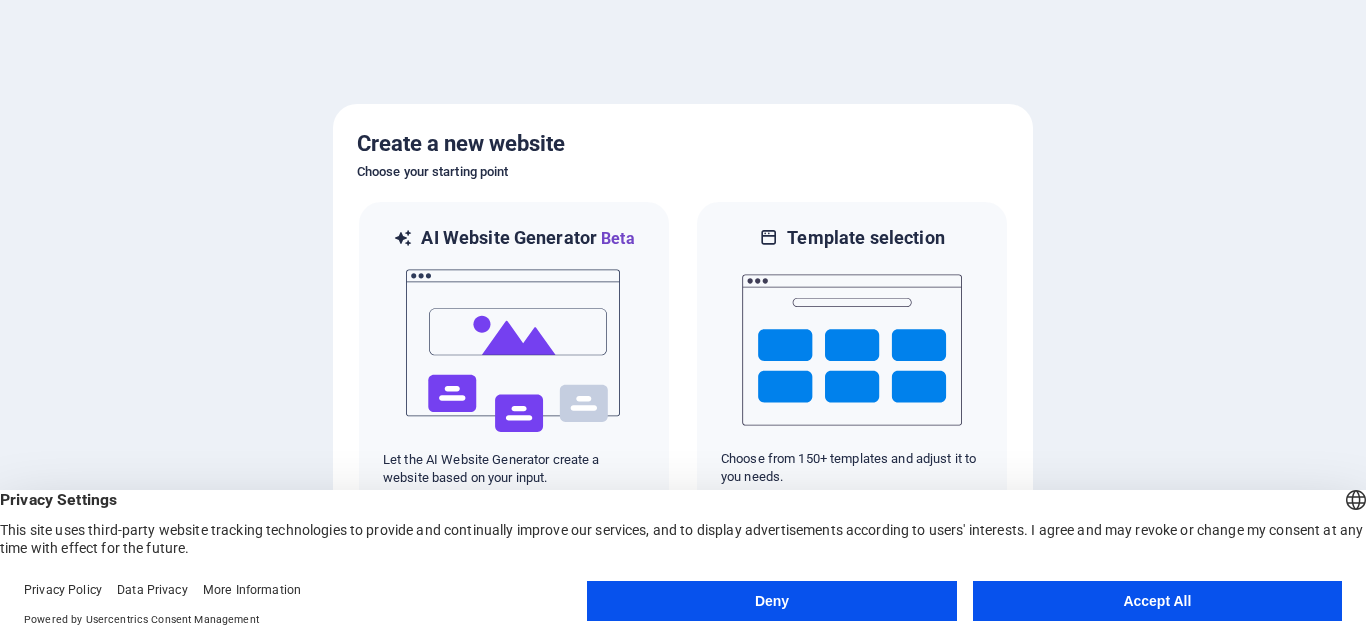 click on "Accept All" at bounding box center [1157, 601] 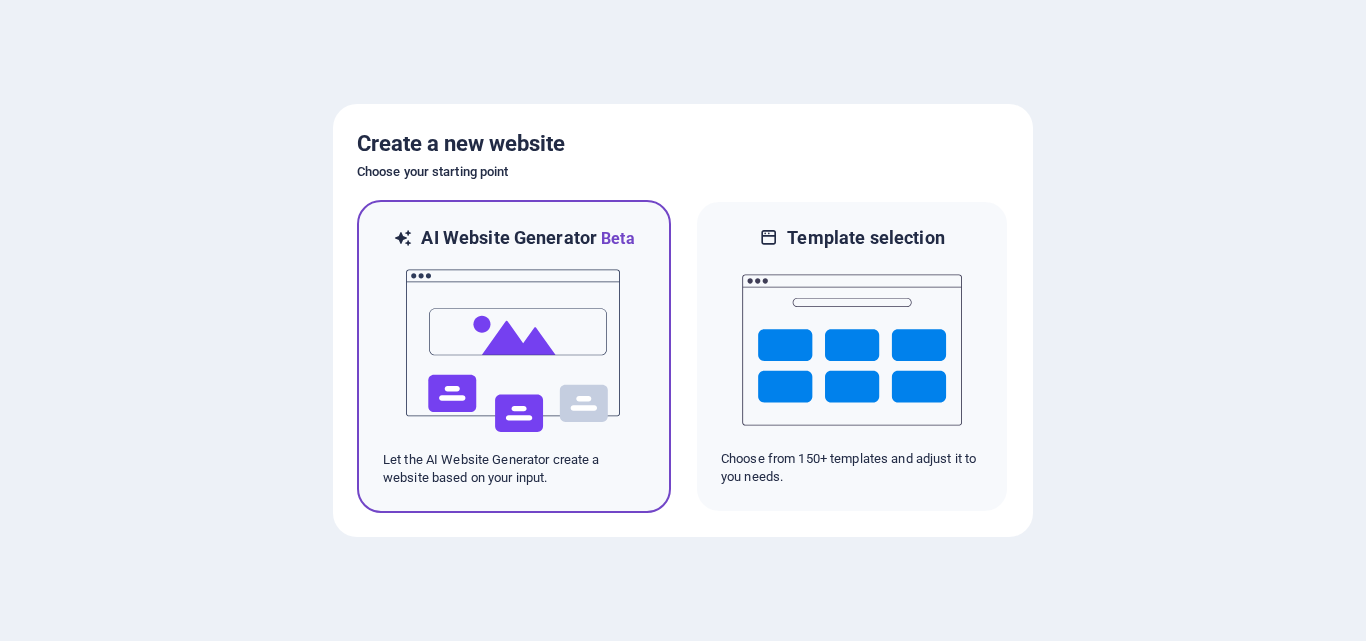 click at bounding box center [514, 351] 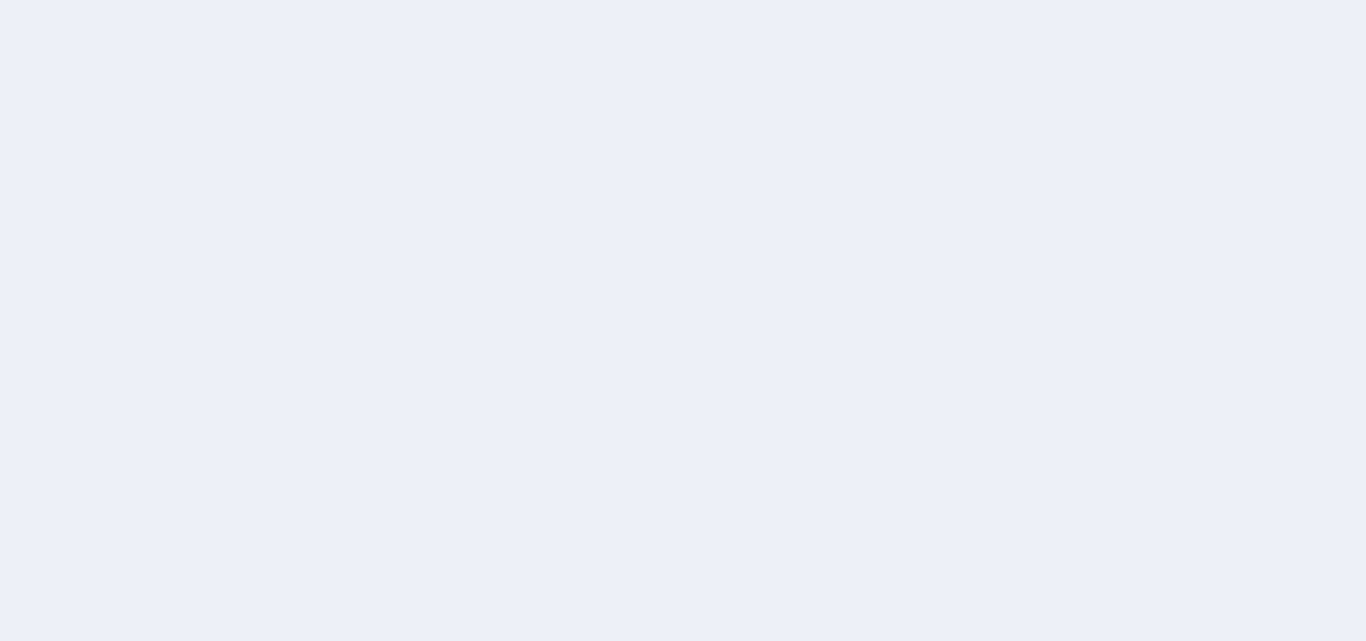 scroll, scrollTop: 0, scrollLeft: 0, axis: both 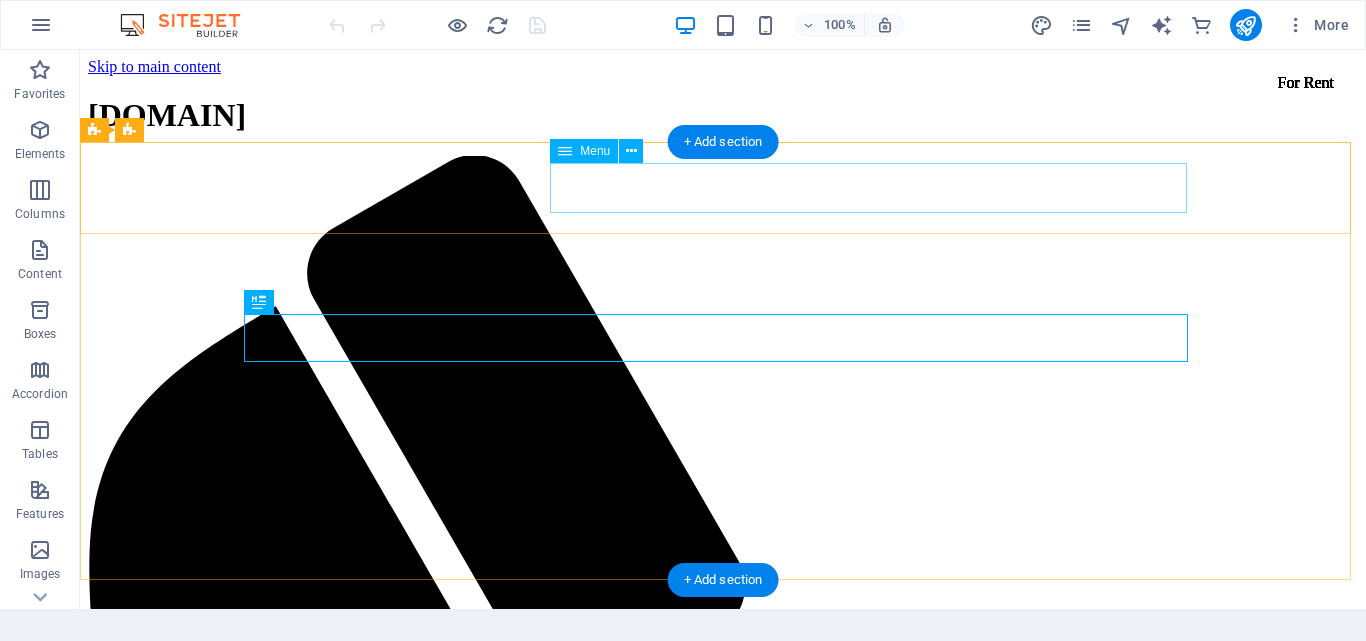 click on "Home About Services Book Online Contact" at bounding box center [723, 2583] 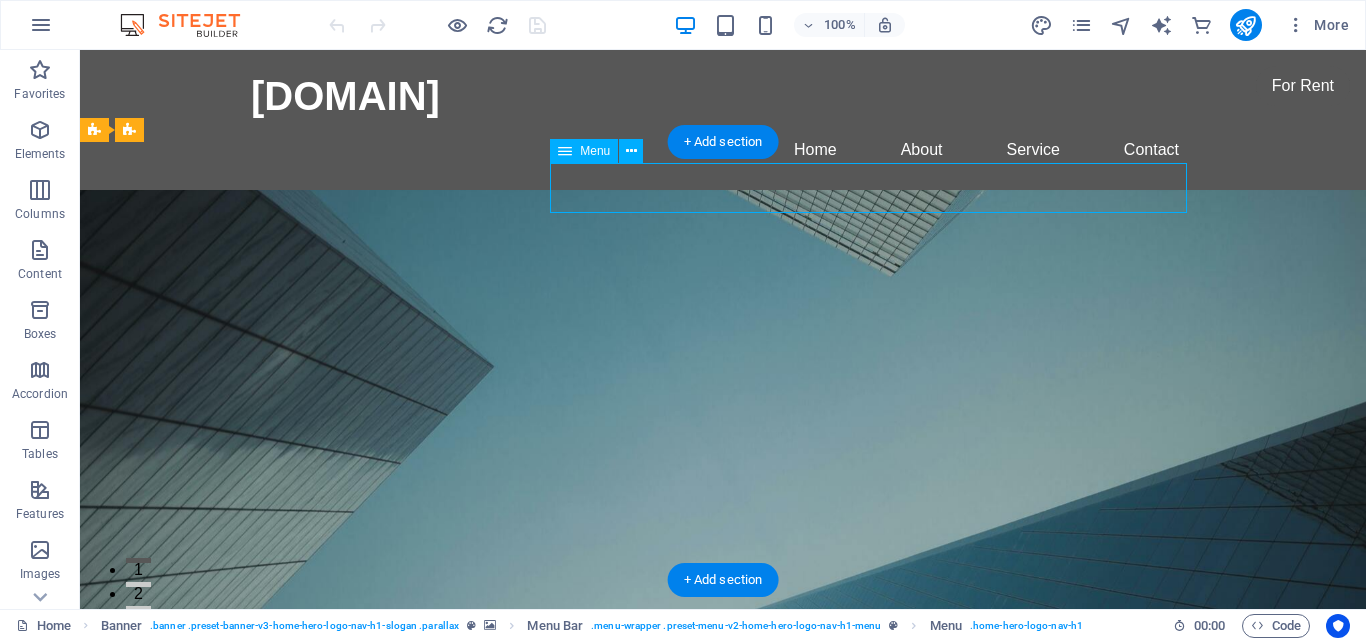 click on "Home About Services Book Online Contact" at bounding box center (723, 820) 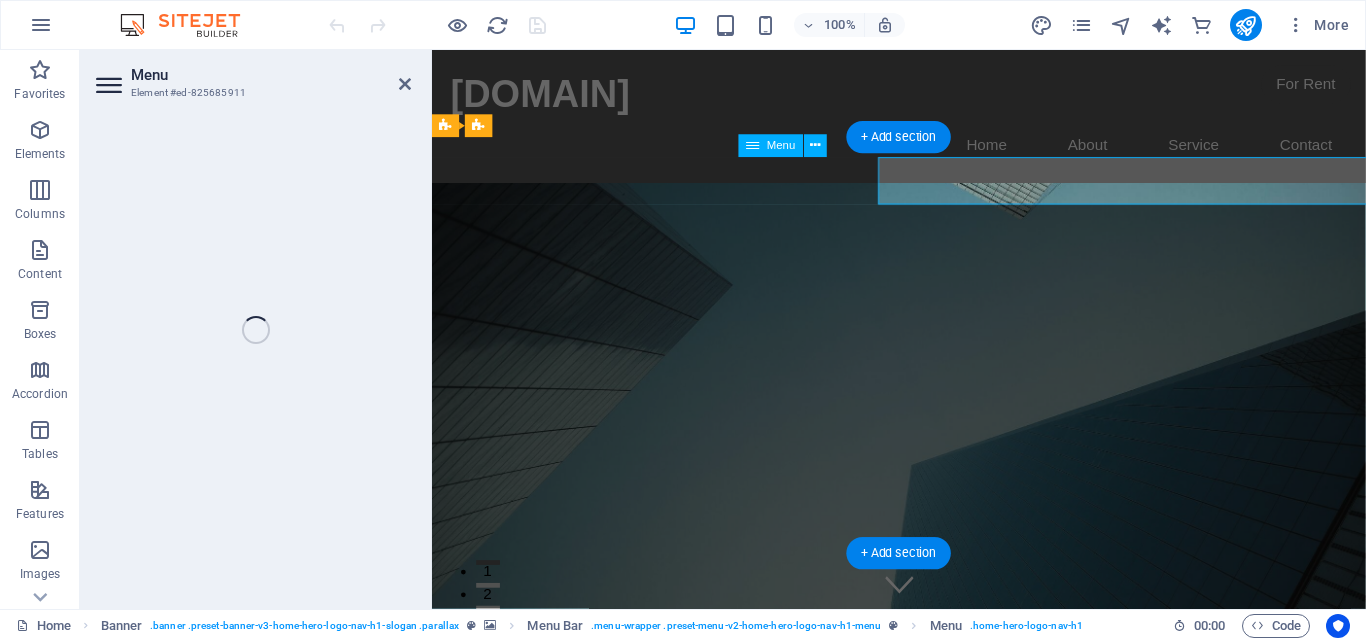 select 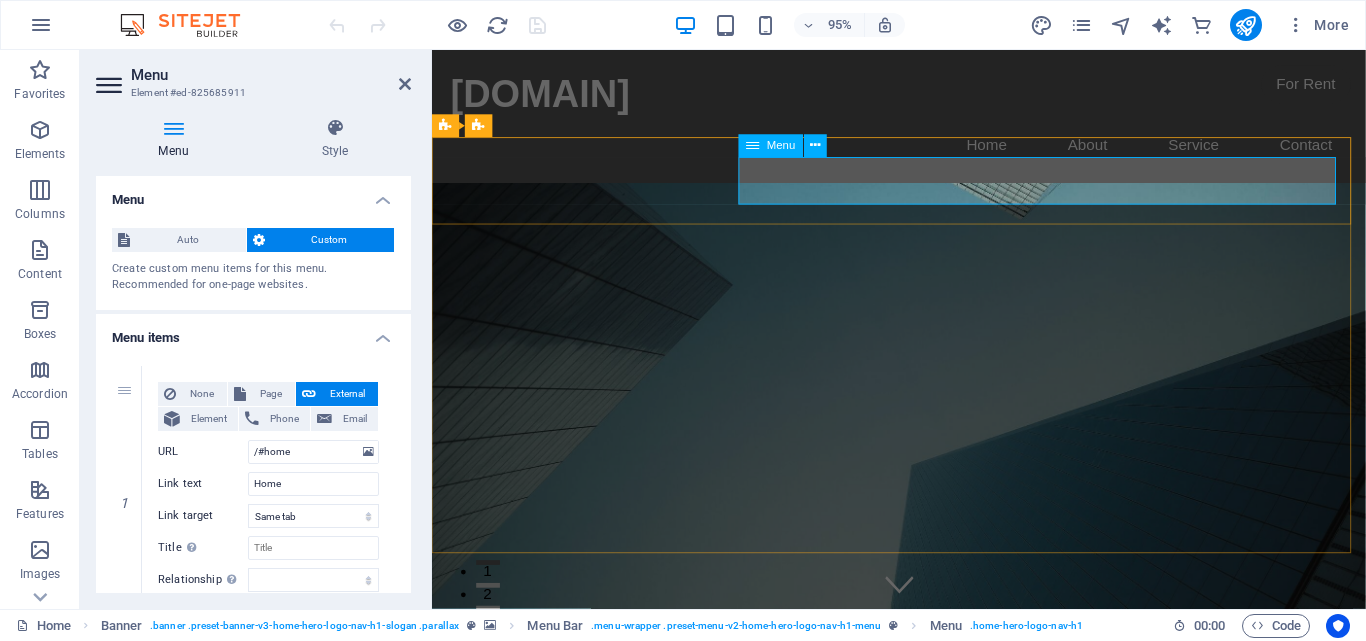 click on "Home About Services Book Online Contact" at bounding box center [924, 842] 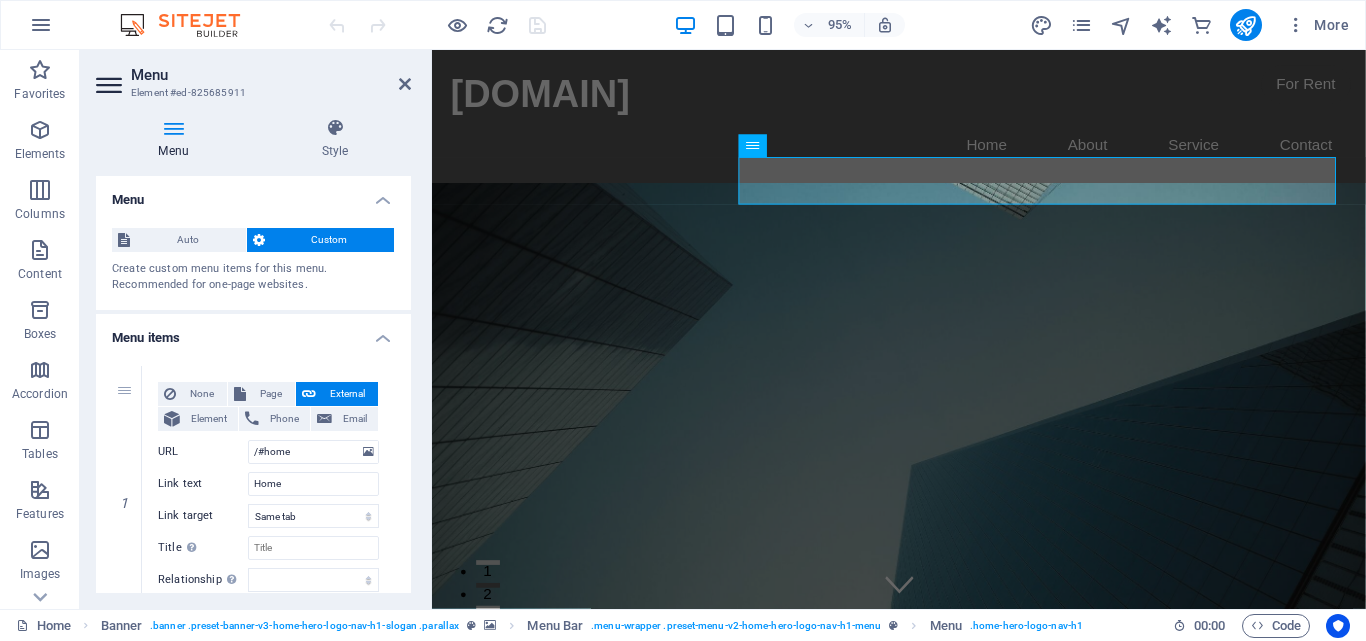 drag, startPoint x: 405, startPoint y: 229, endPoint x: 409, endPoint y: 289, distance: 60.133186 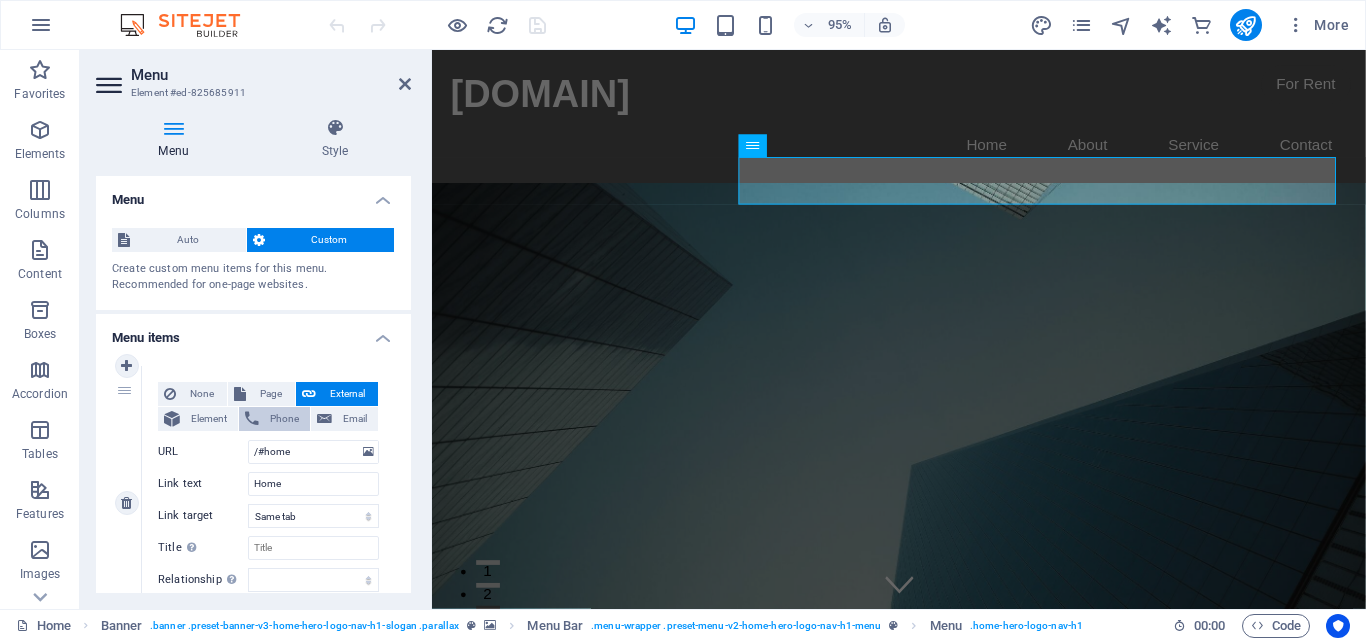 click on "Phone" at bounding box center [284, 419] 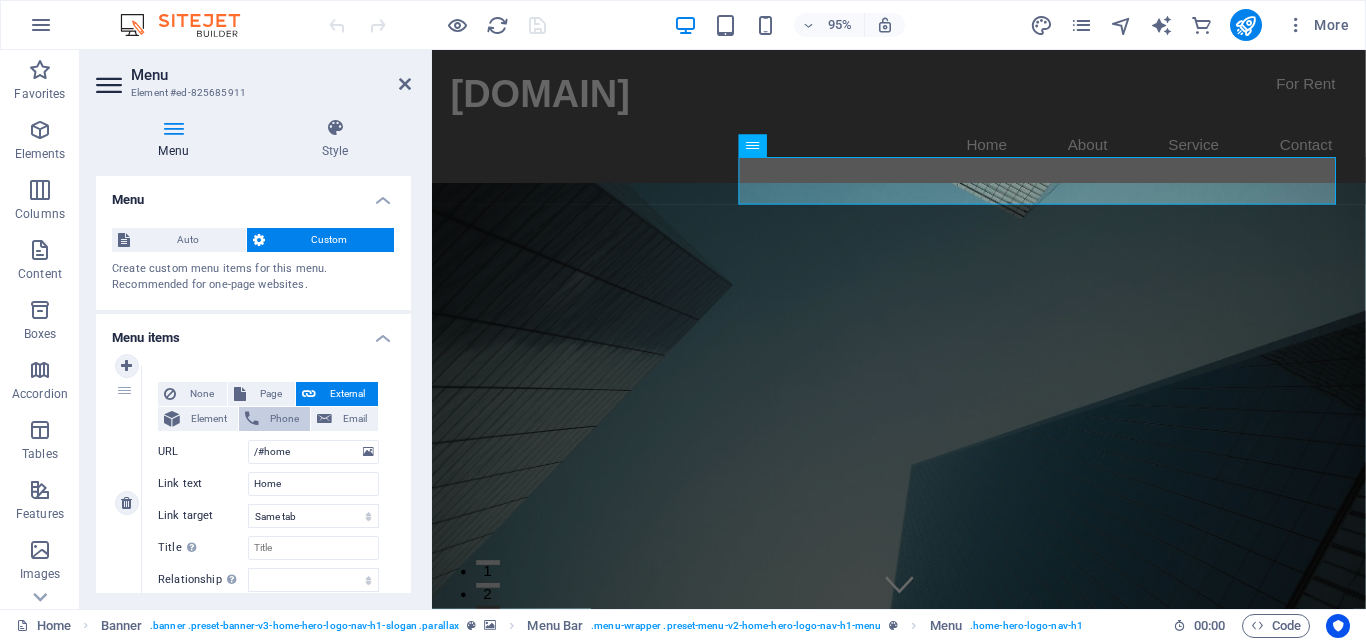 select 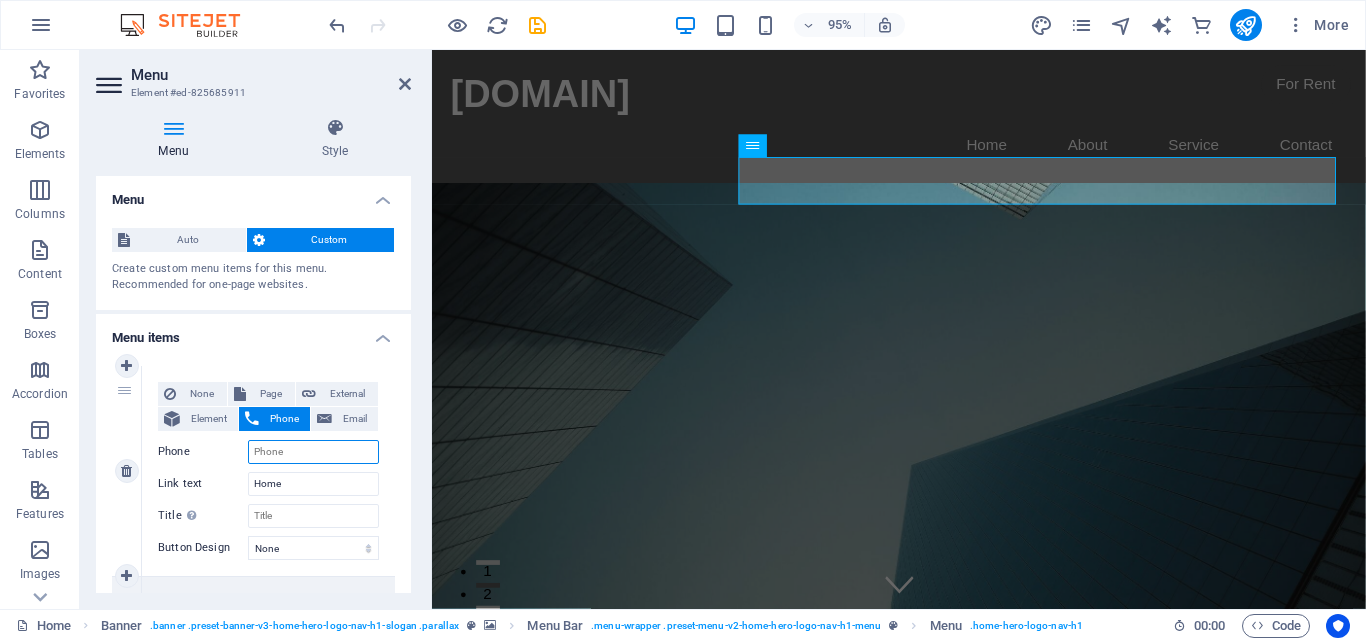 select 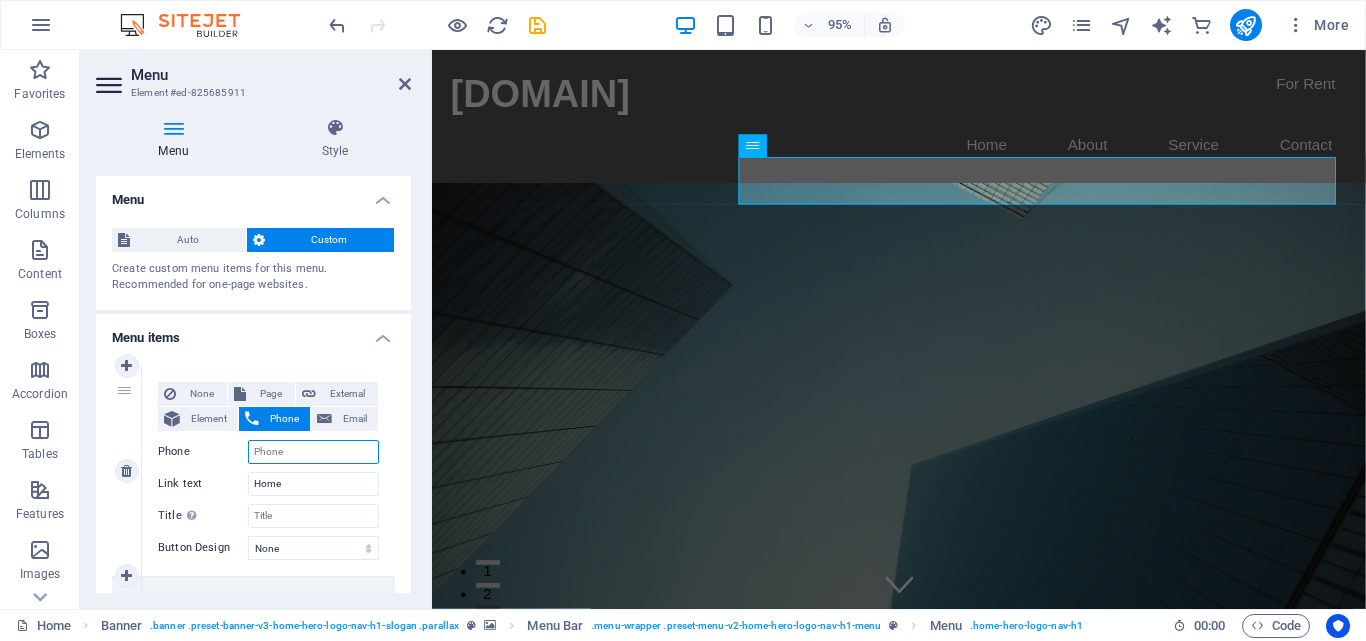 click on "Phone" at bounding box center (313, 452) 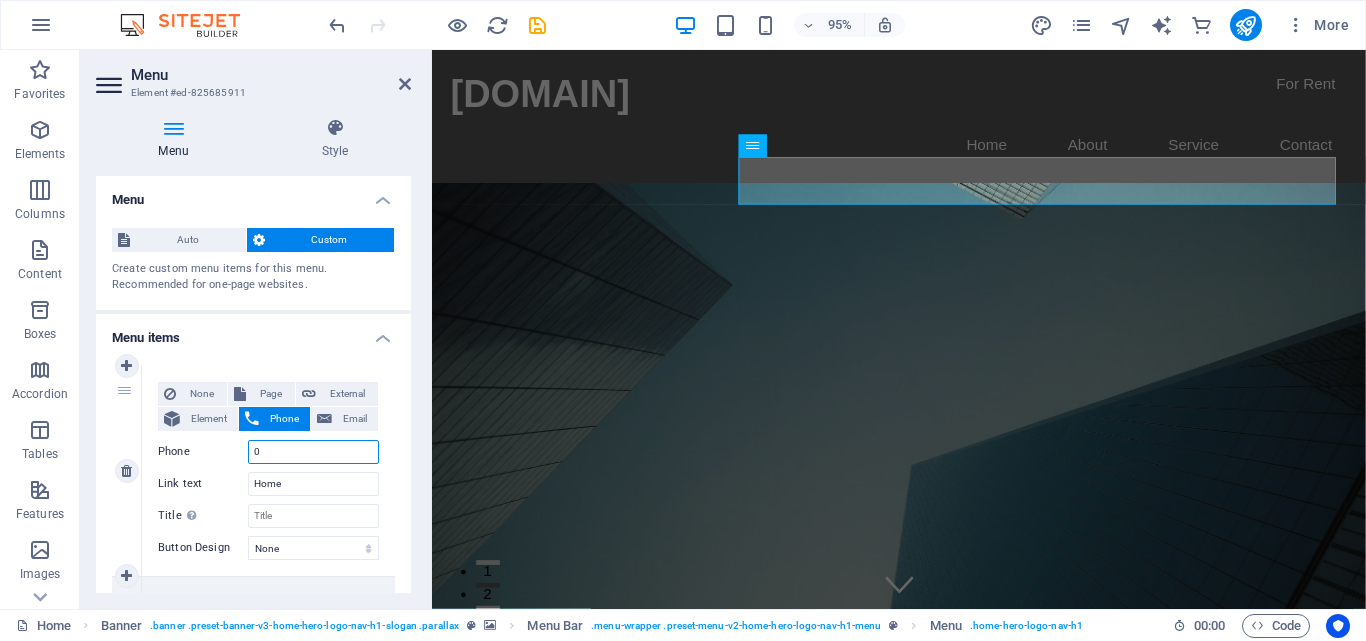type on "08" 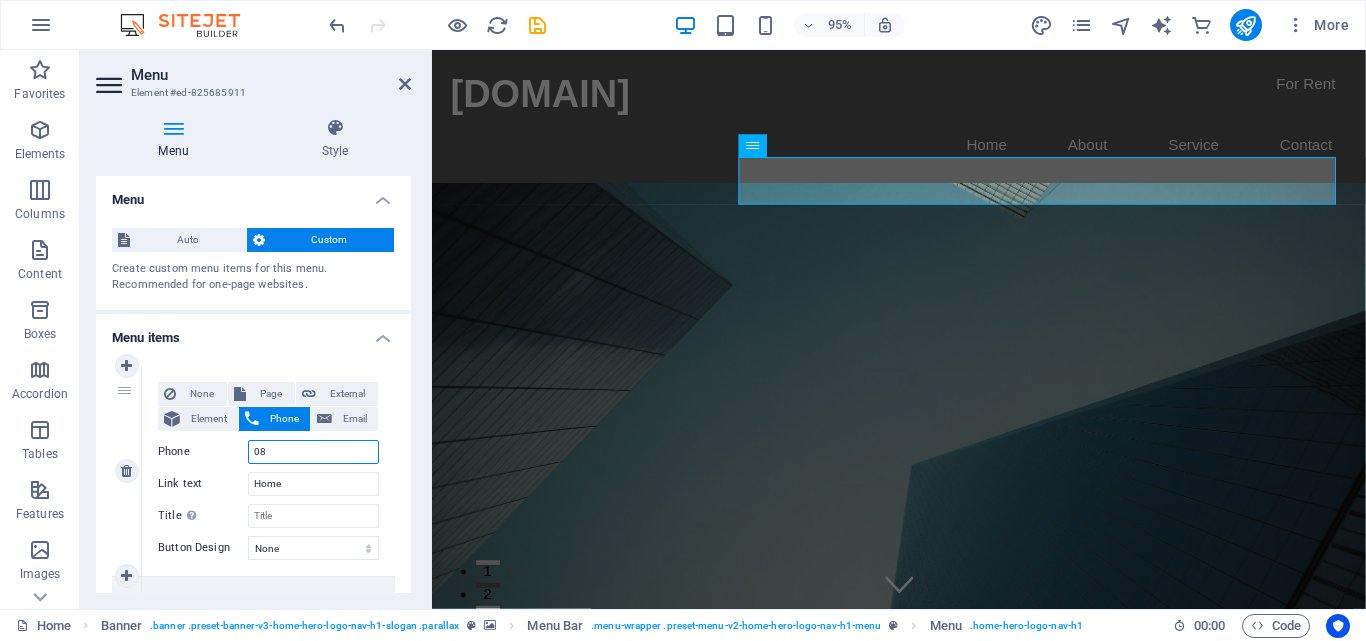 select 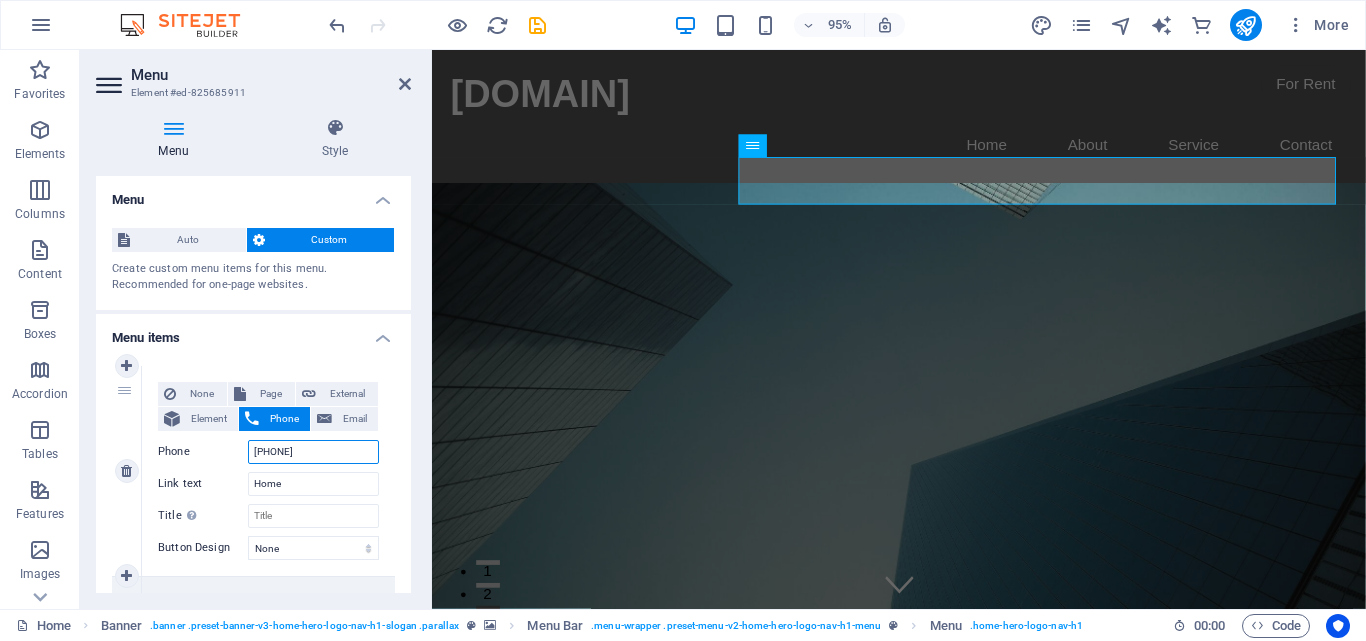 select 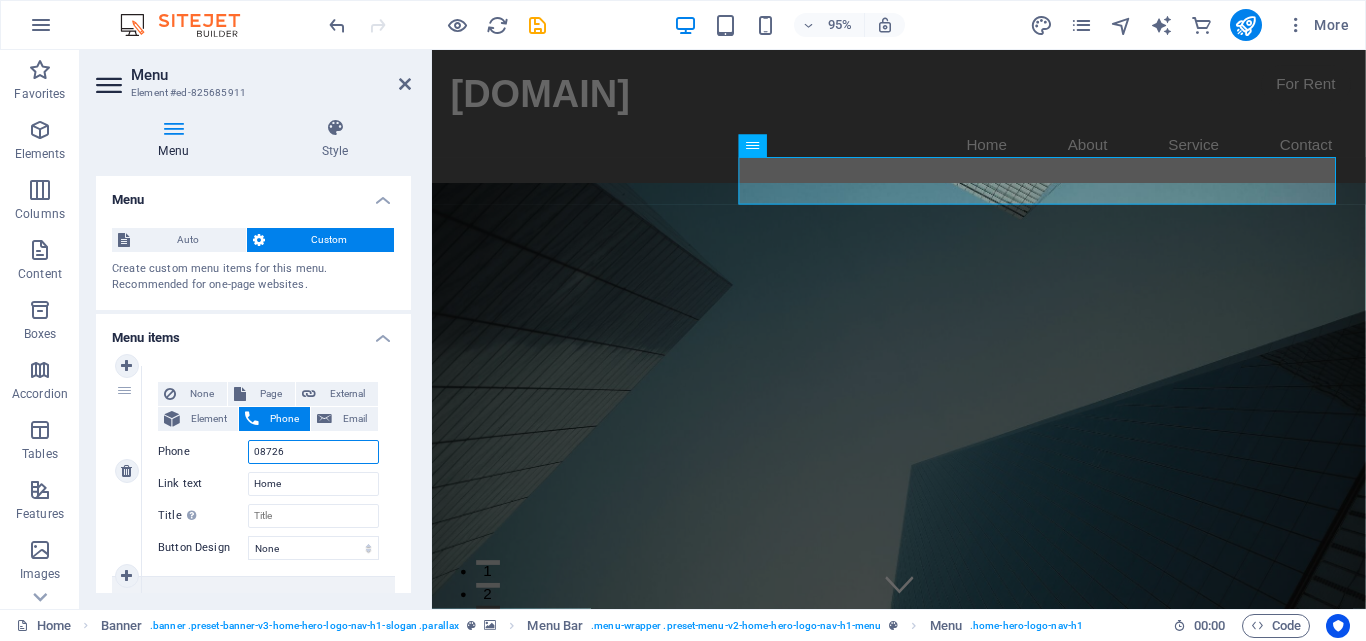 type on "087265" 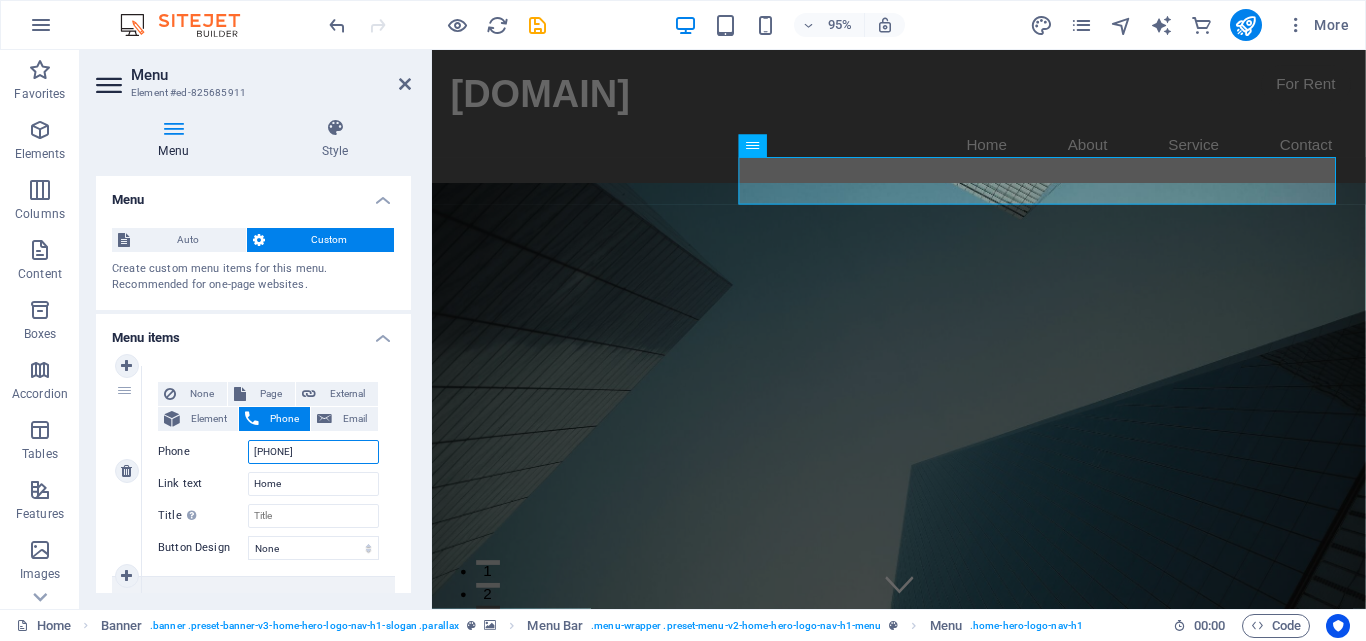 select 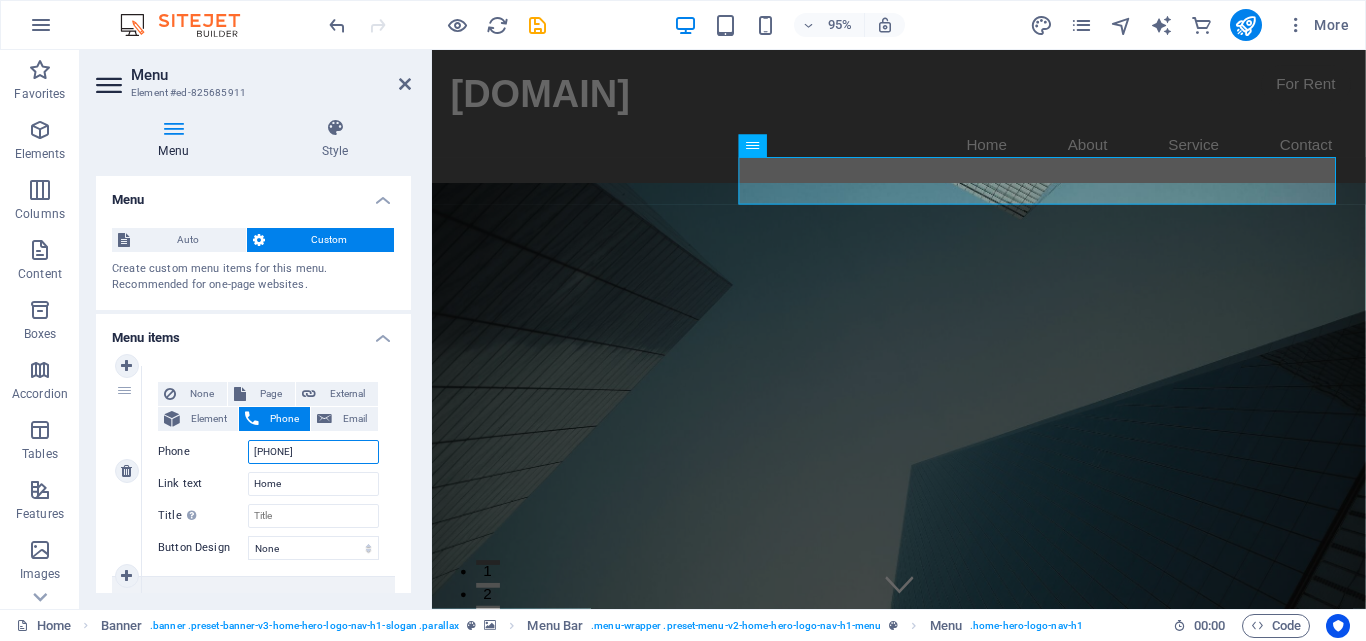 type on "0872652752" 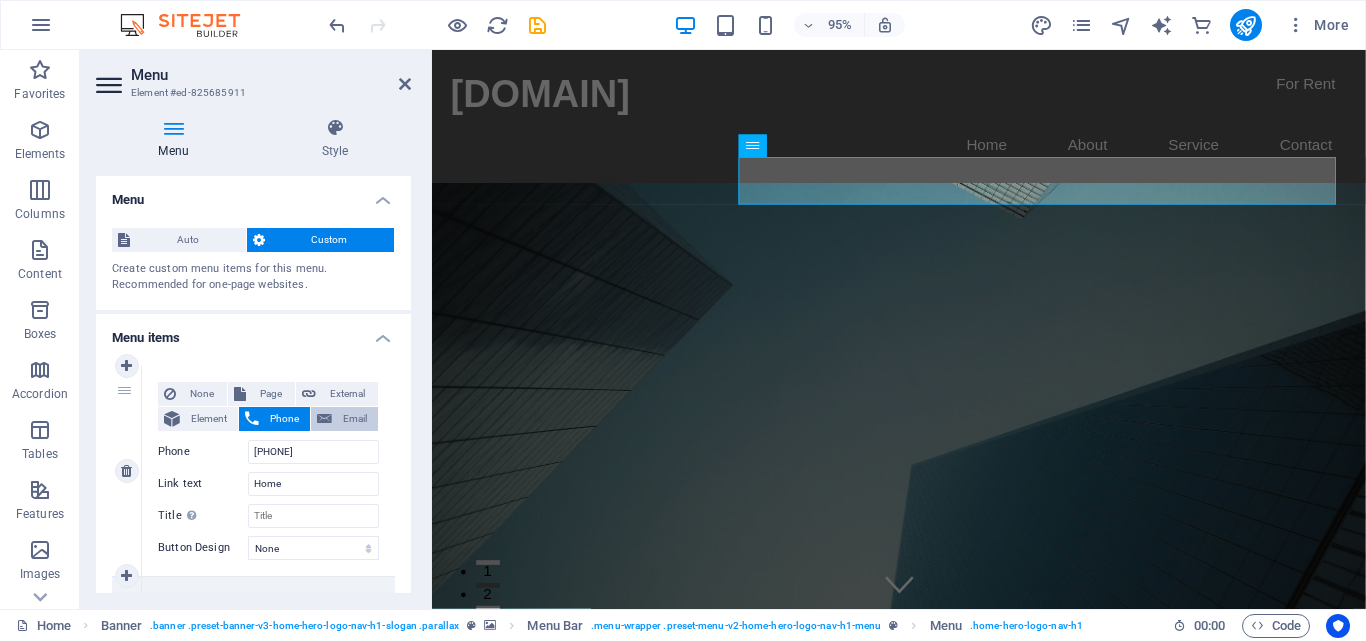 click on "Email" at bounding box center (355, 419) 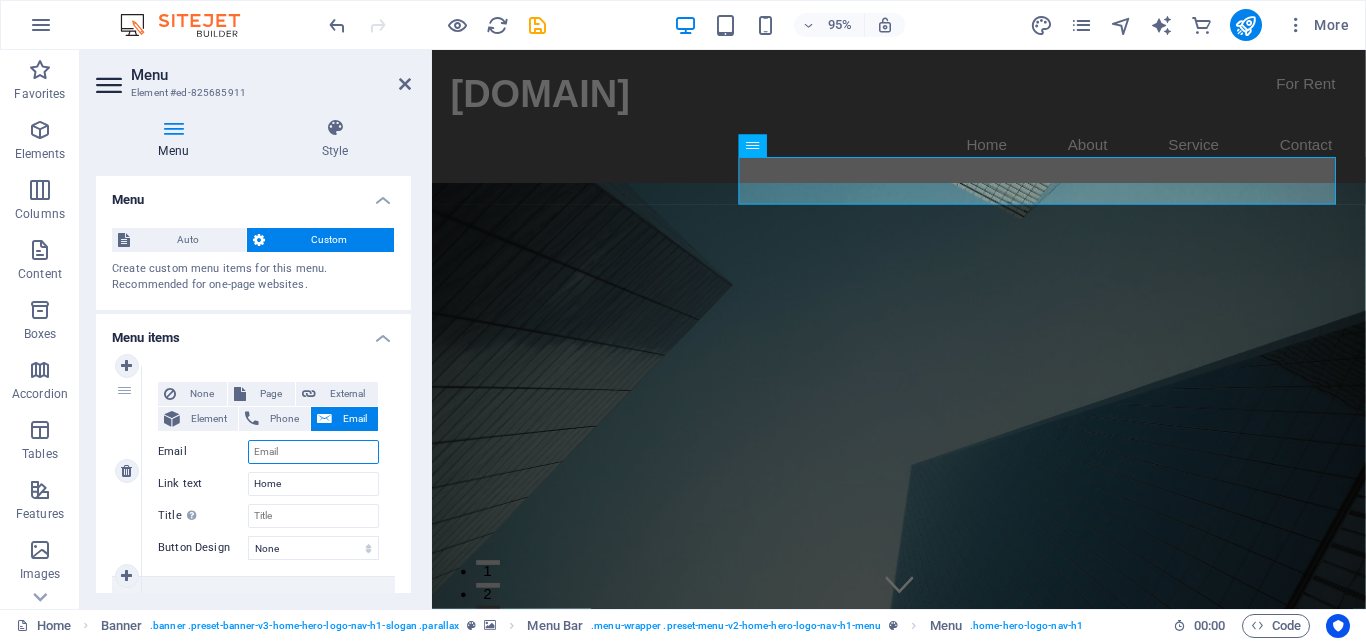select 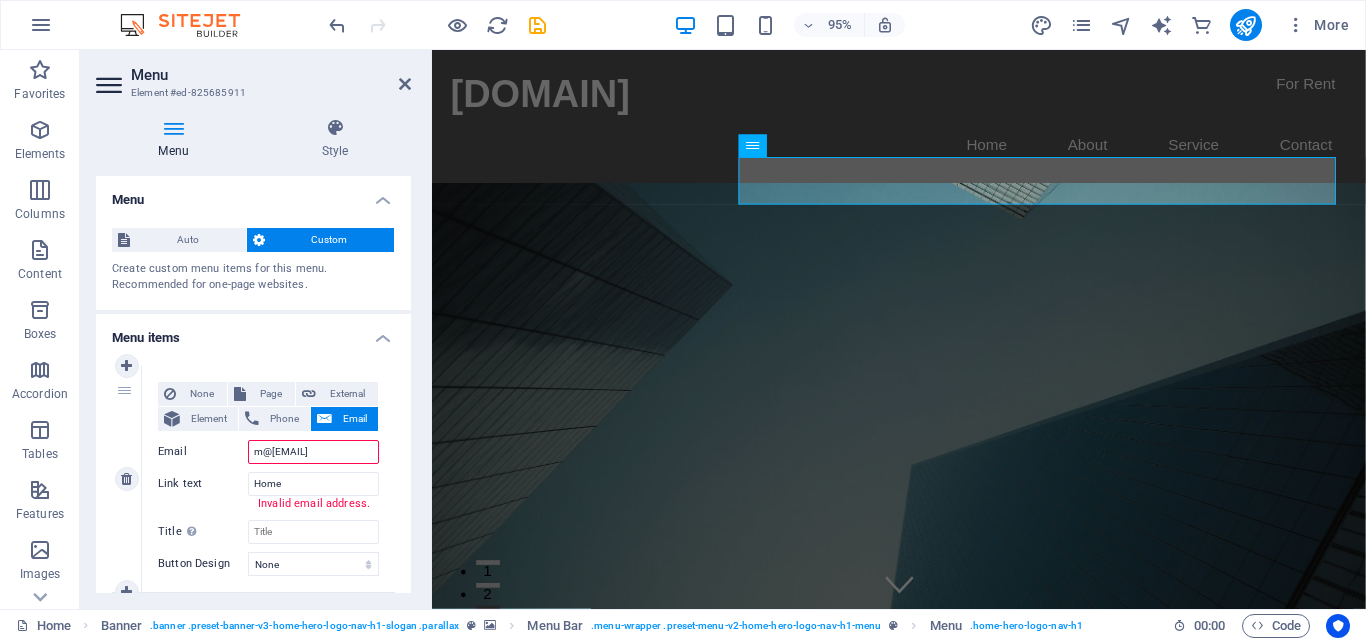 type on "m@siphikainc.co" 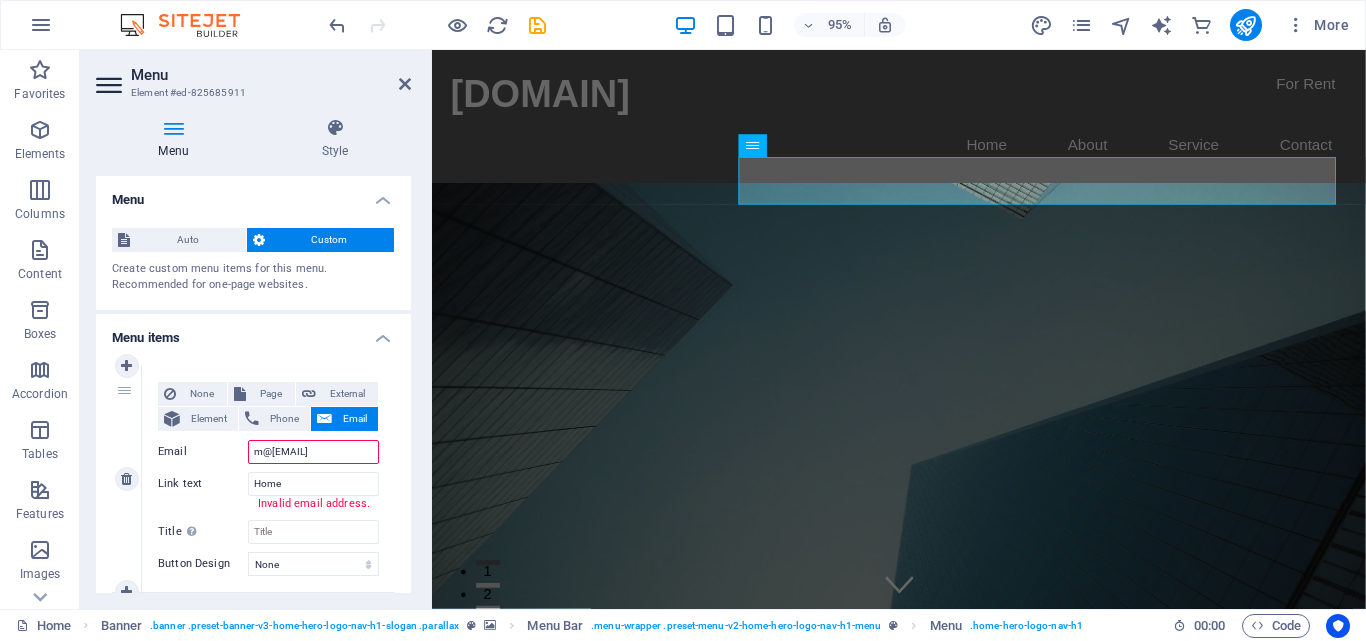 select 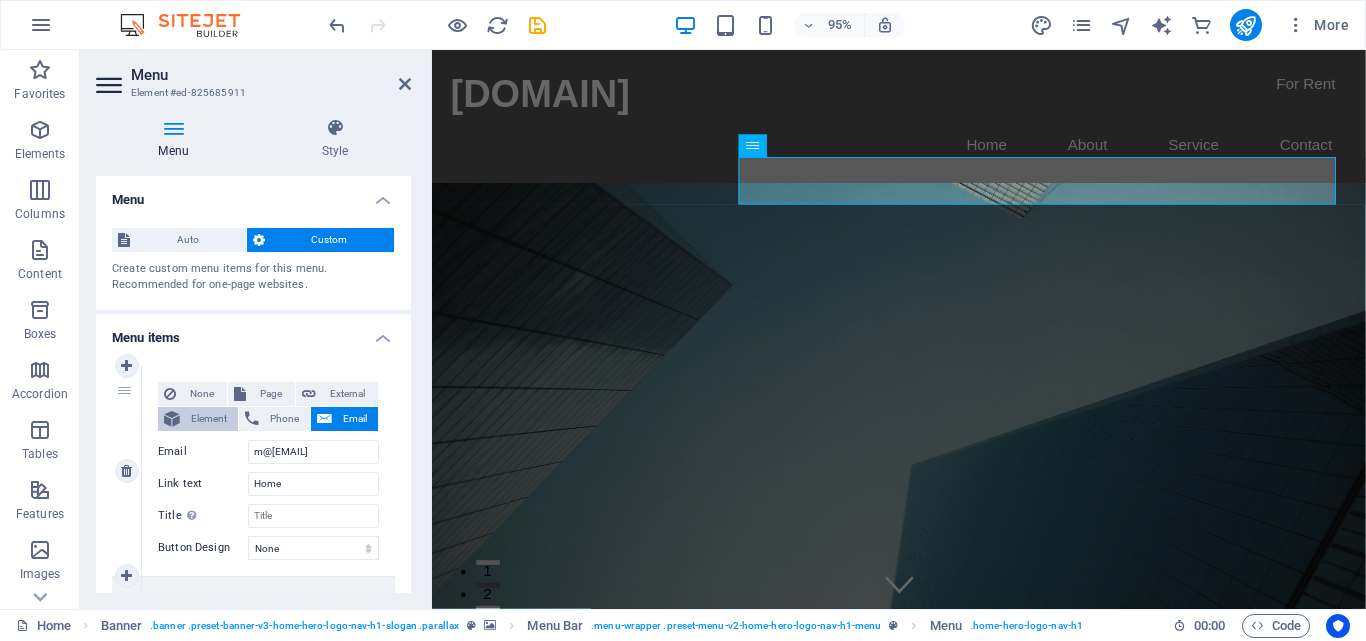 click on "Element" at bounding box center [209, 419] 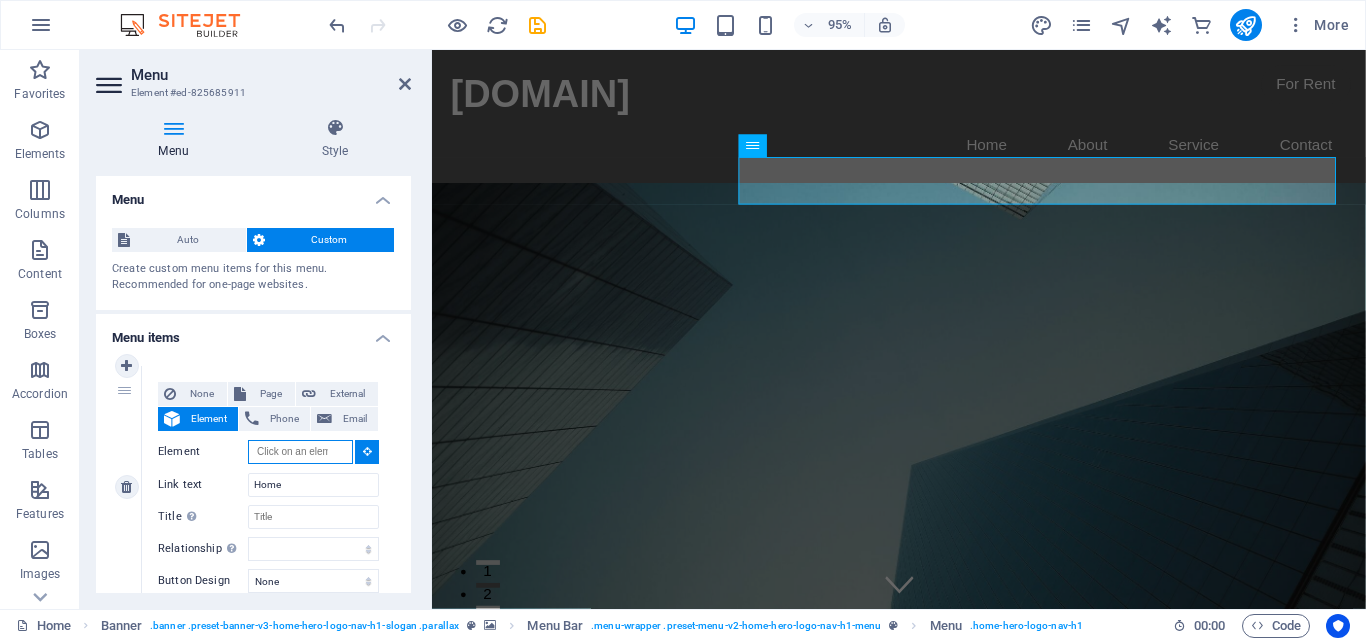 select 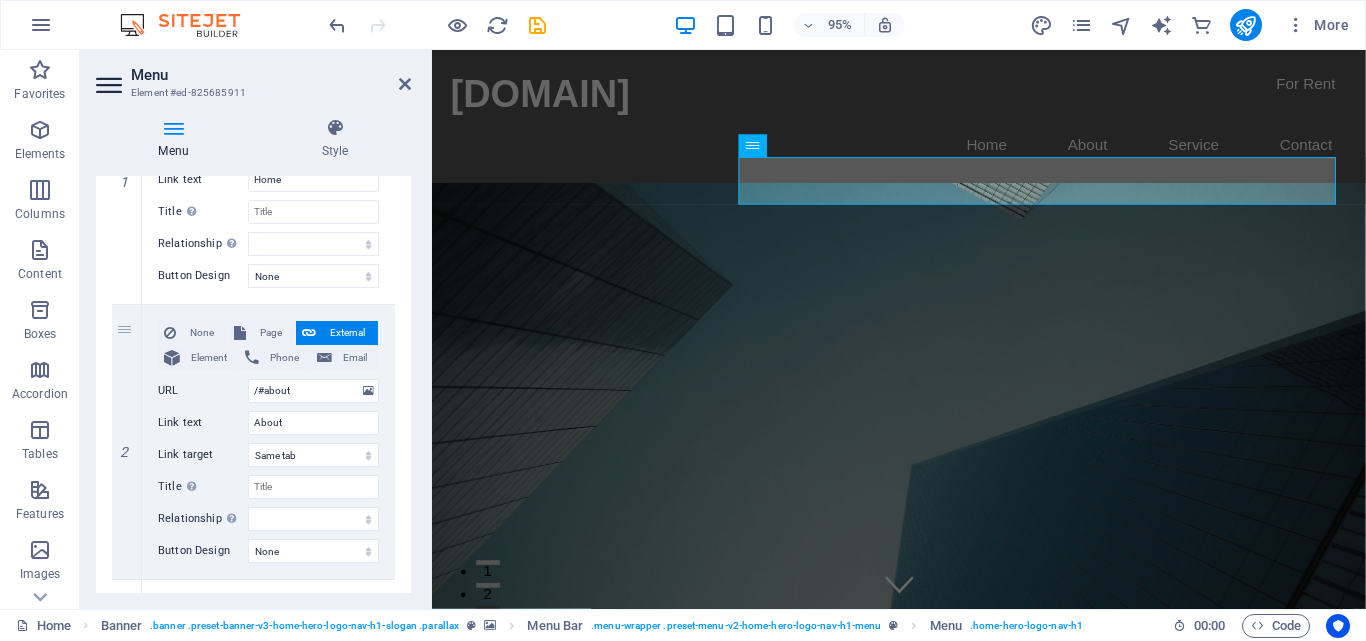 scroll, scrollTop: 312, scrollLeft: 0, axis: vertical 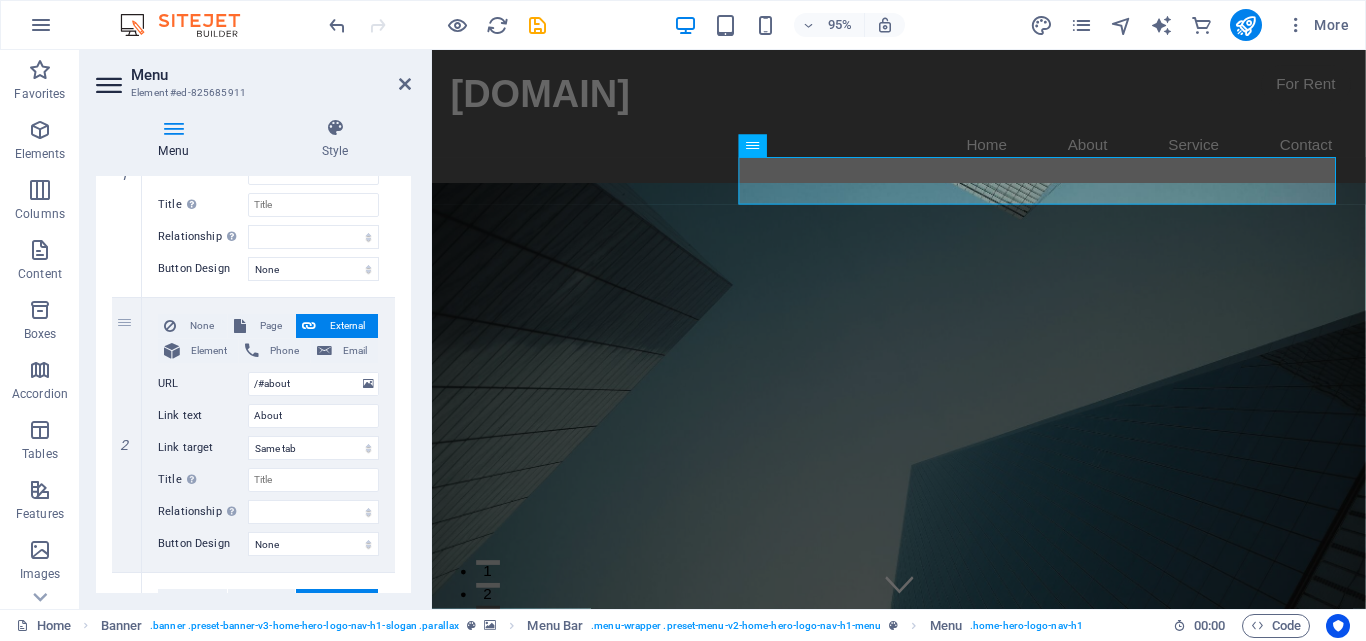 drag, startPoint x: 405, startPoint y: 326, endPoint x: 411, endPoint y: 364, distance: 38.470768 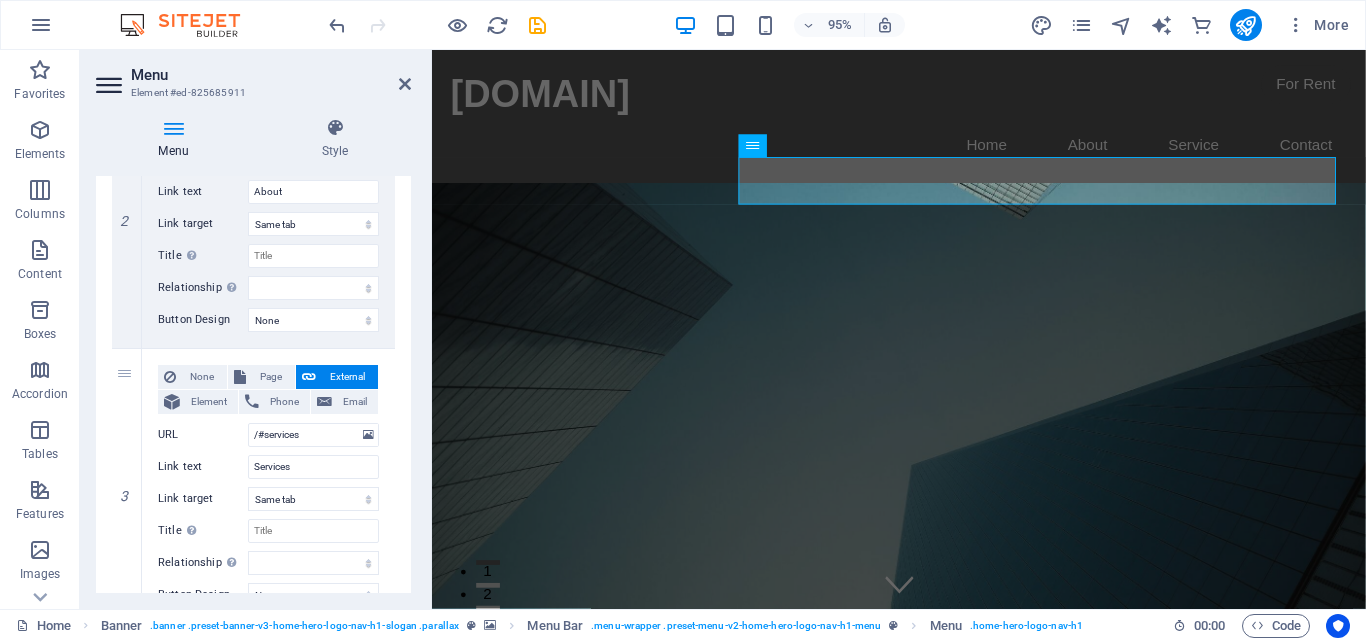 scroll, scrollTop: 555, scrollLeft: 0, axis: vertical 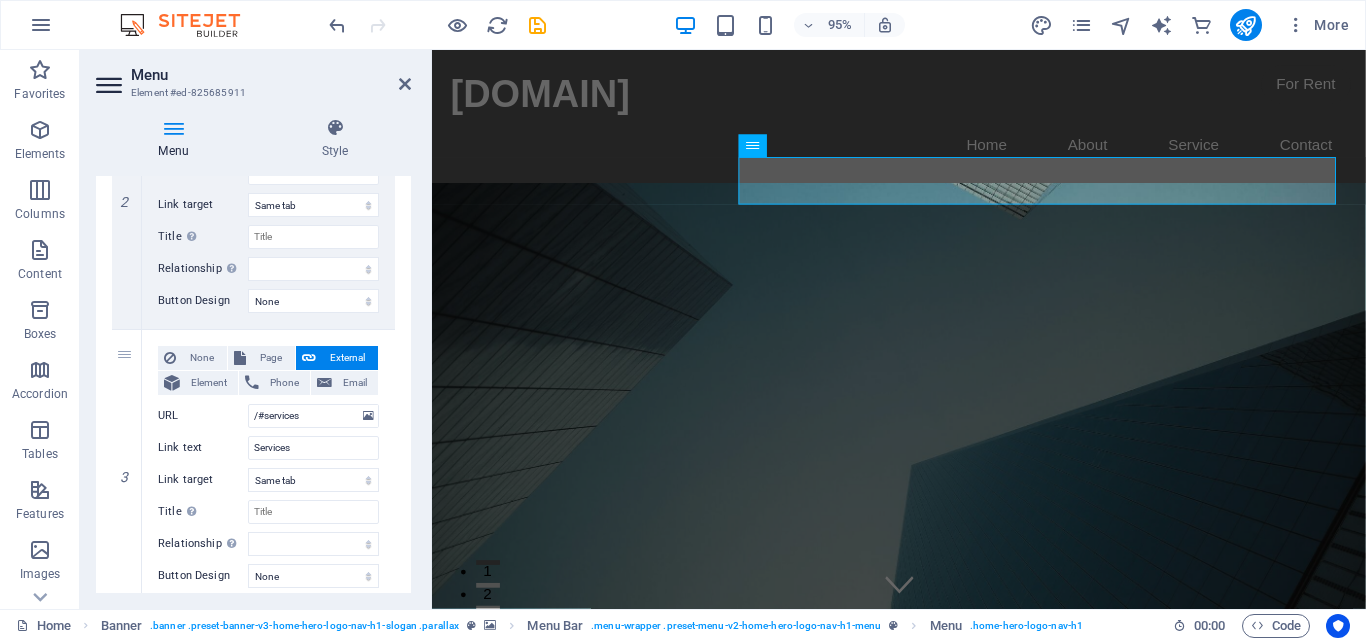 drag, startPoint x: 413, startPoint y: 425, endPoint x: 414, endPoint y: 448, distance: 23.021729 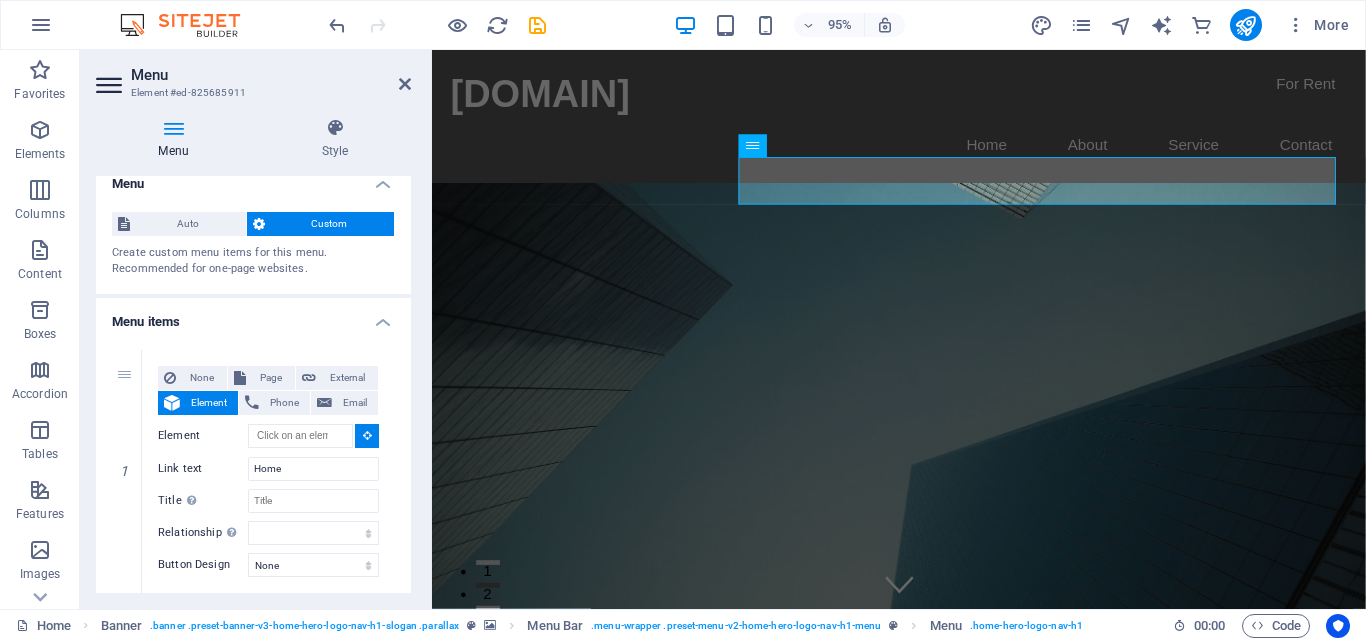 scroll, scrollTop: 0, scrollLeft: 0, axis: both 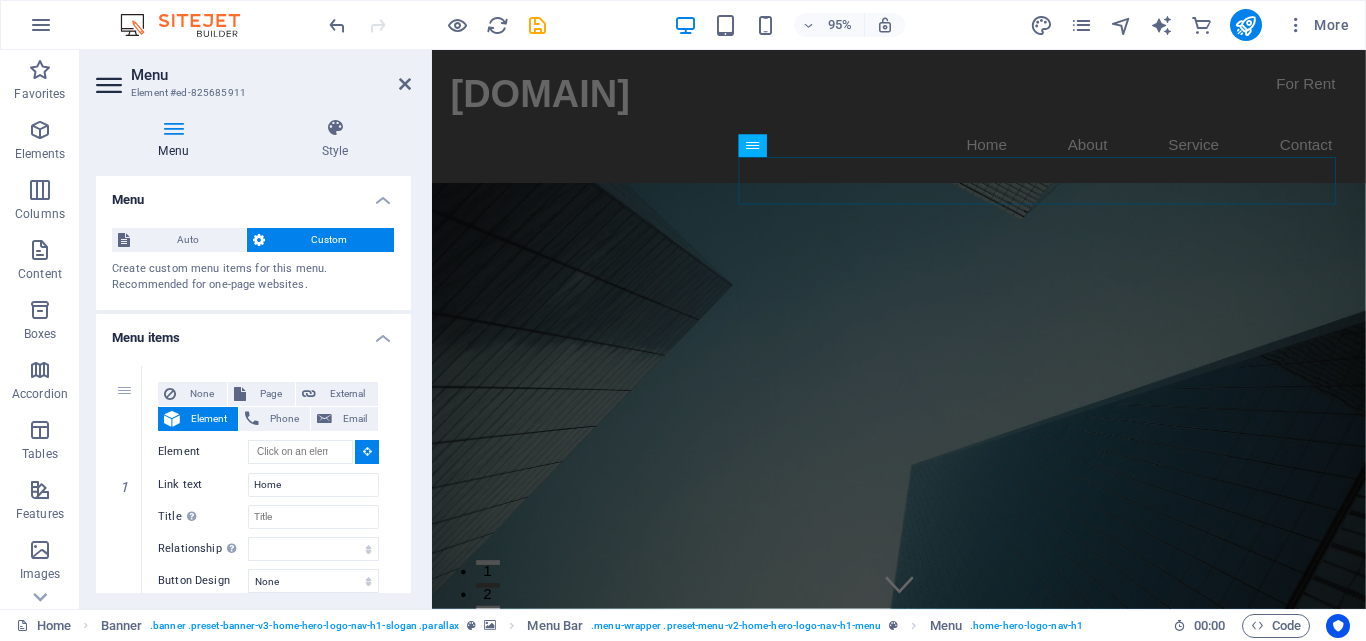 drag, startPoint x: 404, startPoint y: 265, endPoint x: 419, endPoint y: 398, distance: 133.84319 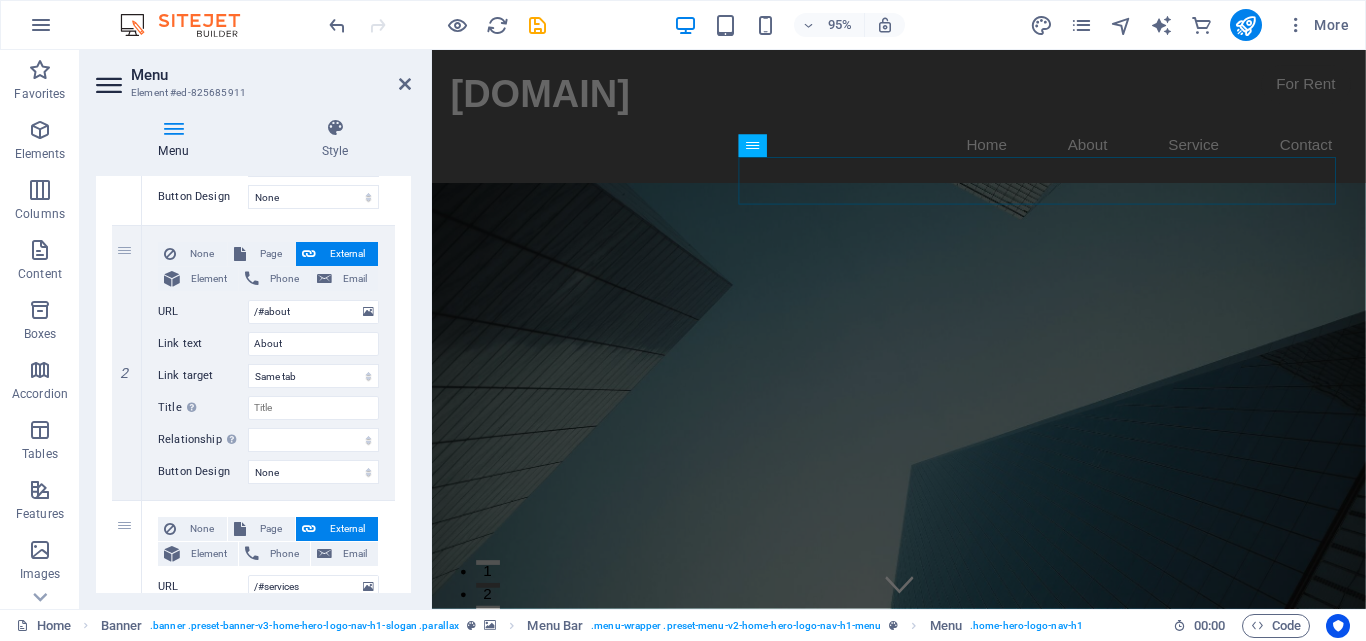 scroll, scrollTop: 422, scrollLeft: 0, axis: vertical 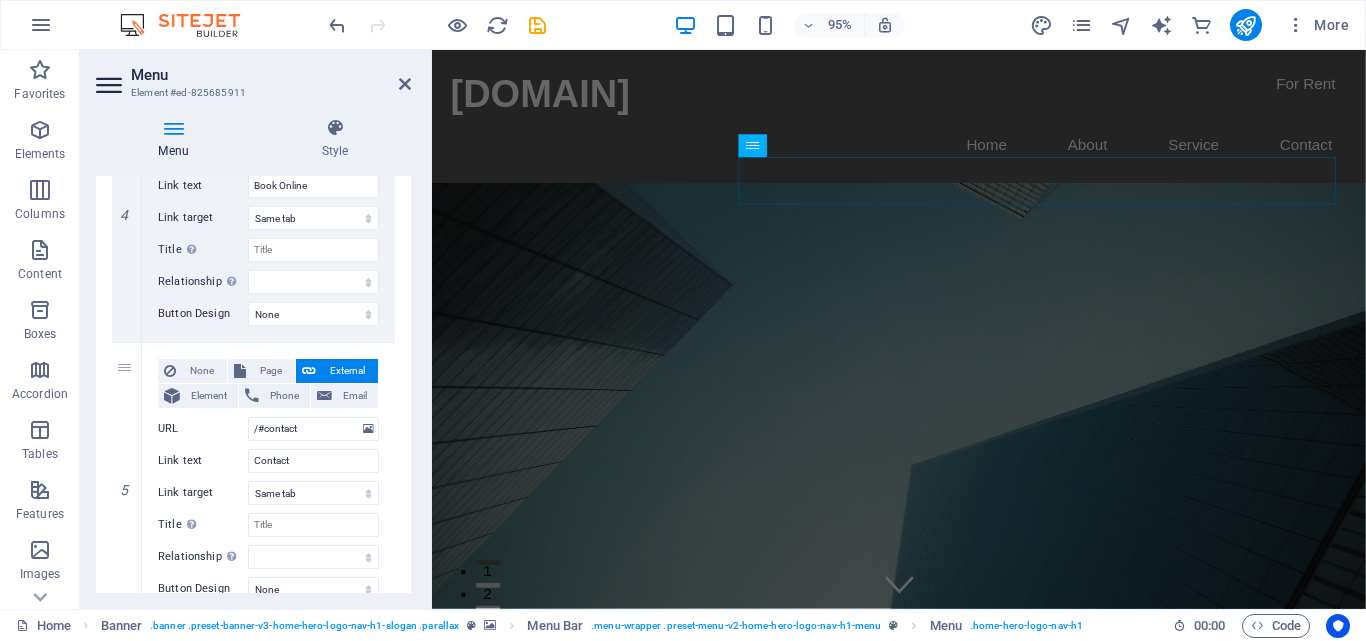 drag, startPoint x: 411, startPoint y: 544, endPoint x: 415, endPoint y: 572, distance: 28.284271 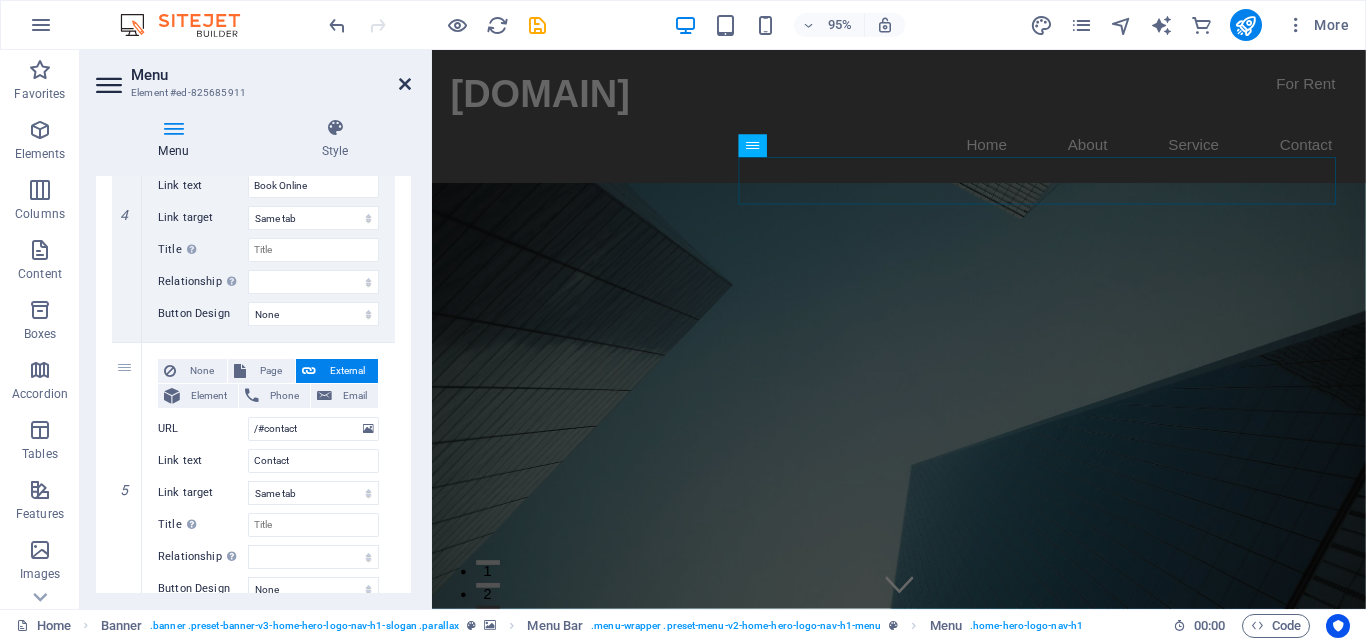 click at bounding box center (405, 84) 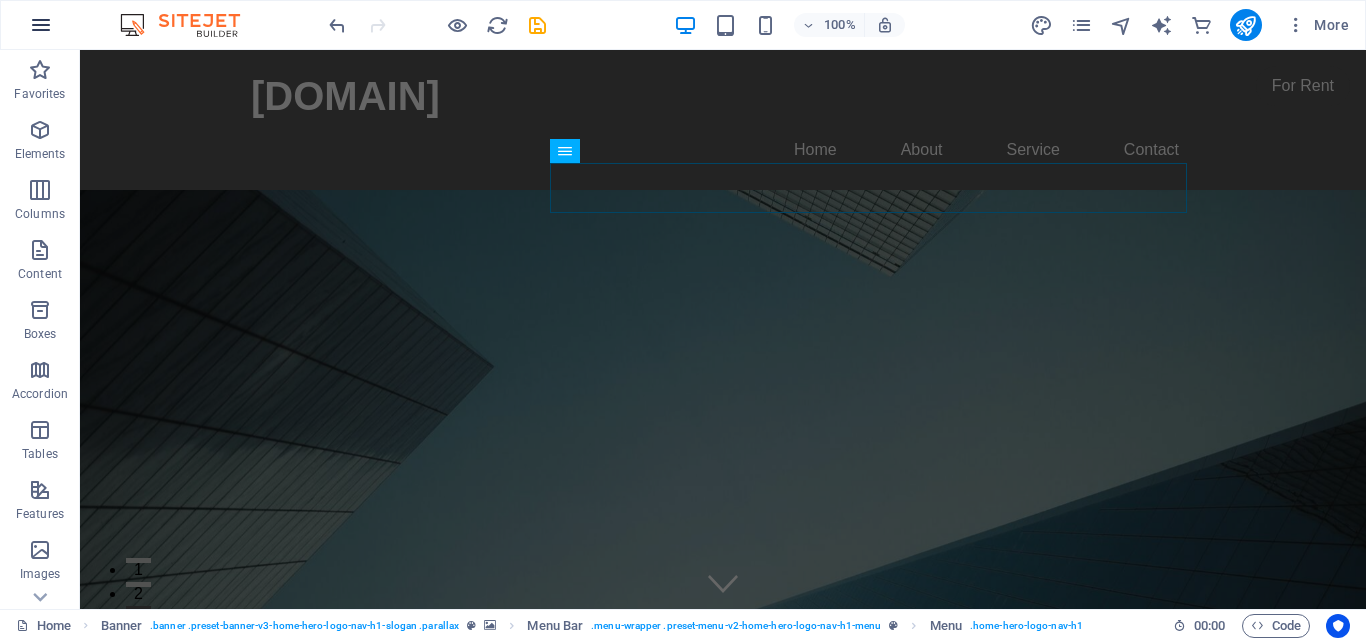 click at bounding box center (41, 25) 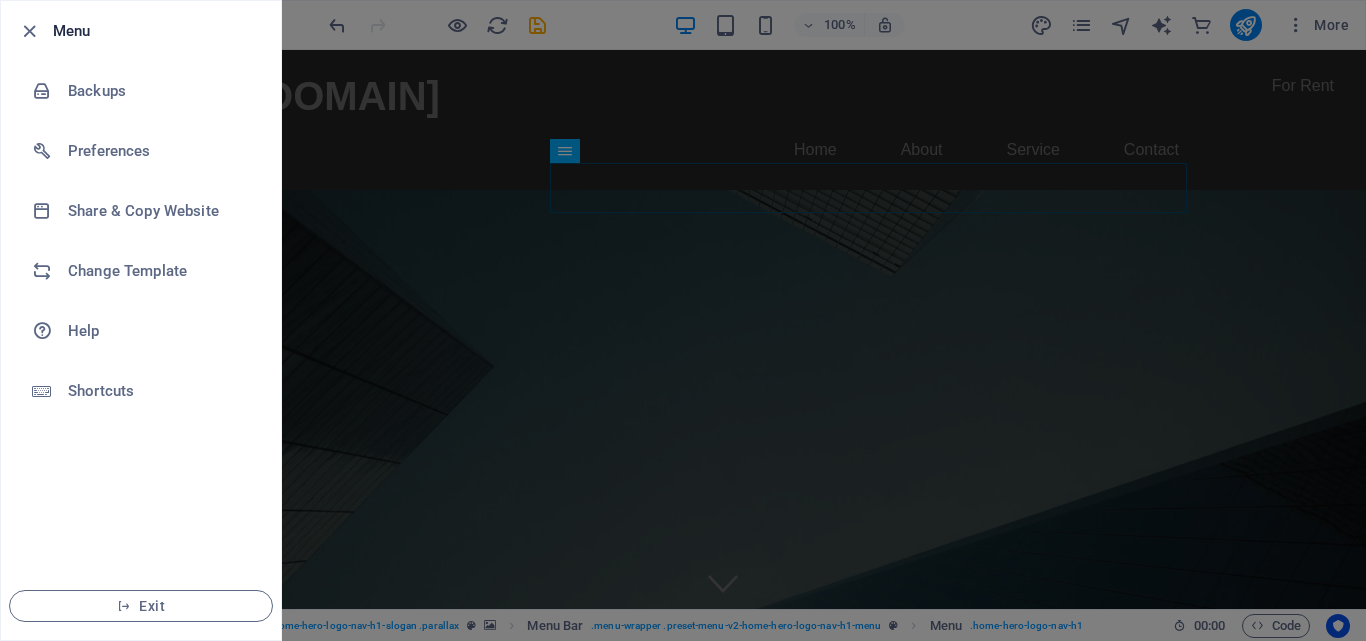 click at bounding box center [29, 31] 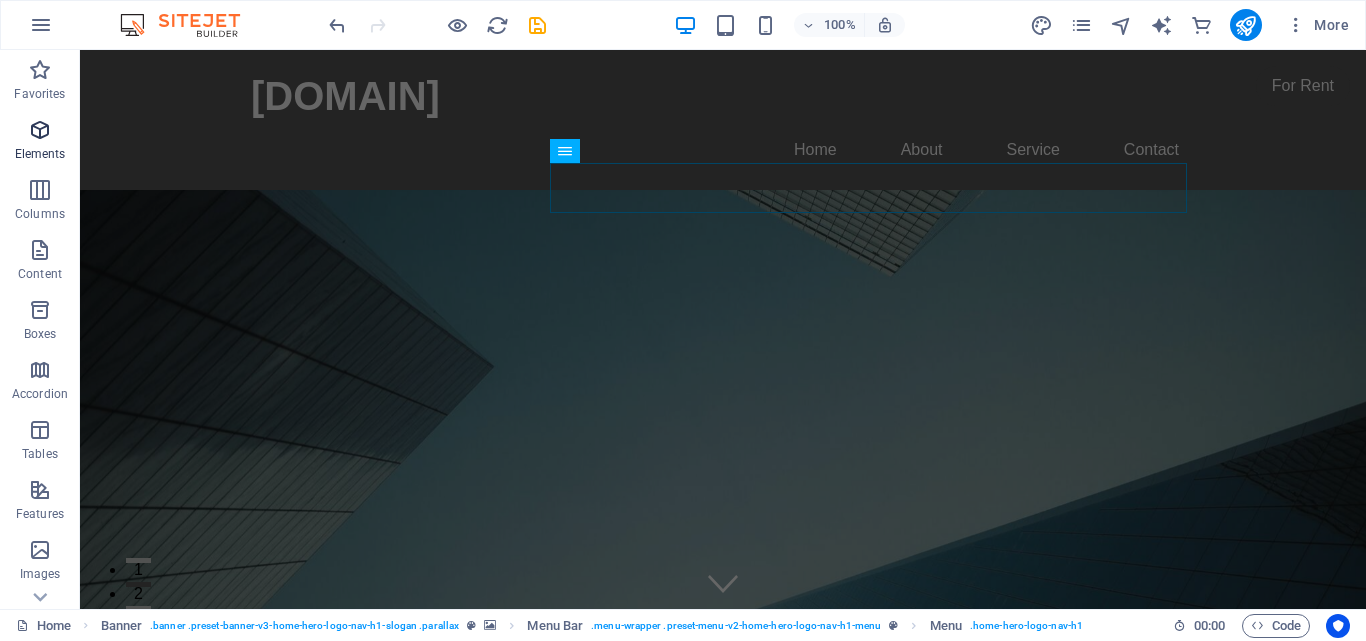 click at bounding box center [40, 130] 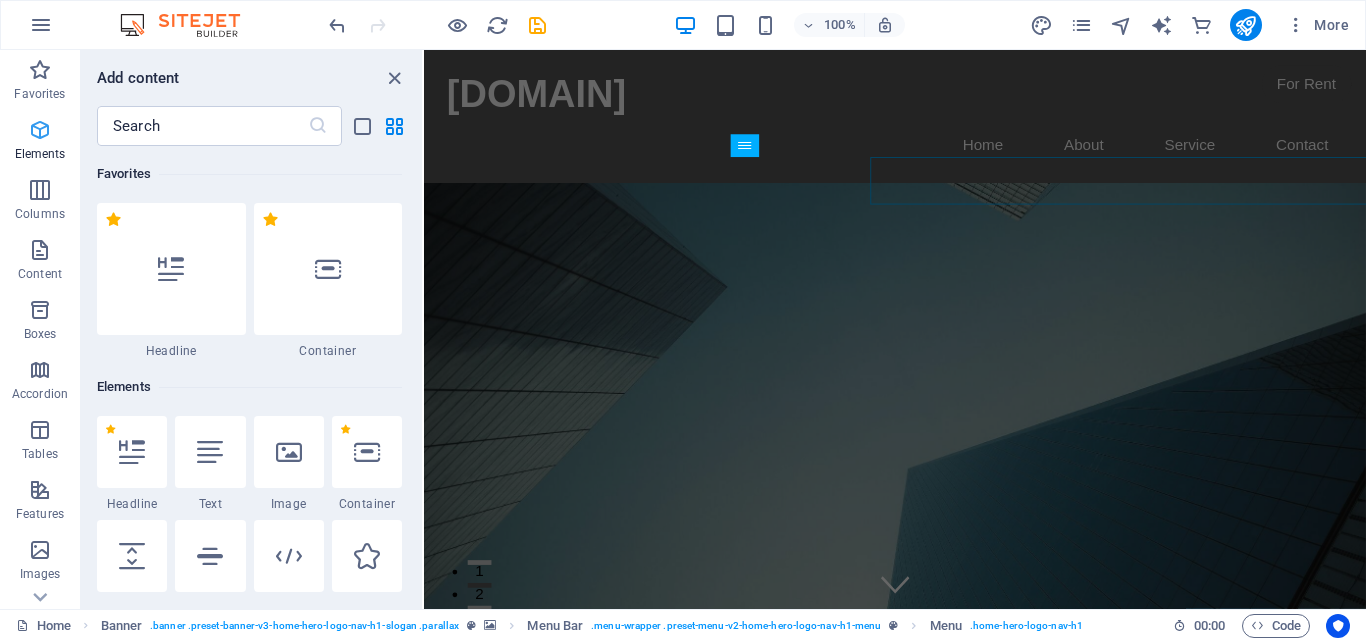 click at bounding box center (40, 130) 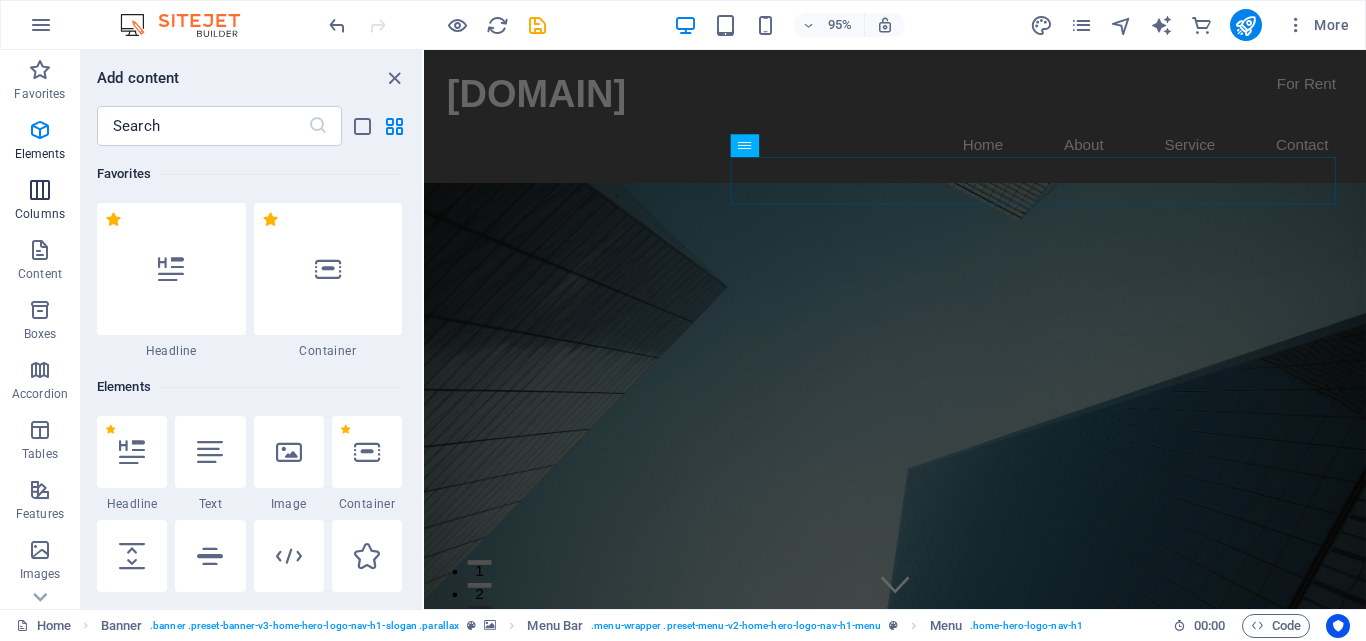 click at bounding box center (40, 190) 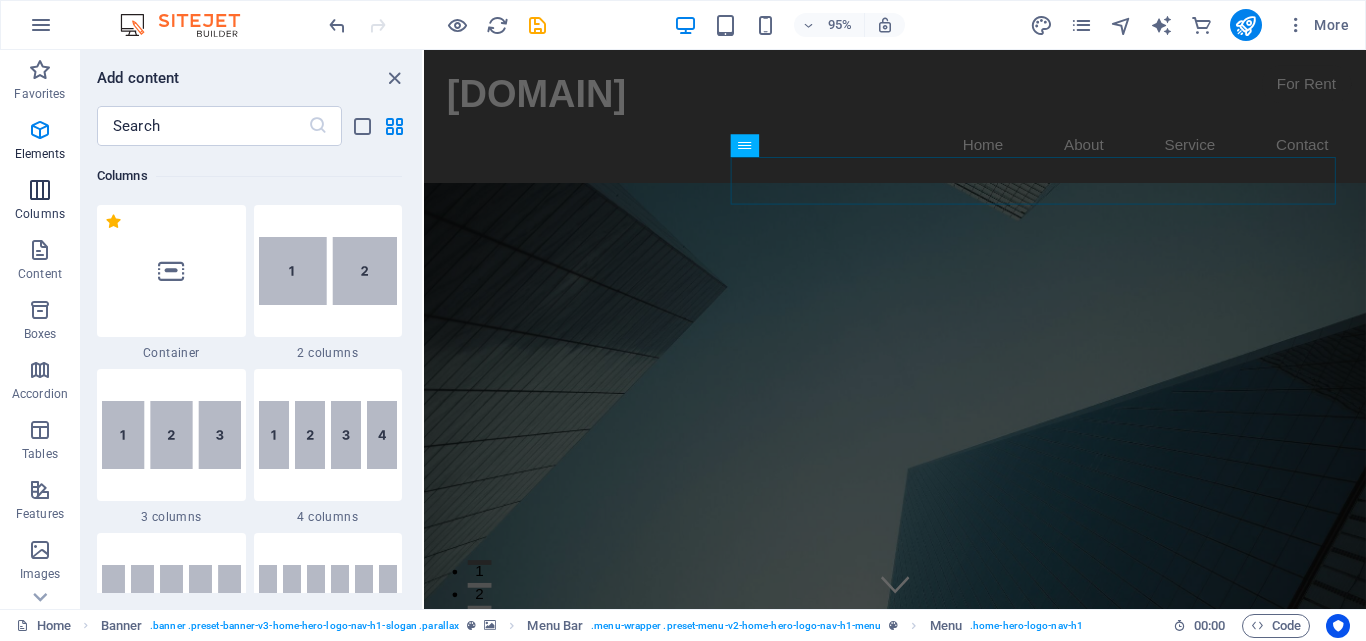 scroll, scrollTop: 990, scrollLeft: 0, axis: vertical 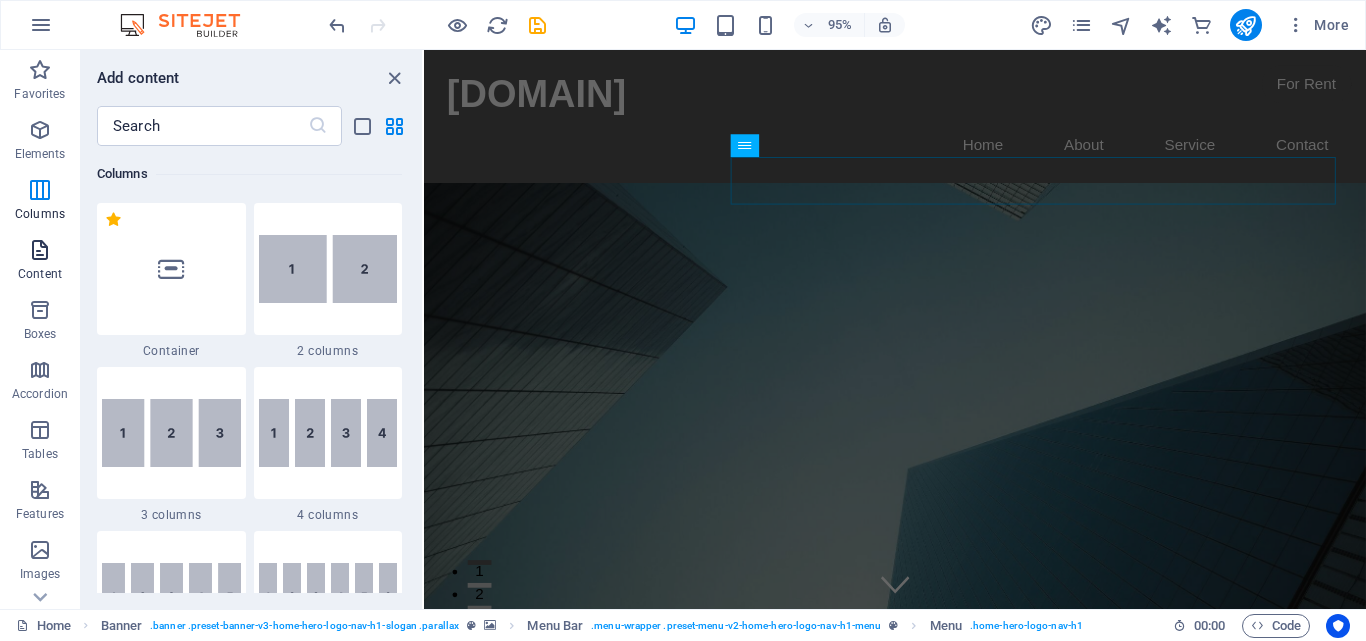 click at bounding box center (40, 250) 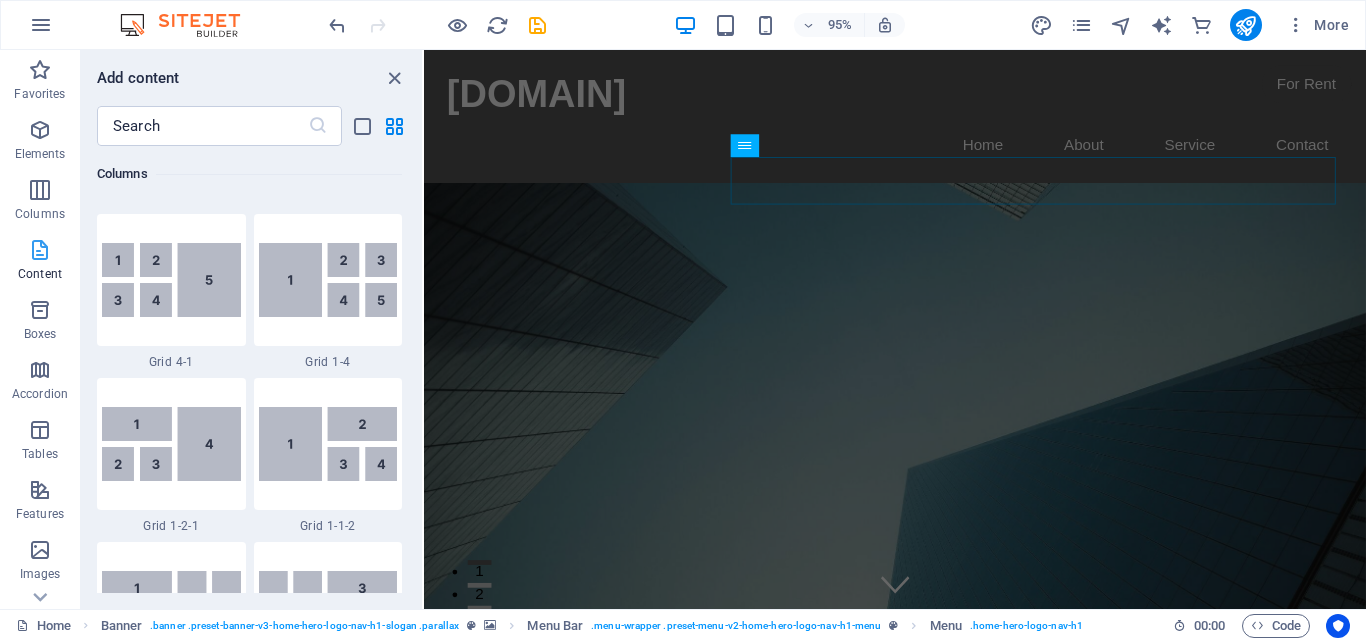 scroll, scrollTop: 3499, scrollLeft: 0, axis: vertical 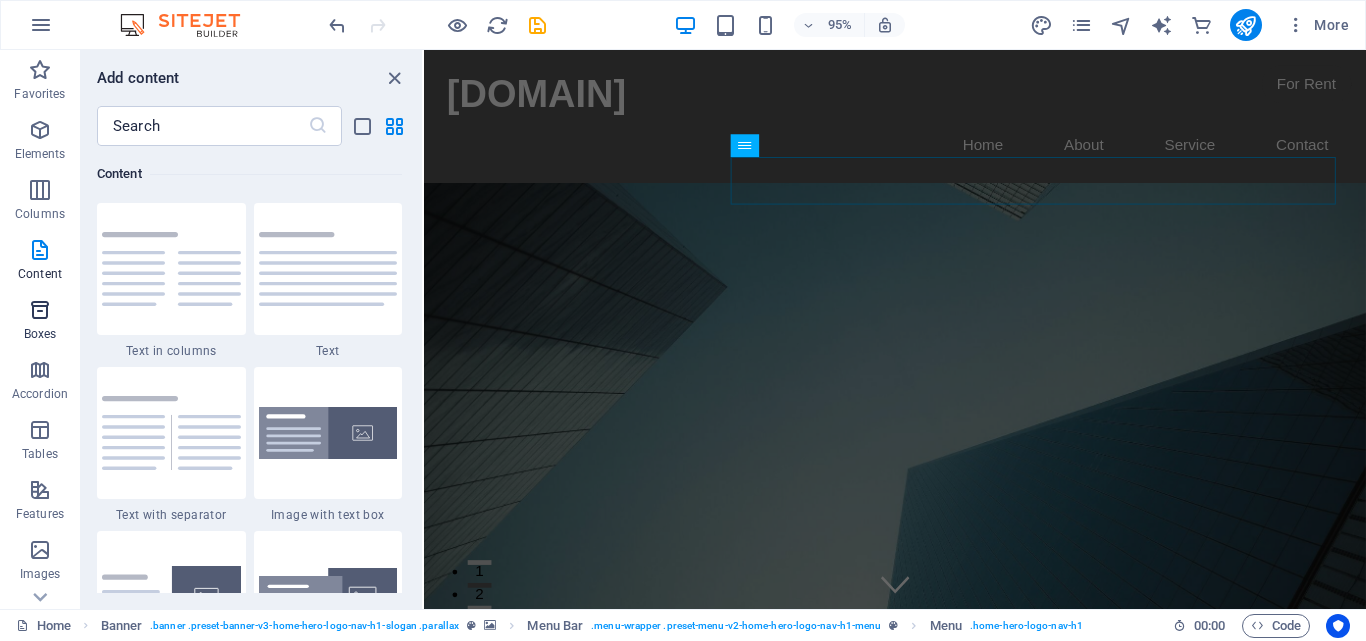 click at bounding box center (40, 310) 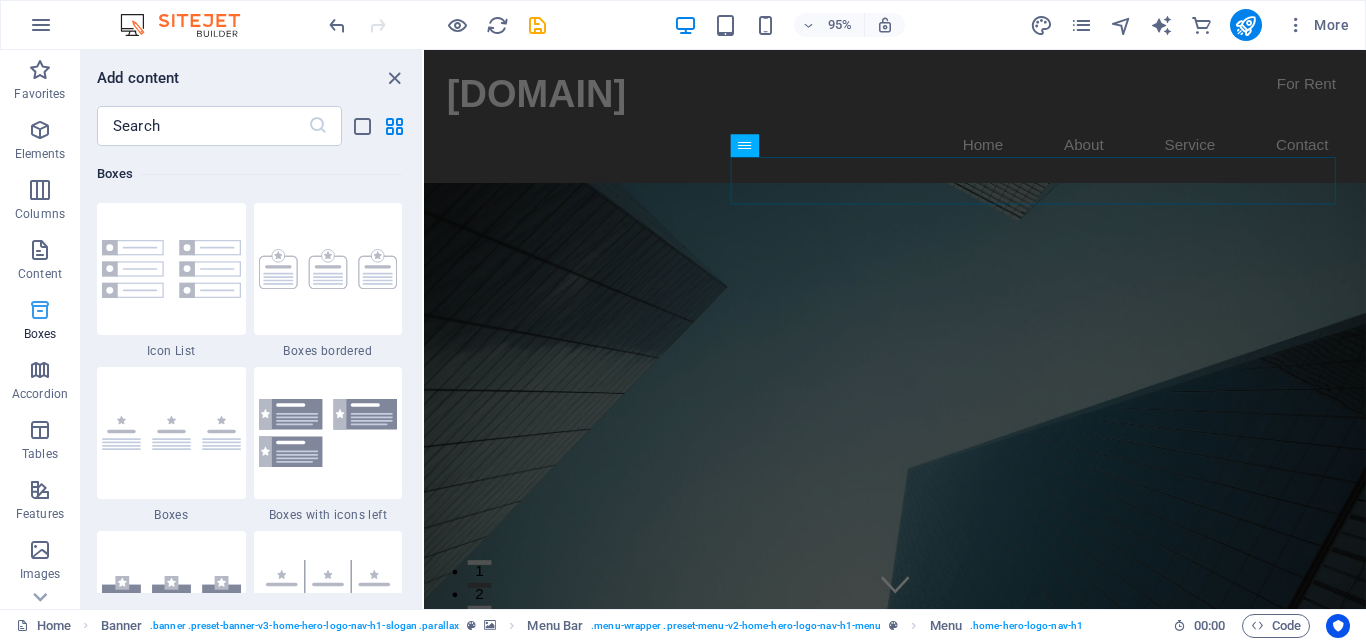 scroll, scrollTop: 5516, scrollLeft: 0, axis: vertical 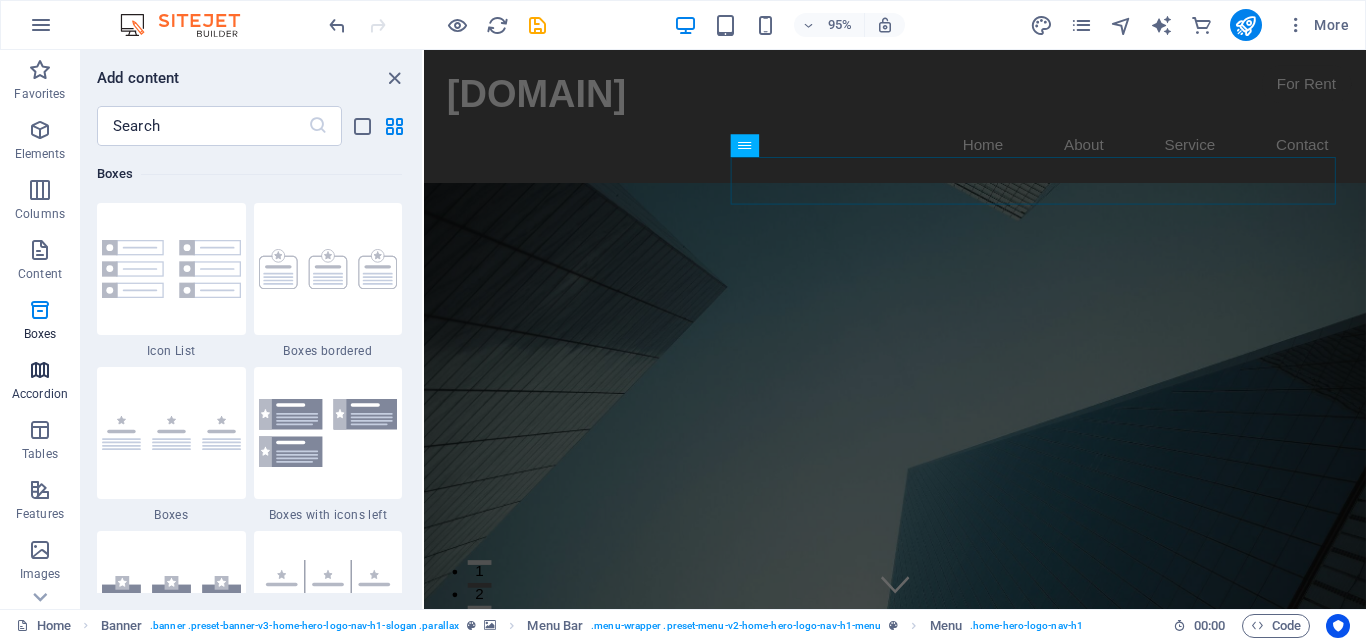 click at bounding box center (40, 370) 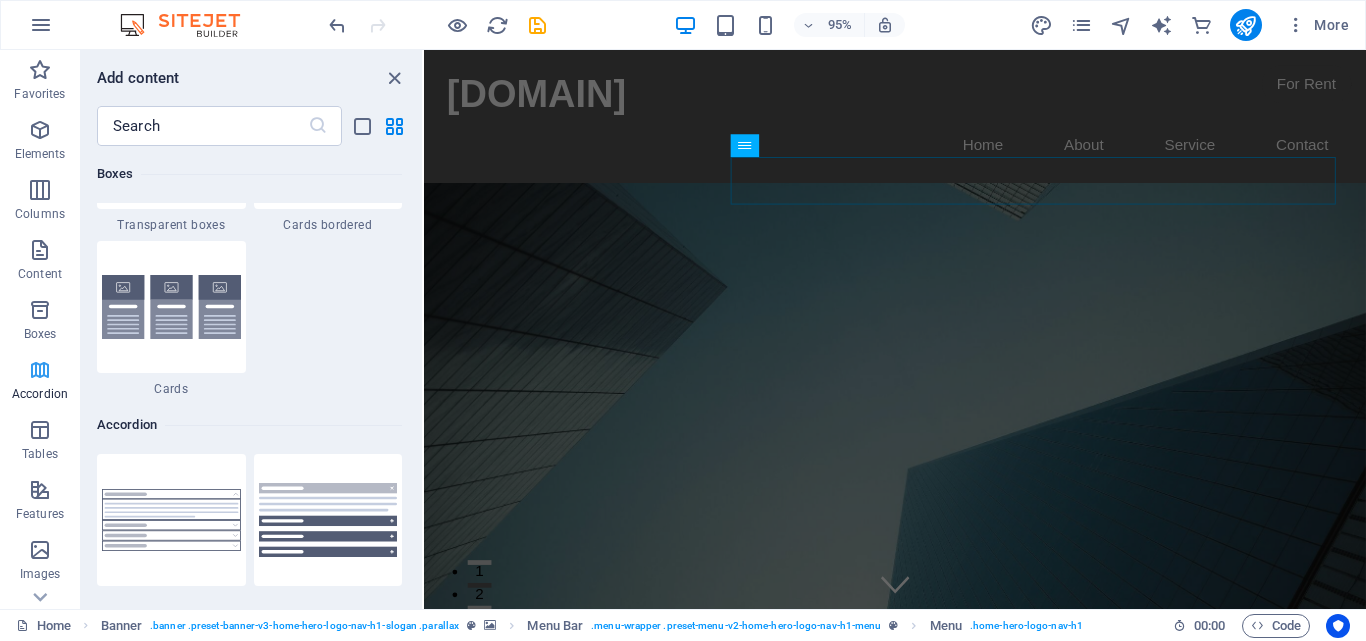 scroll, scrollTop: 6385, scrollLeft: 0, axis: vertical 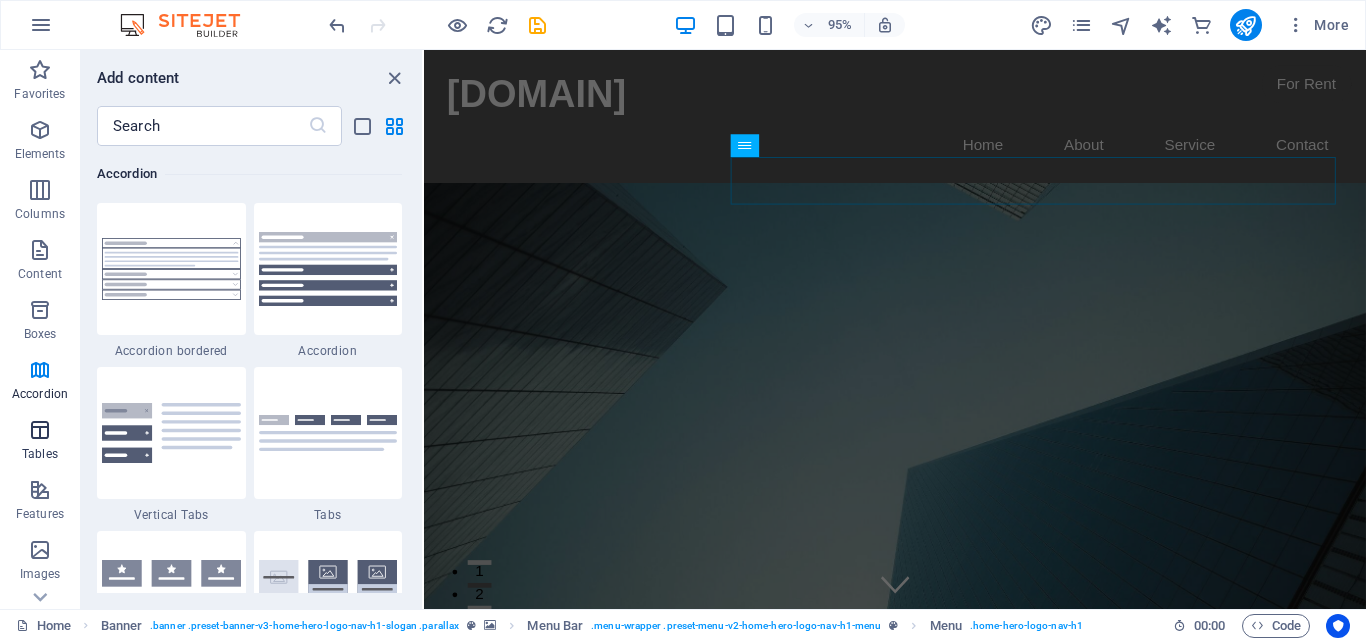 click at bounding box center (40, 430) 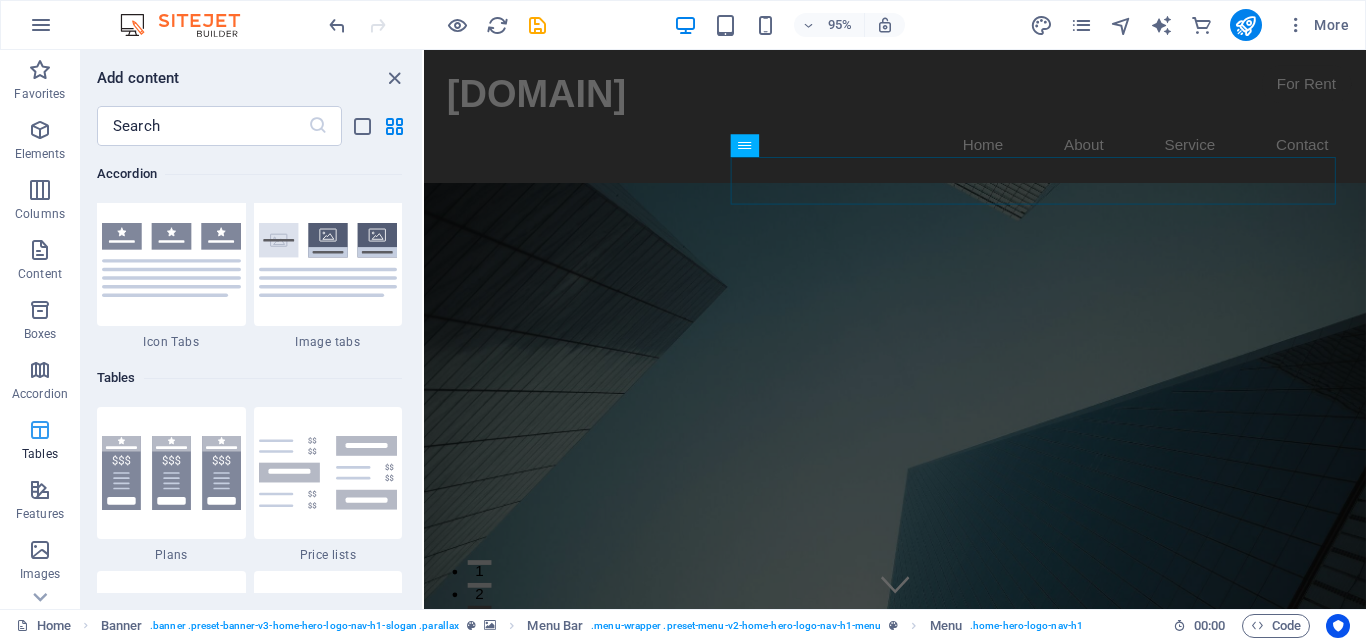 scroll, scrollTop: 6926, scrollLeft: 0, axis: vertical 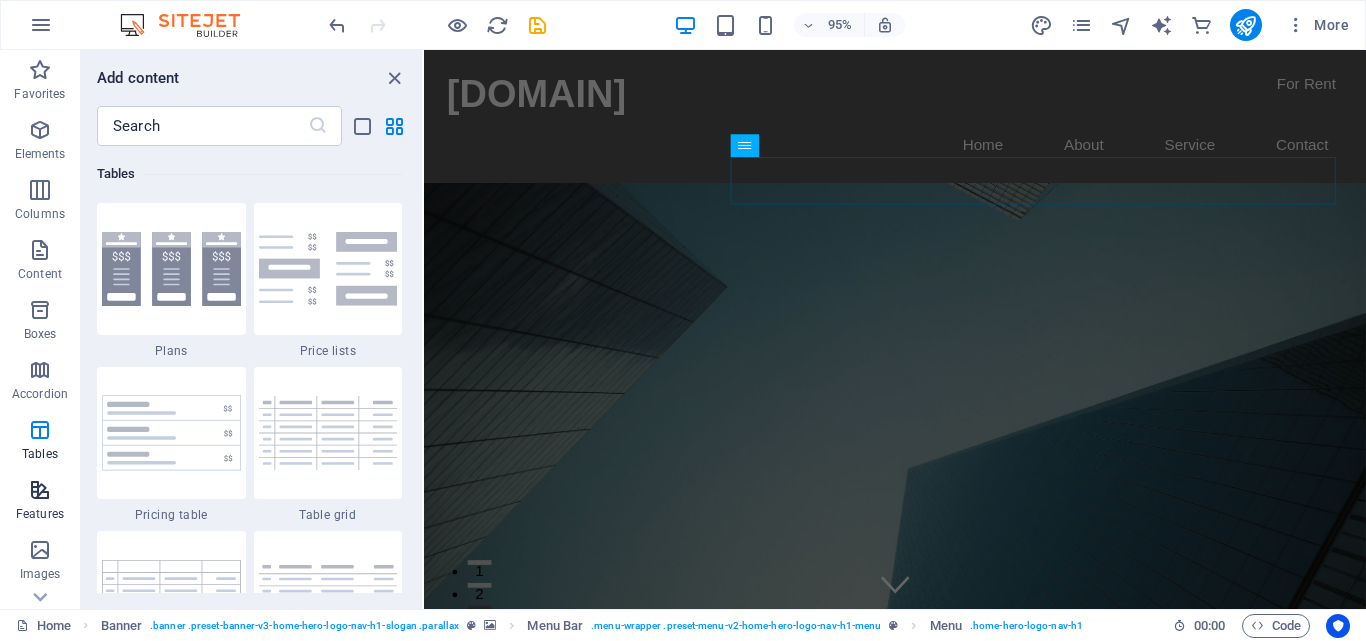 click on "Features" at bounding box center [40, 500] 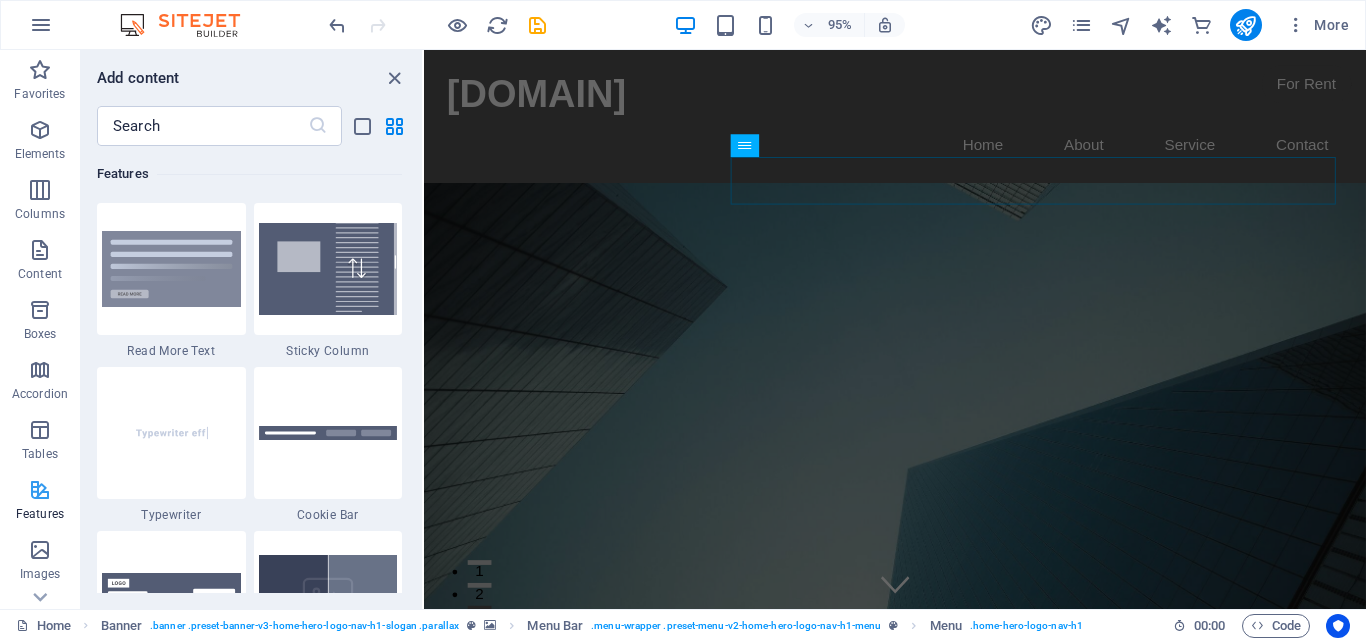 scroll, scrollTop: 7795, scrollLeft: 0, axis: vertical 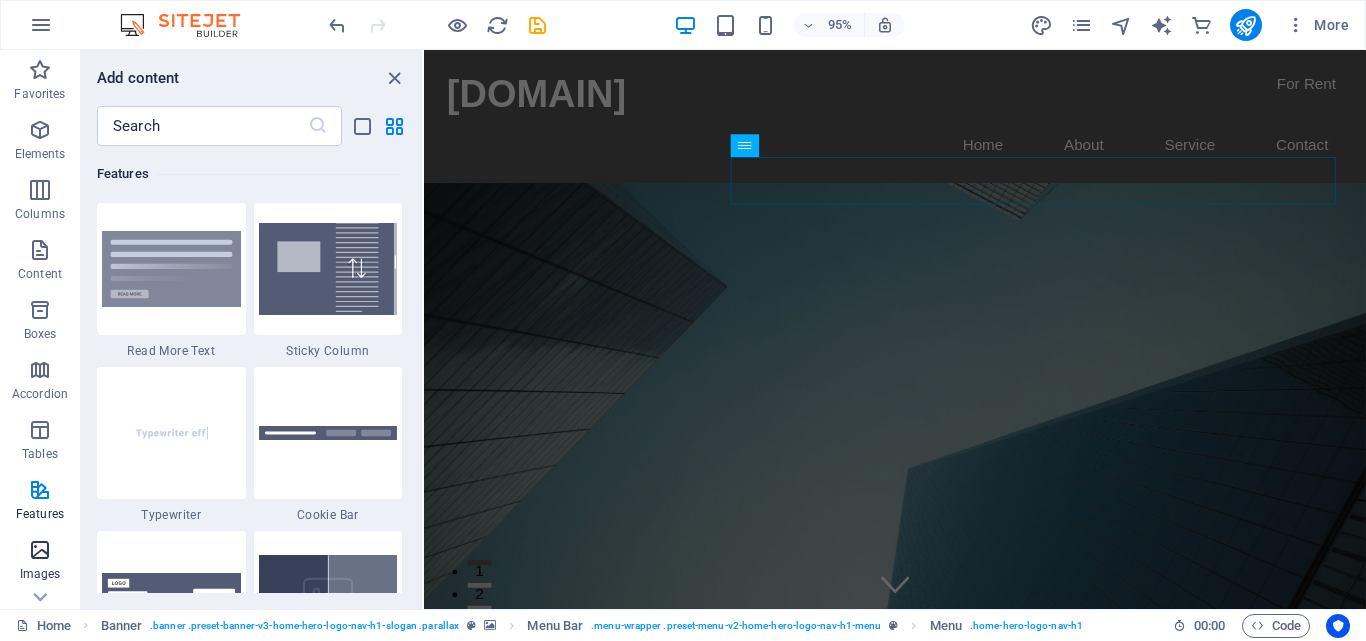 click on "Images" at bounding box center [40, 574] 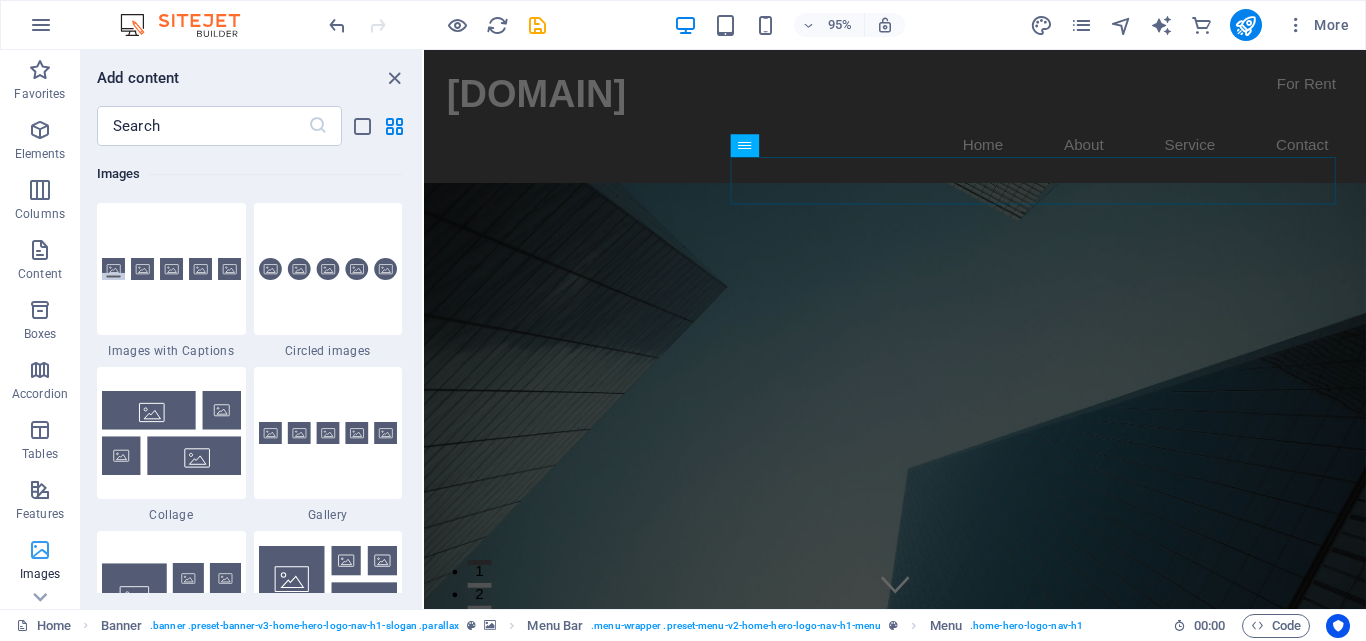 scroll, scrollTop: 10140, scrollLeft: 0, axis: vertical 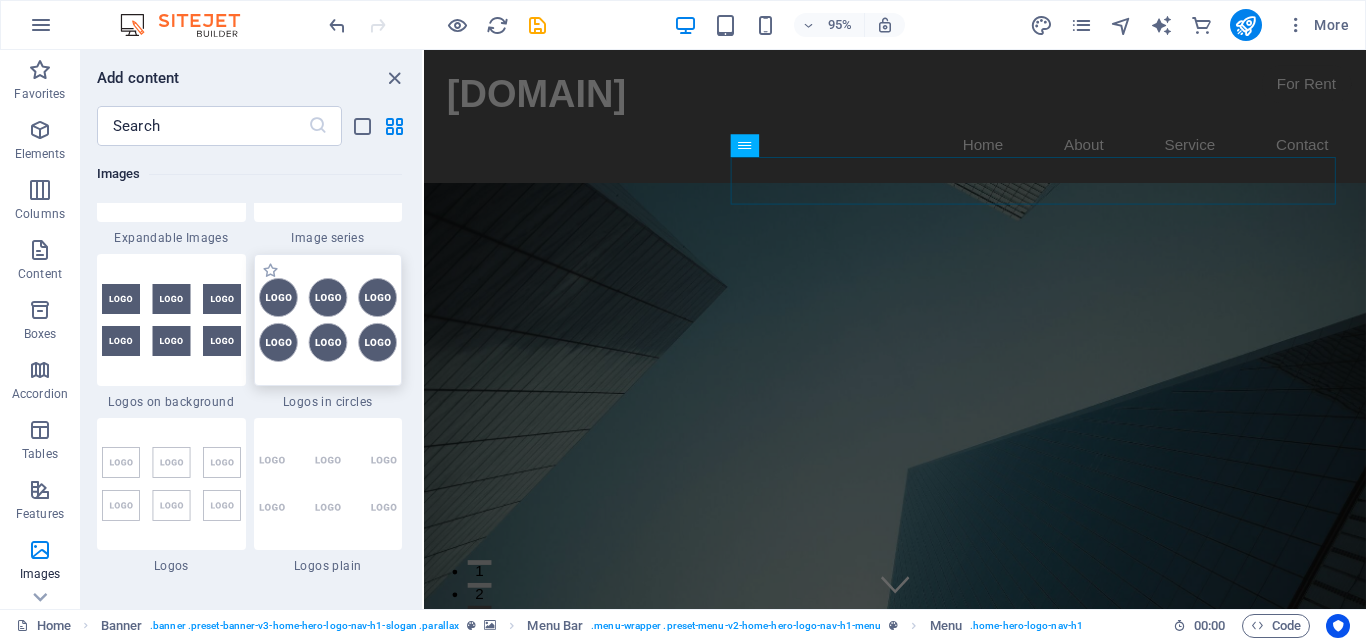 click at bounding box center (328, 320) 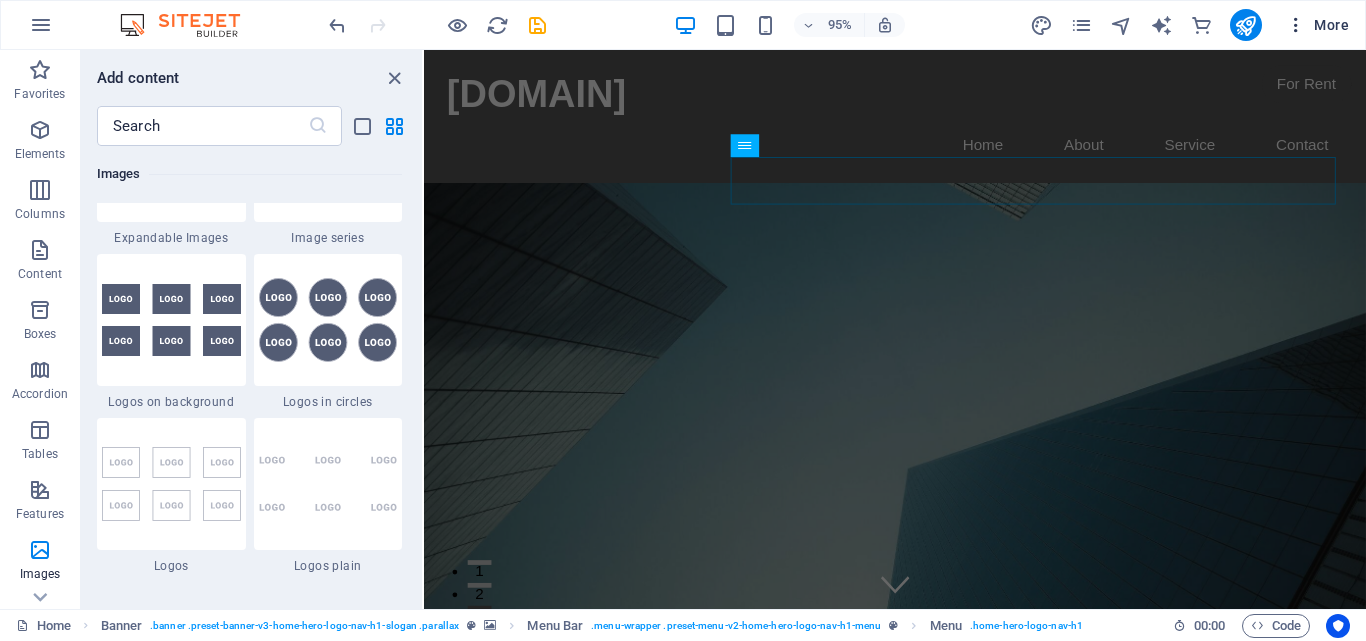 click at bounding box center [1296, 25] 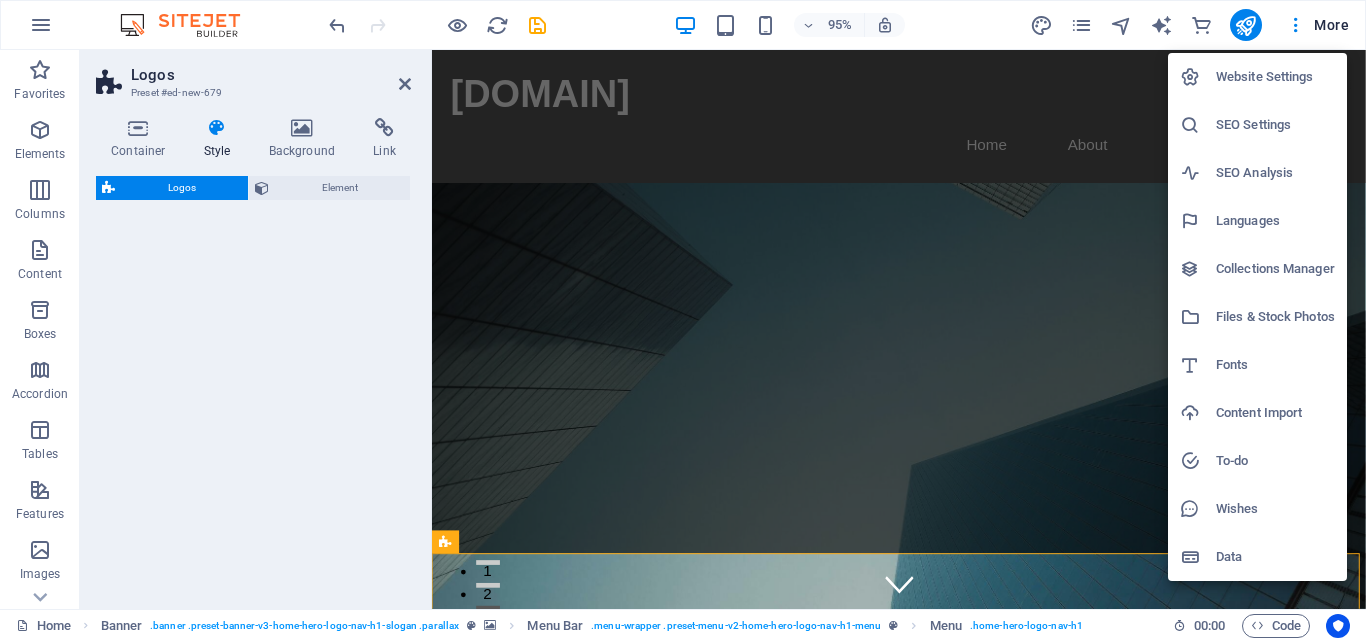 select on "rem" 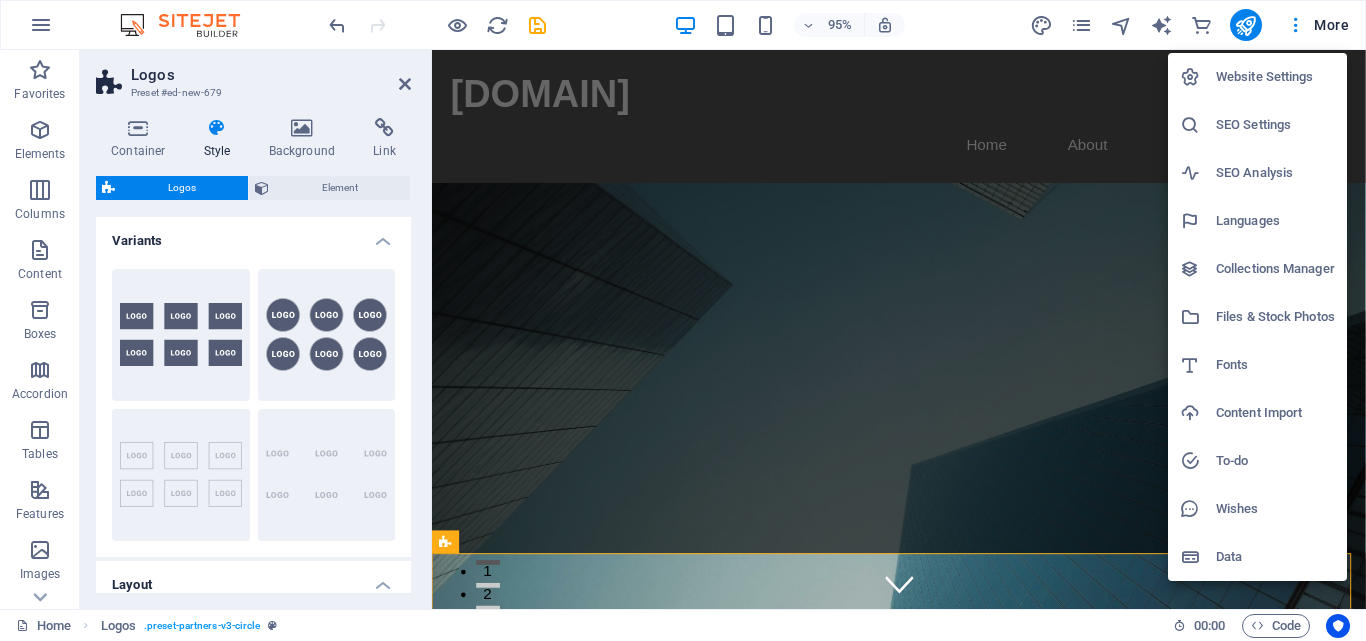click on "Website Settings" at bounding box center (1275, 77) 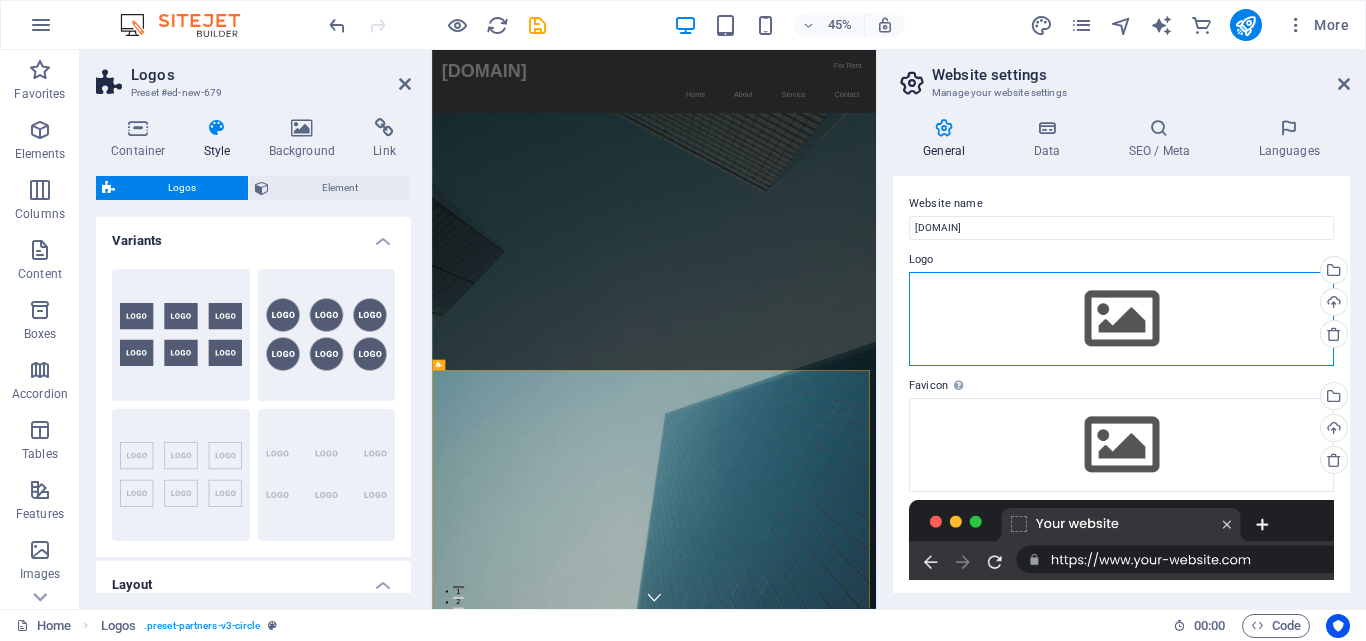 click on "Drag files here, click to choose files or select files from Files or our free stock photos & videos" at bounding box center (1121, 319) 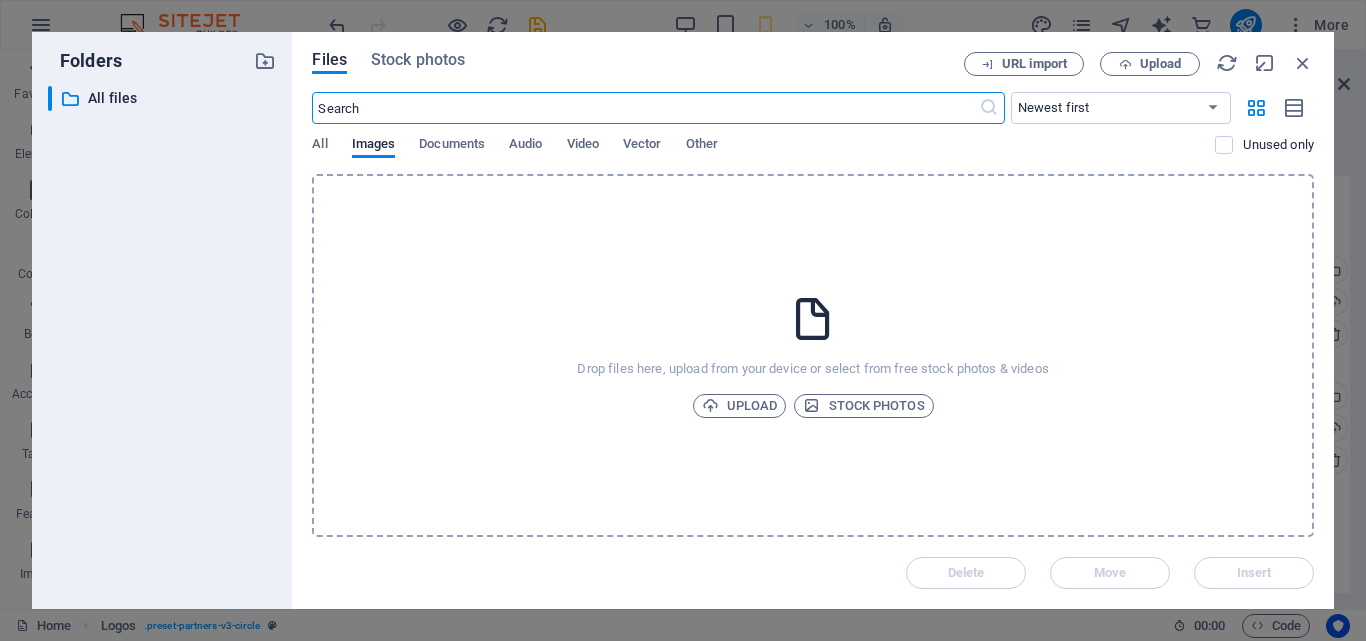 scroll, scrollTop: 596, scrollLeft: 0, axis: vertical 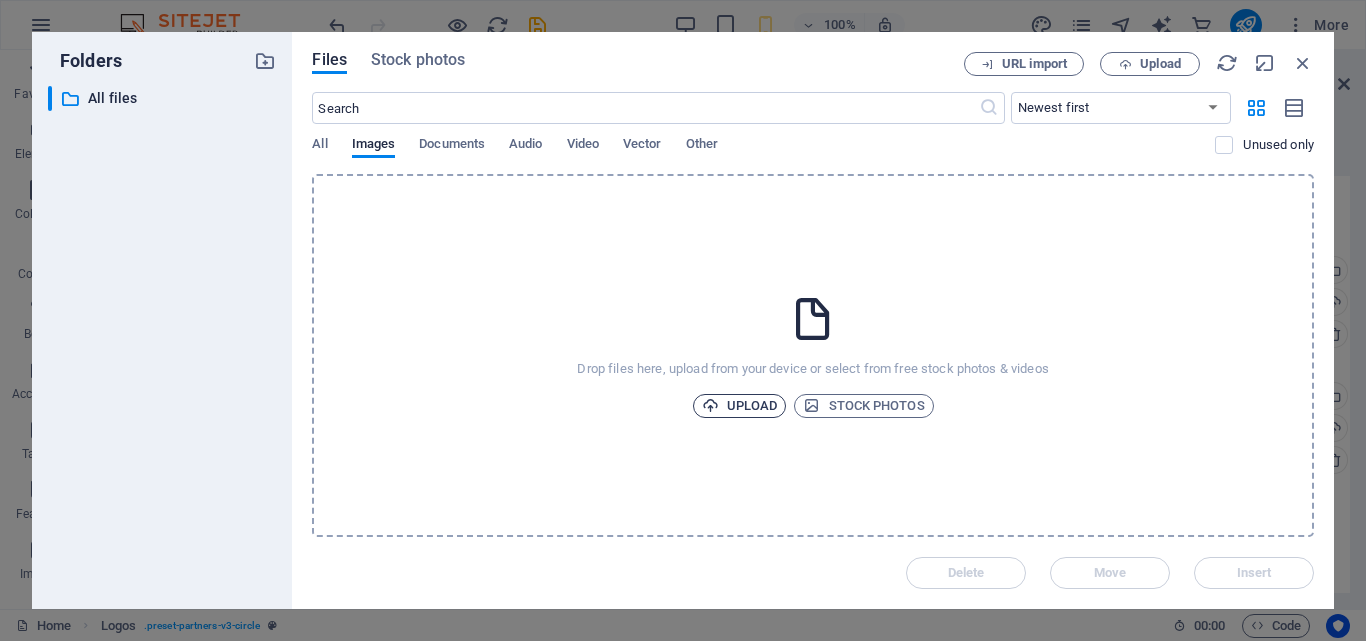 click on "Upload" at bounding box center [740, 406] 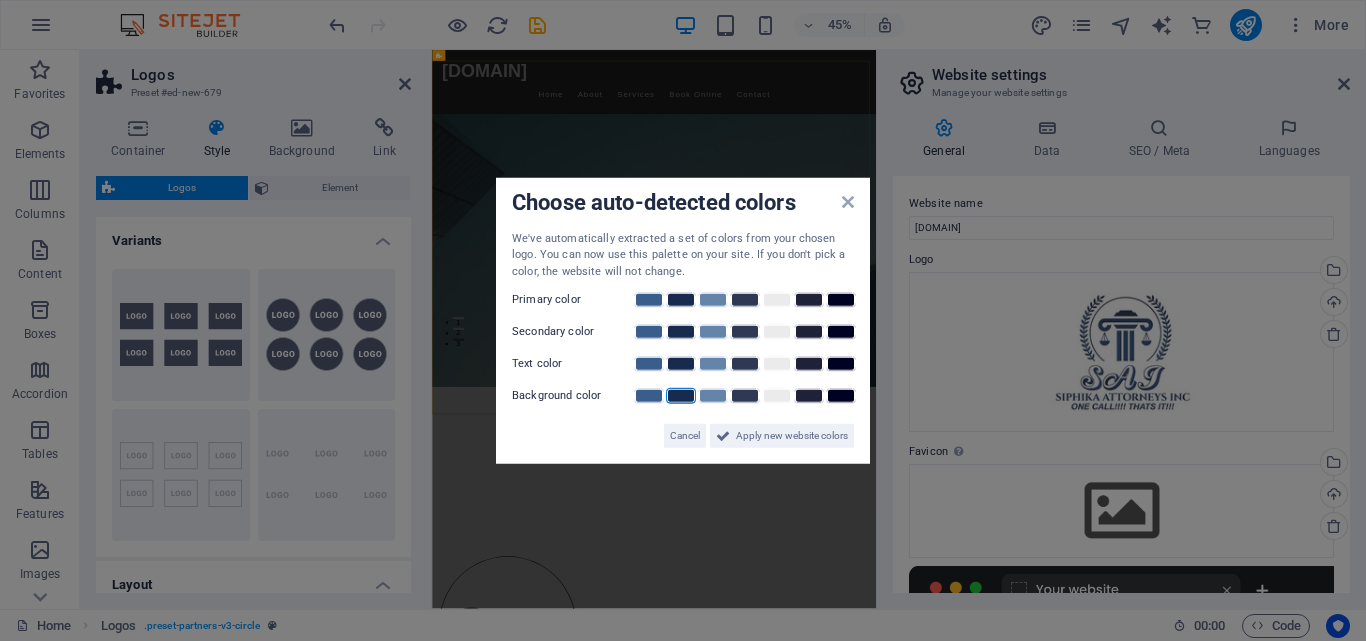 click at bounding box center (681, 396) 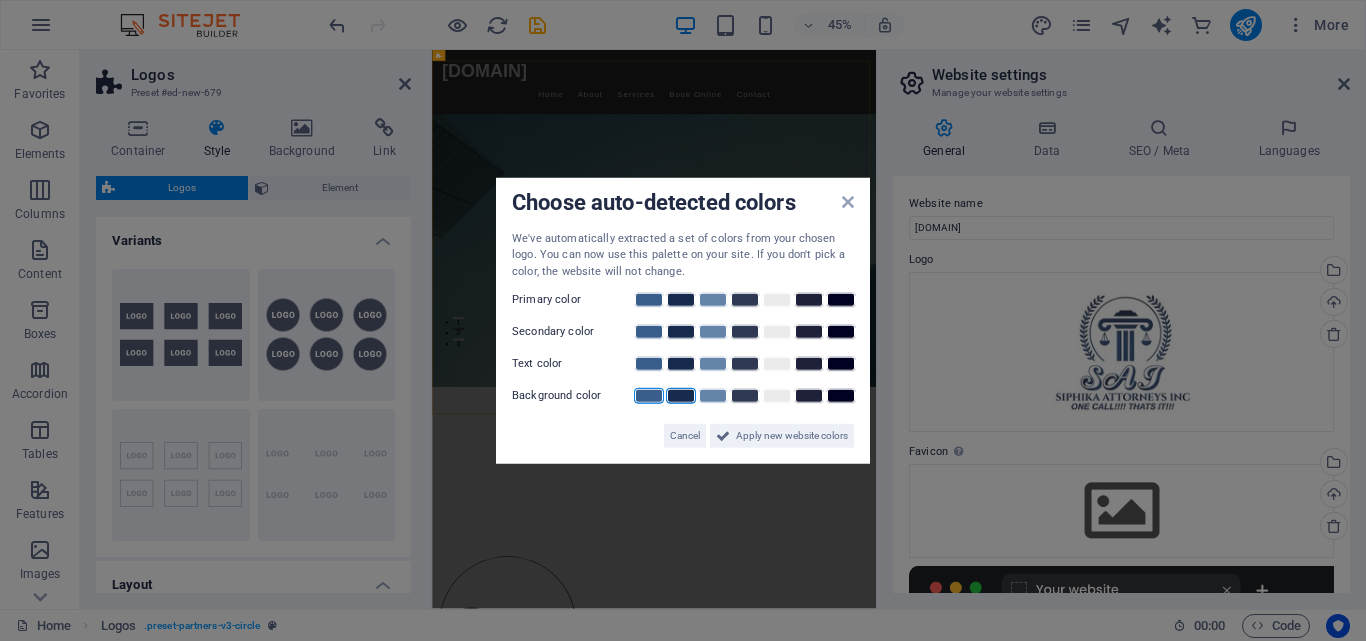 click at bounding box center (649, 396) 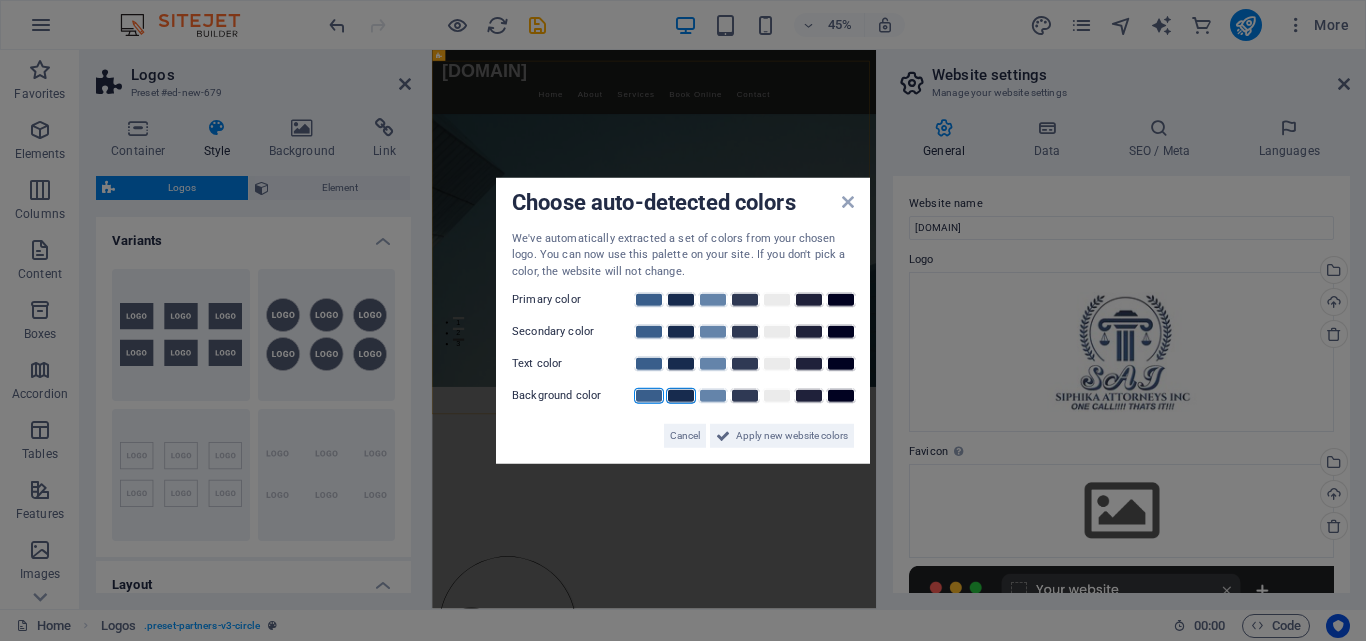 click at bounding box center [681, 396] 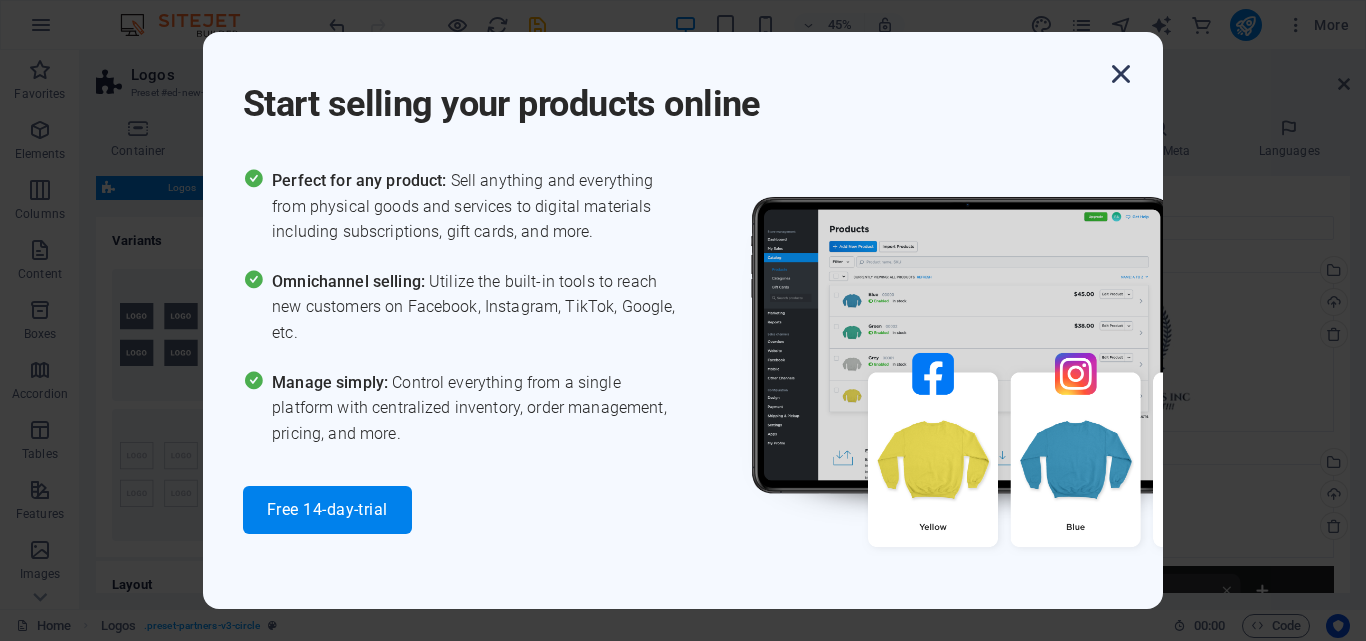 click at bounding box center (1121, 74) 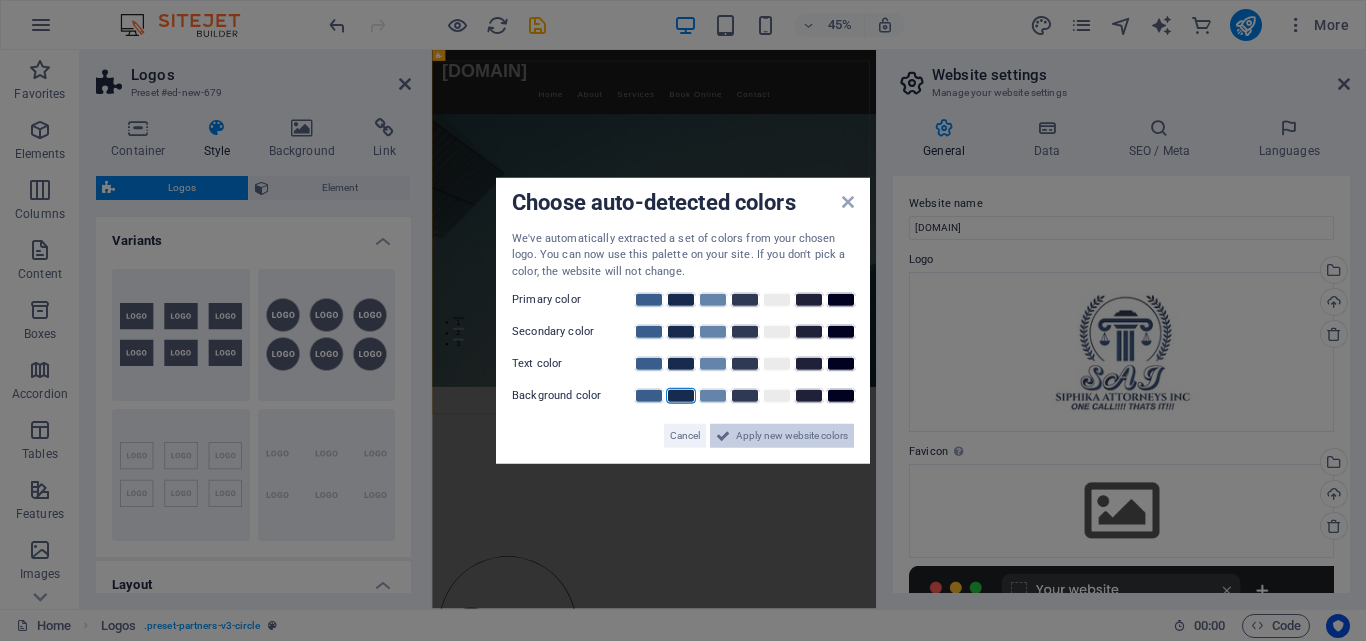 click on "Apply new website colors" at bounding box center (792, 436) 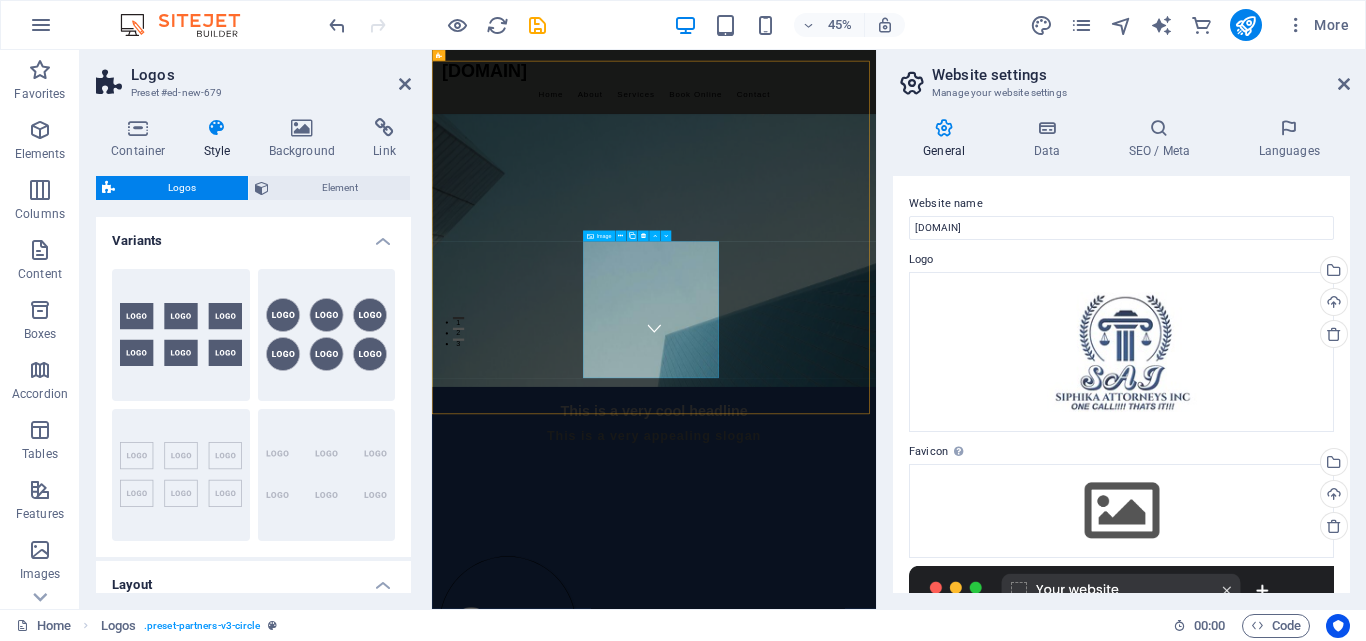 click at bounding box center [600, 2586] 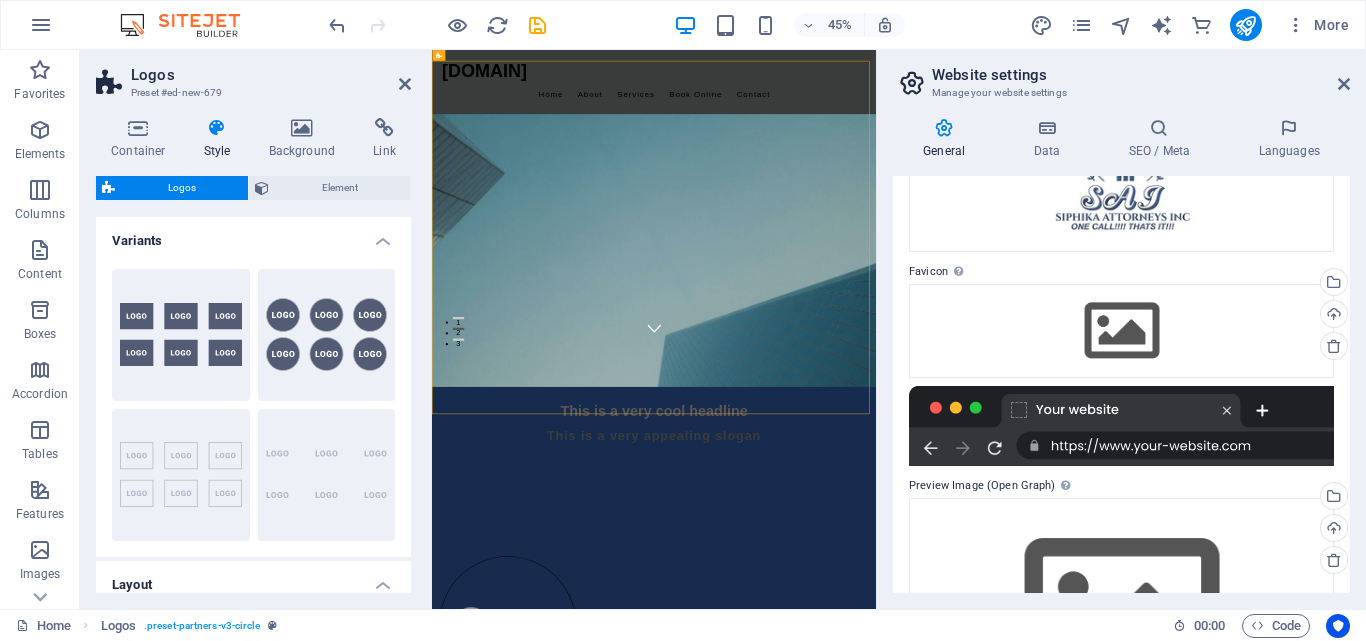 scroll, scrollTop: 194, scrollLeft: 0, axis: vertical 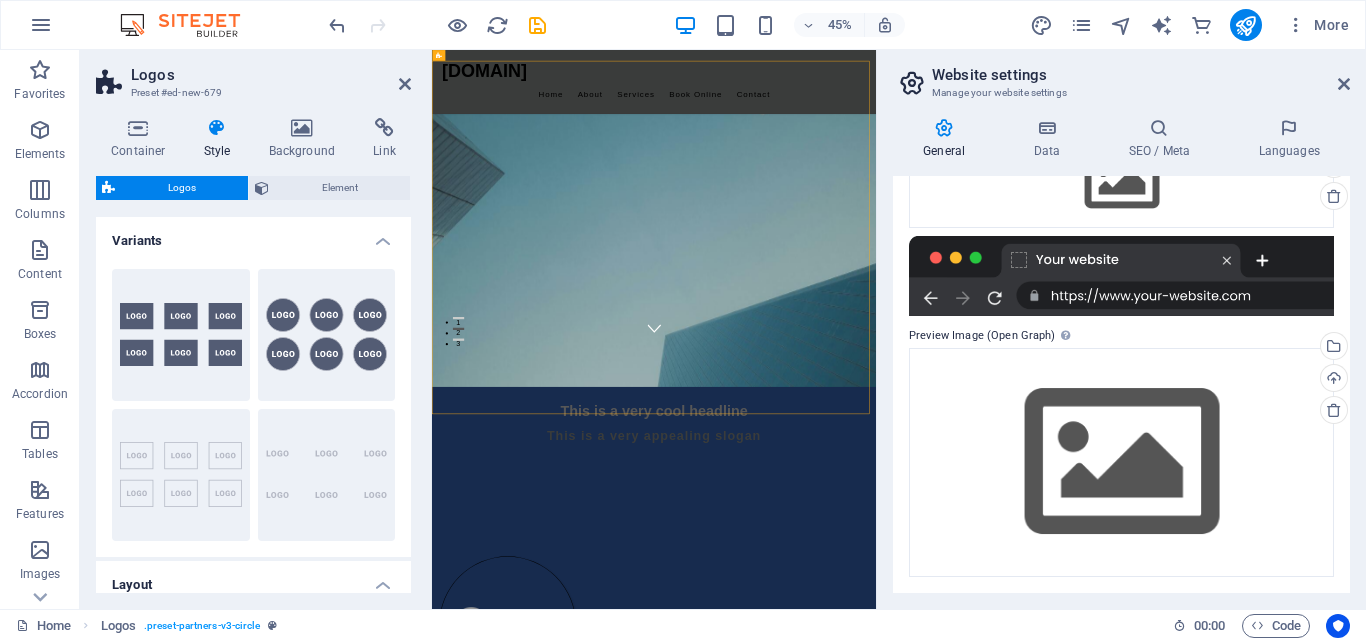 drag, startPoint x: 1345, startPoint y: 477, endPoint x: 1356, endPoint y: 534, distance: 58.0517 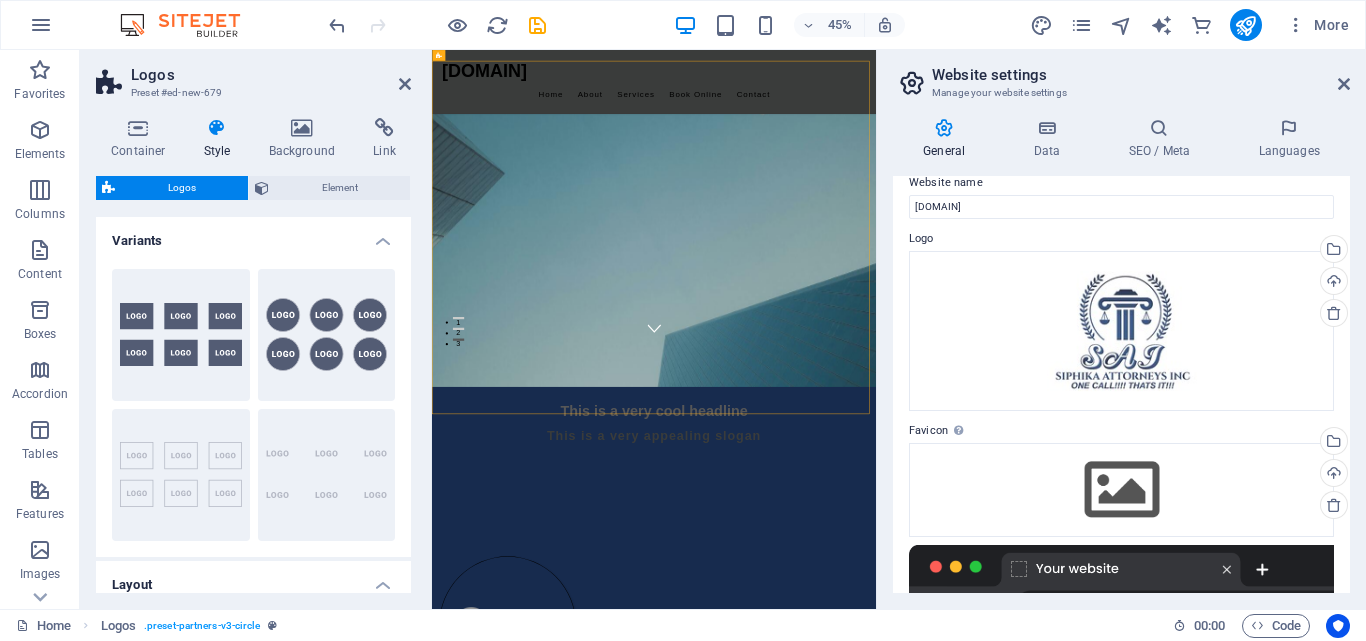 scroll, scrollTop: 0, scrollLeft: 0, axis: both 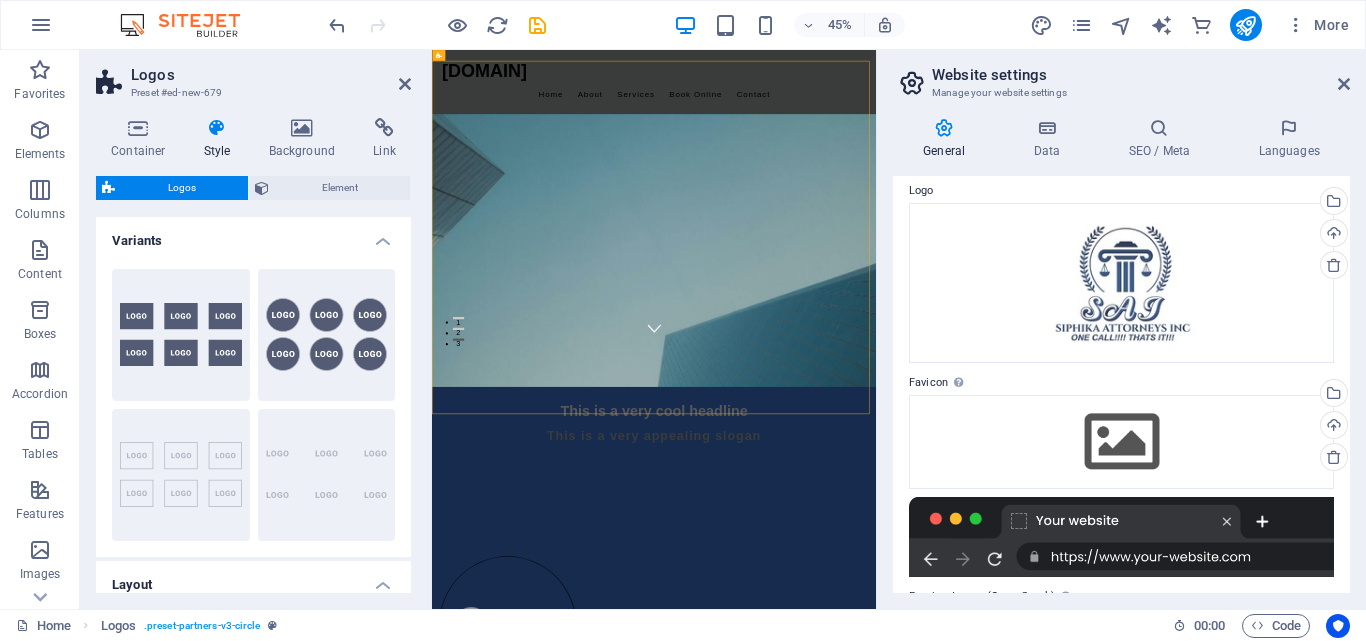 drag, startPoint x: 1351, startPoint y: 368, endPoint x: 1365, endPoint y: 493, distance: 125.781555 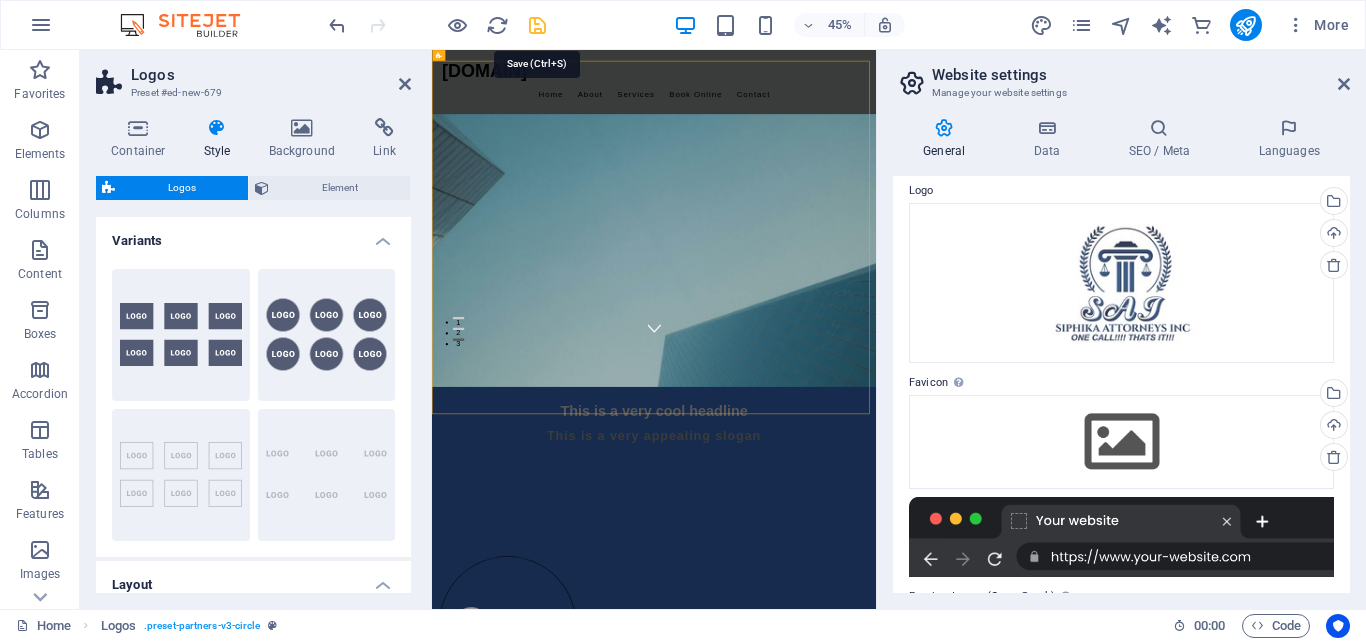 click at bounding box center (537, 25) 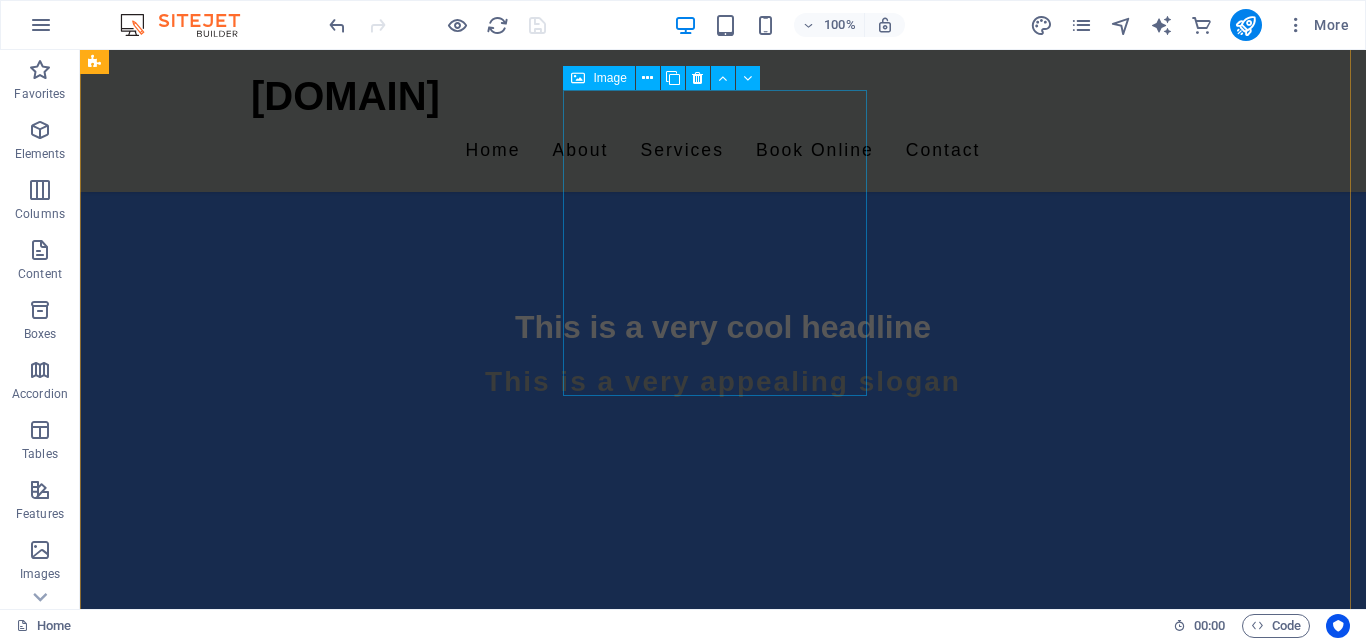 click at bounding box center [248, 1116] 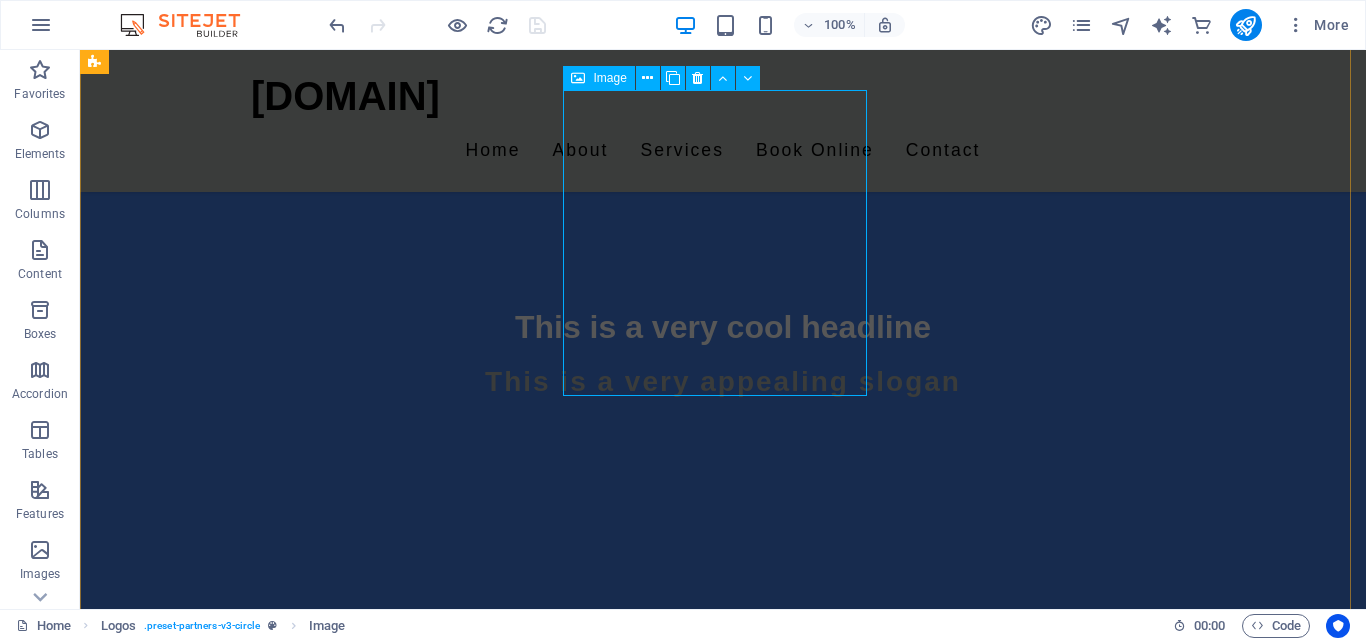 click at bounding box center (248, 1116) 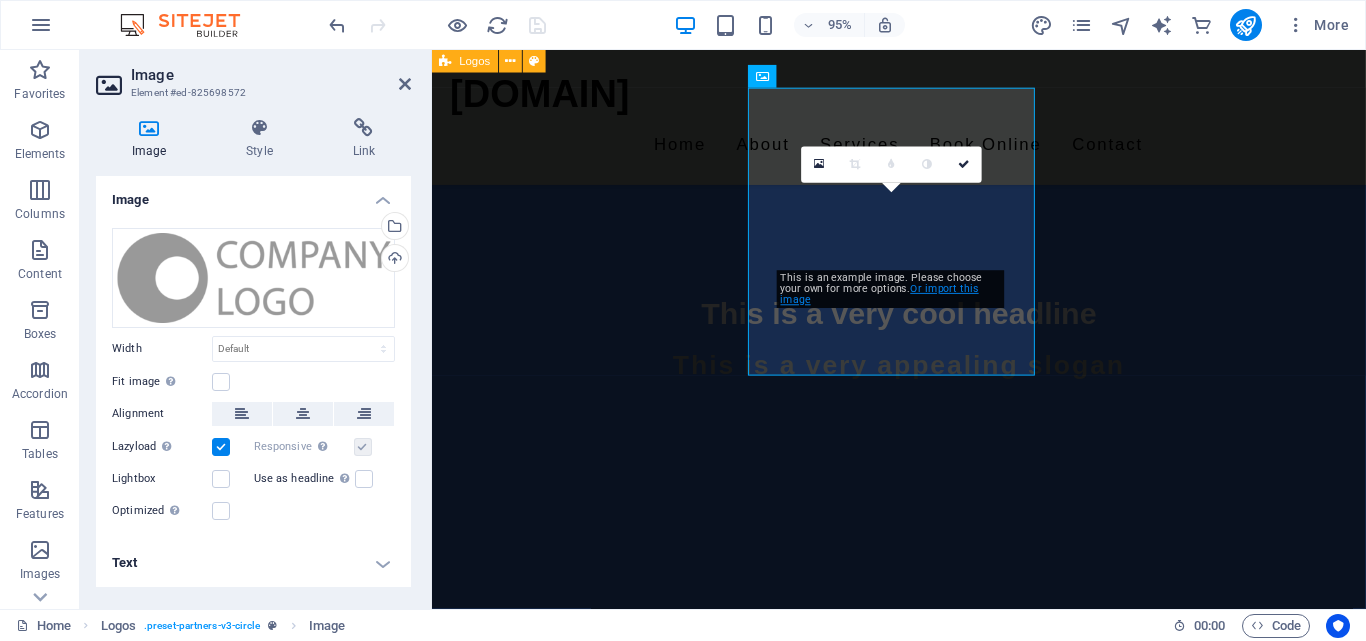 click on "Or import this image" at bounding box center (880, 295) 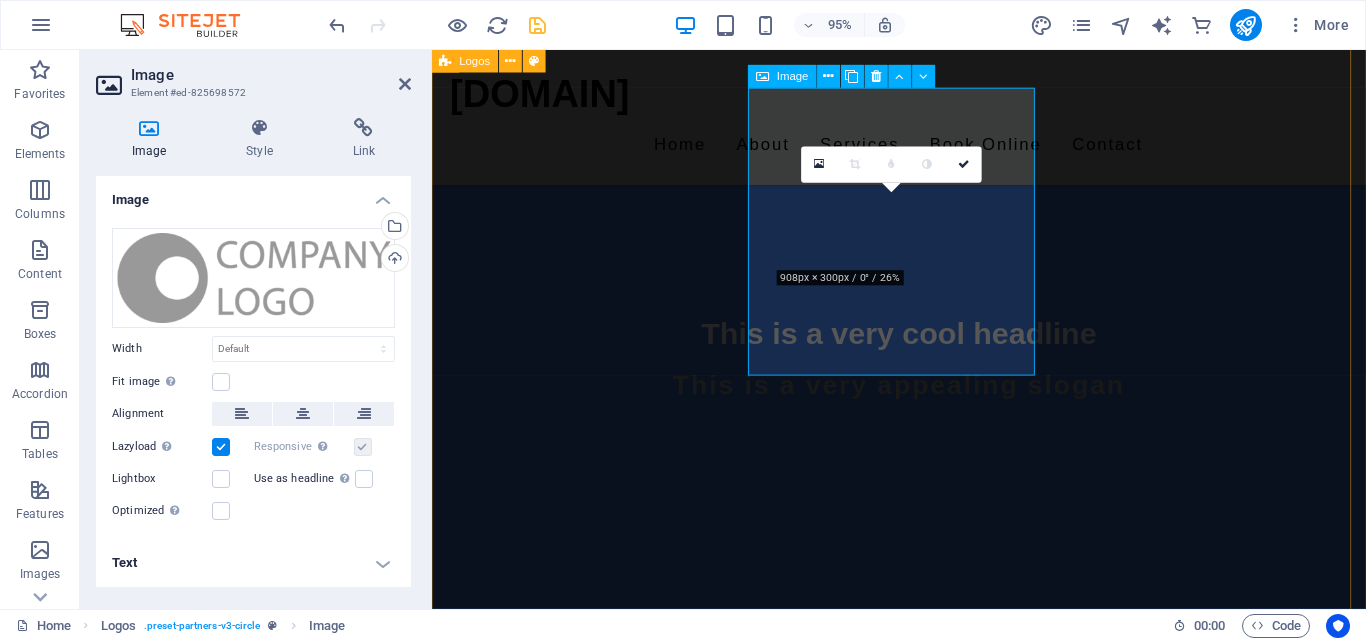 click at bounding box center (600, 1137) 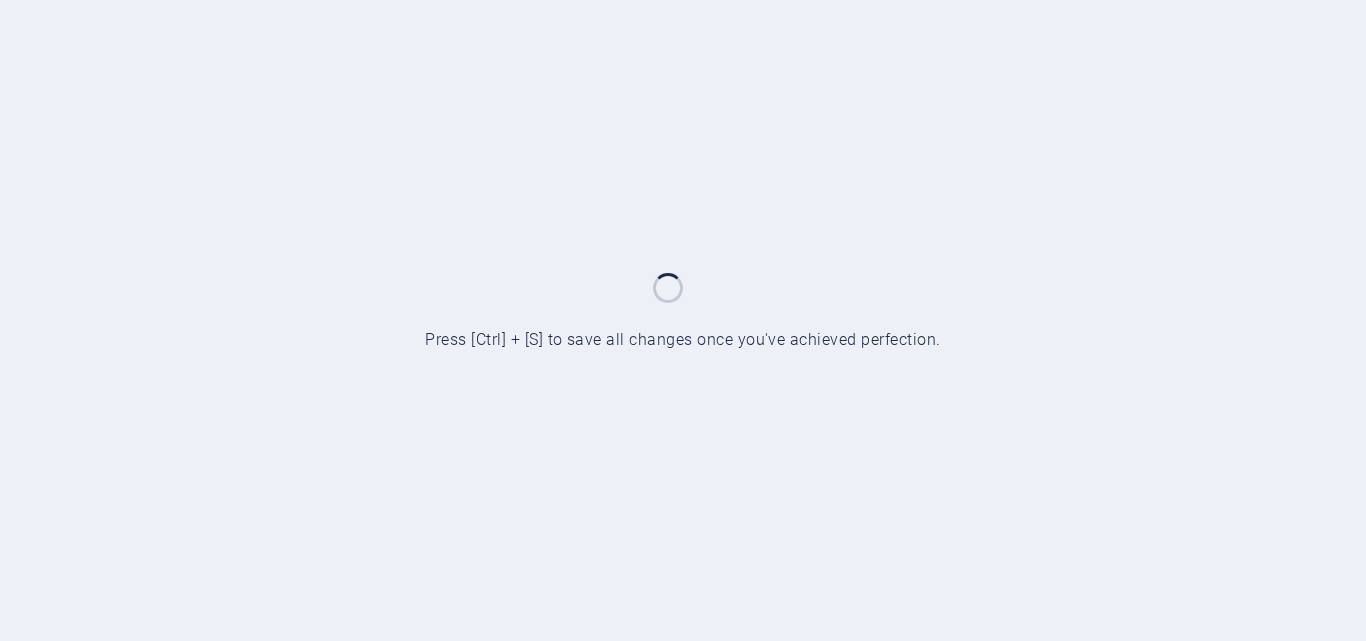 scroll, scrollTop: 0, scrollLeft: 0, axis: both 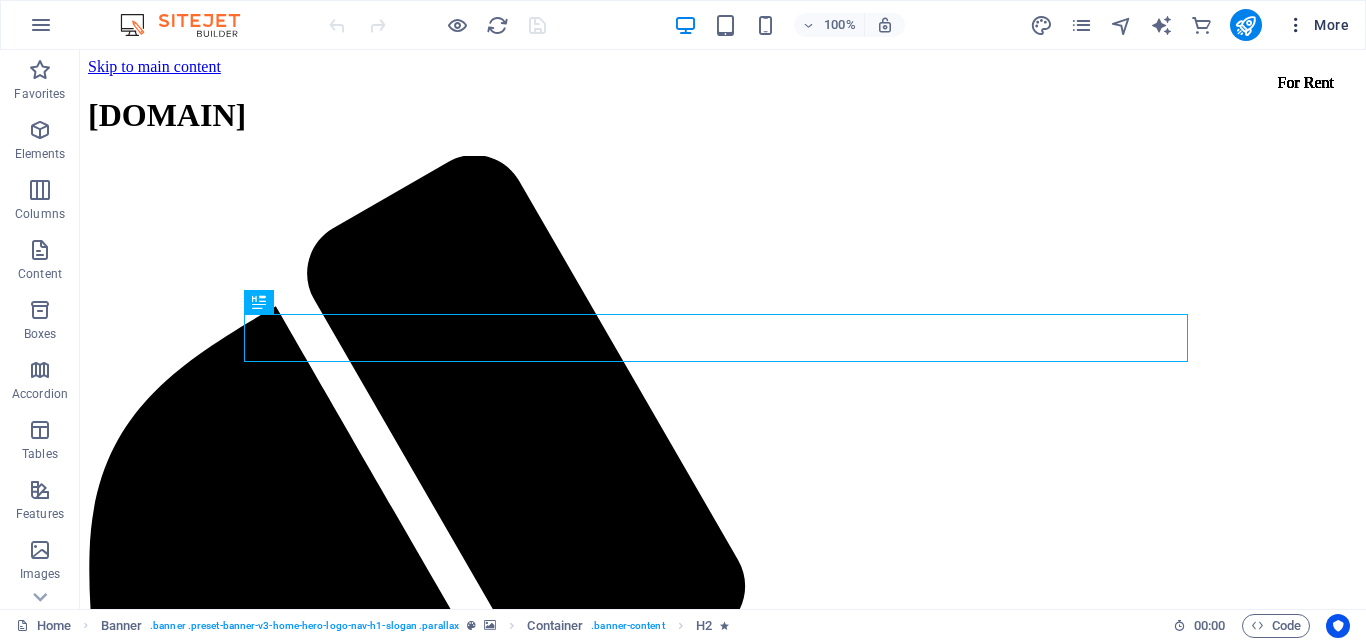 click at bounding box center [1296, 25] 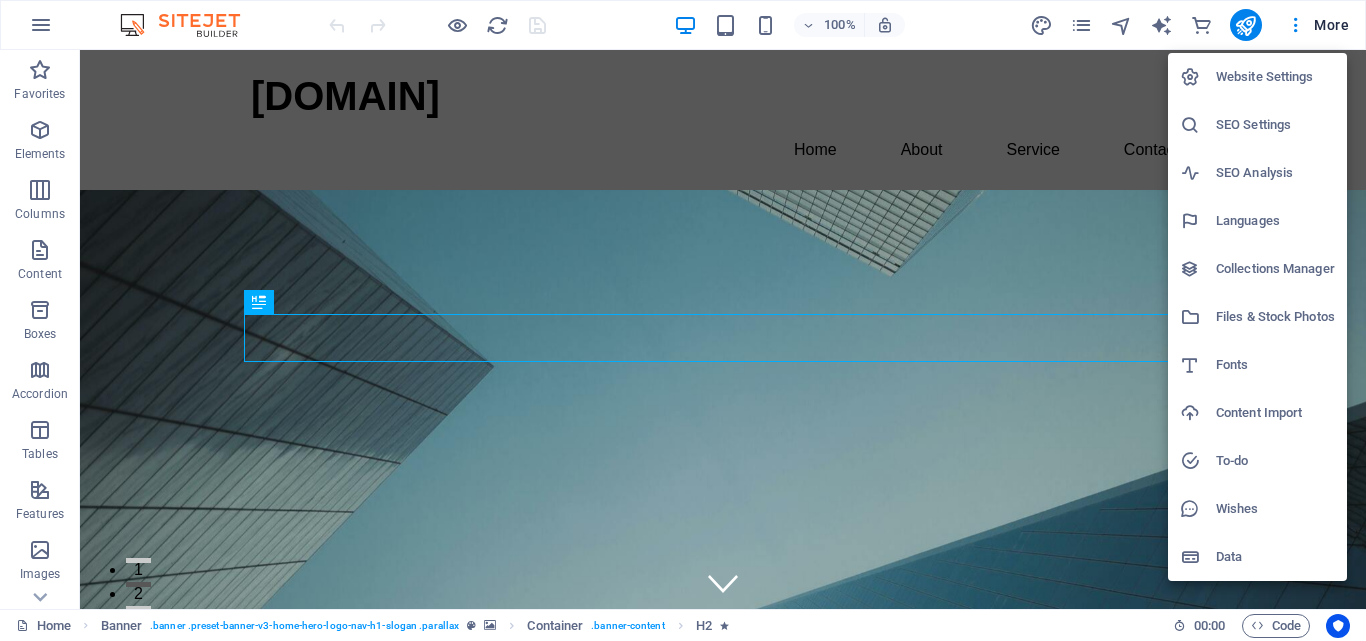 click on "Website Settings" at bounding box center (1275, 77) 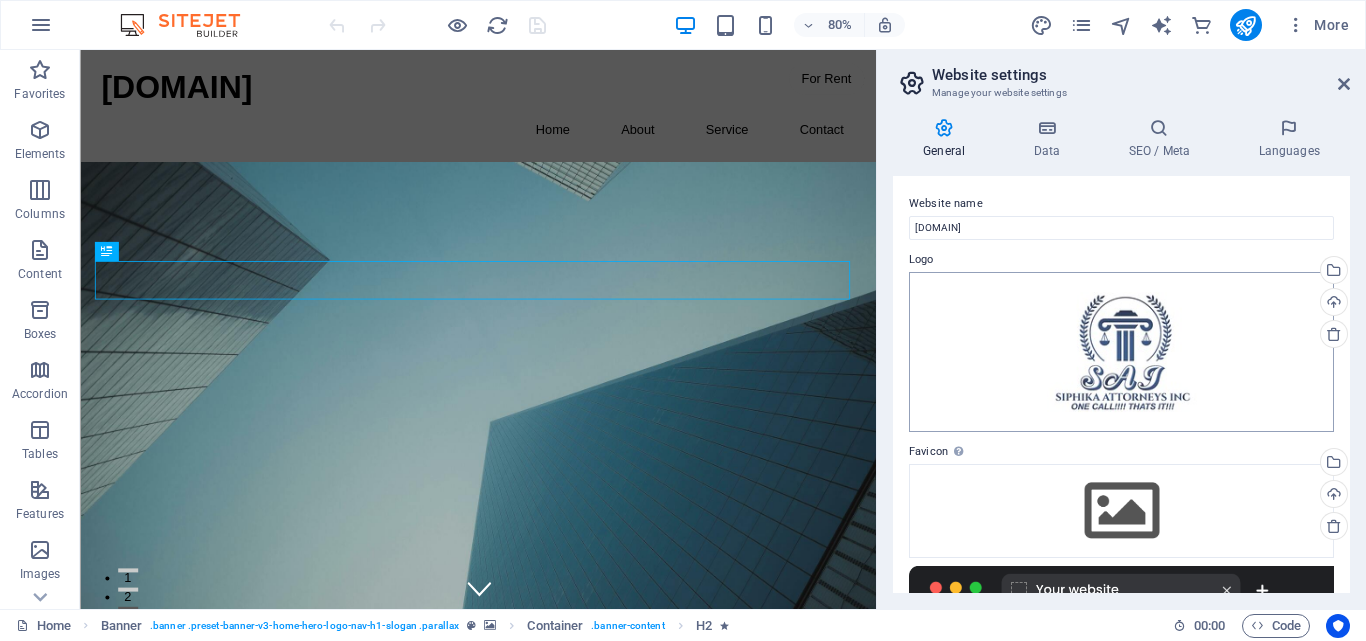 type 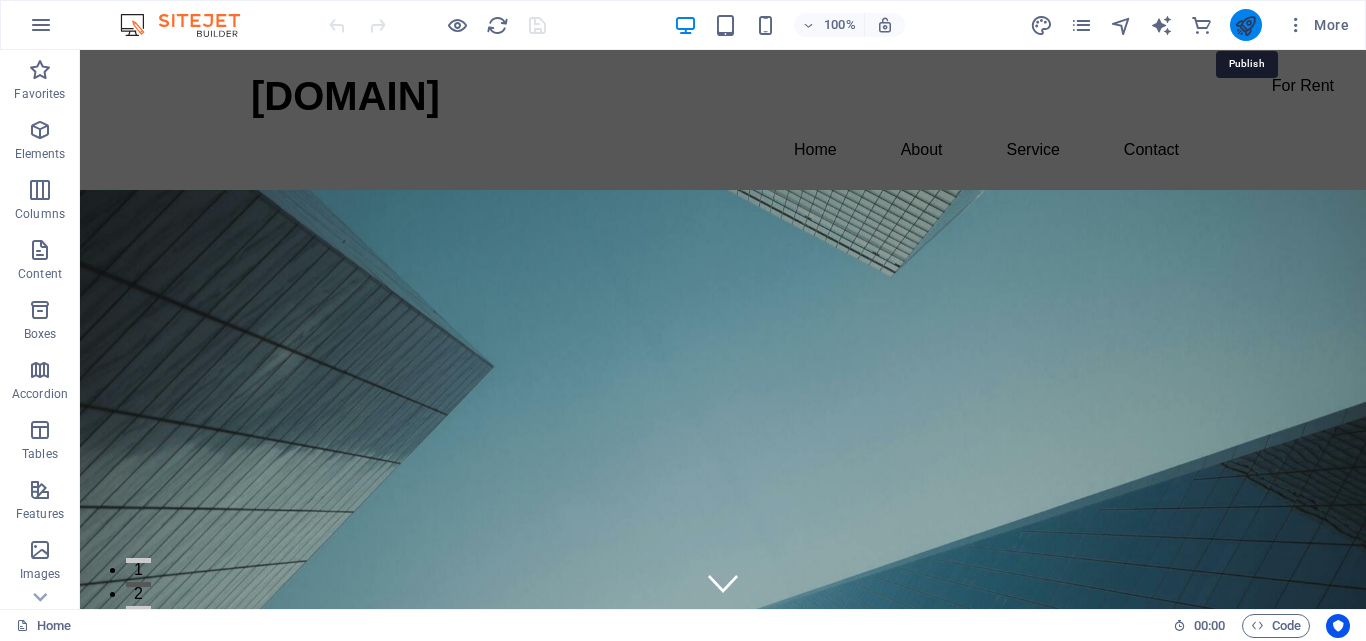 click at bounding box center [1245, 25] 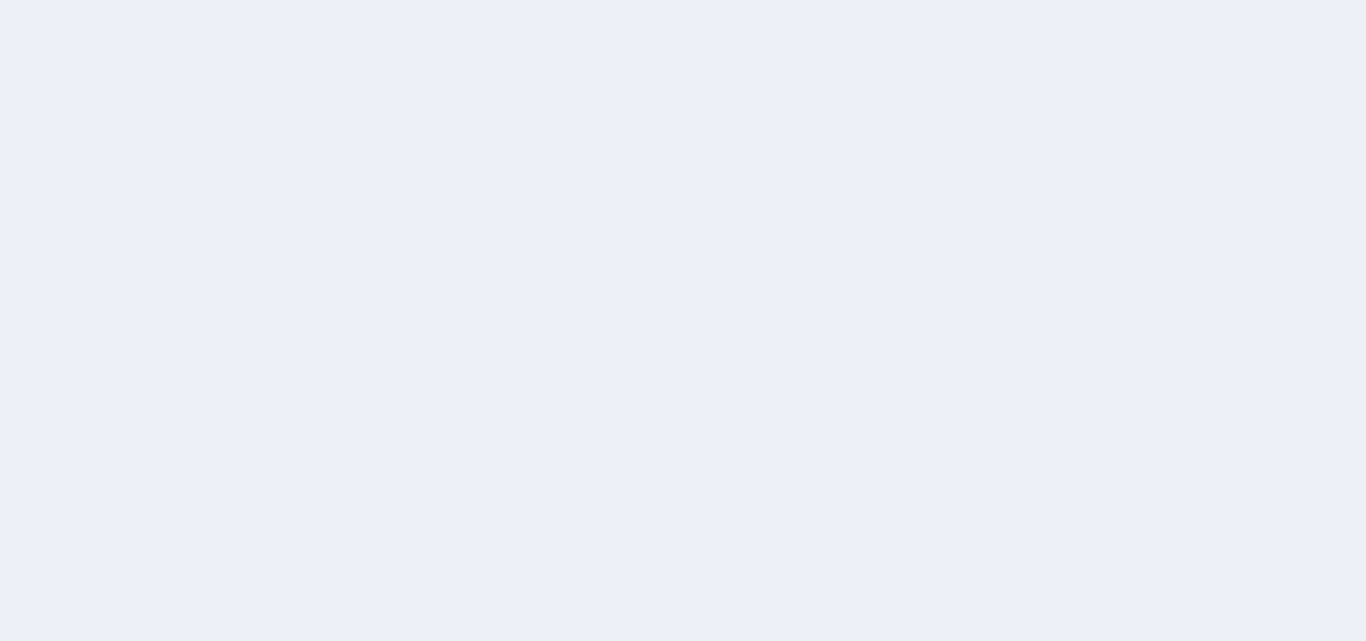 scroll, scrollTop: 0, scrollLeft: 0, axis: both 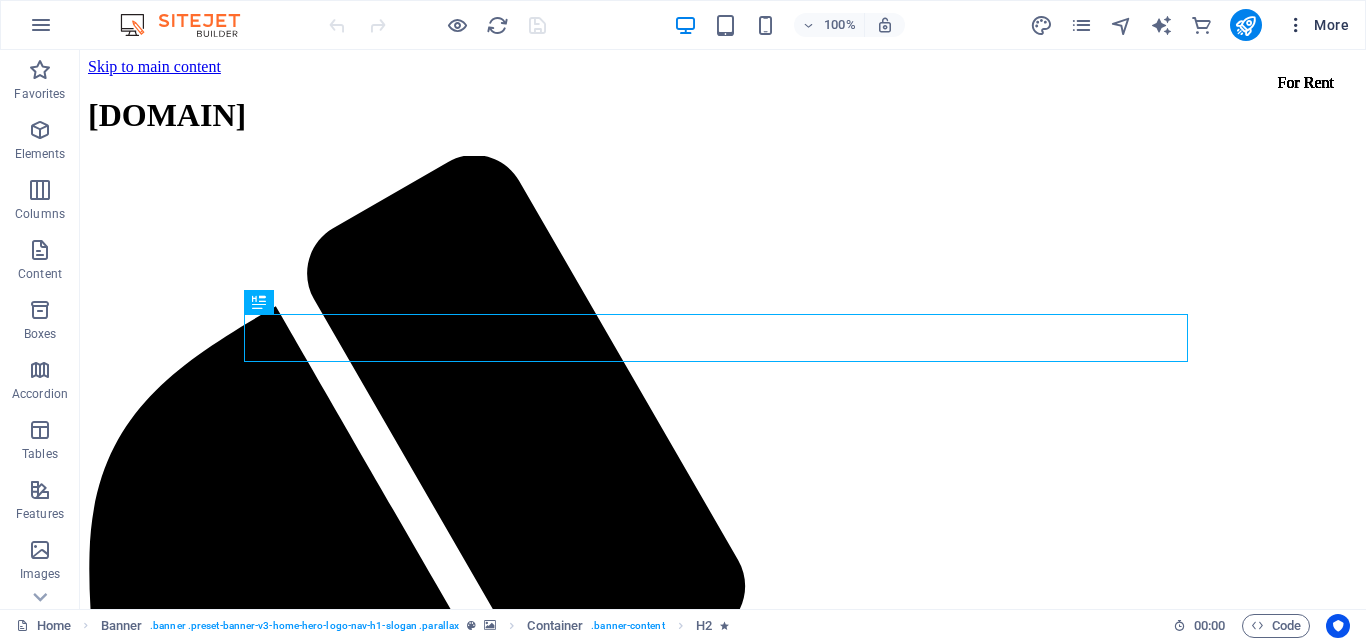 click at bounding box center (1296, 25) 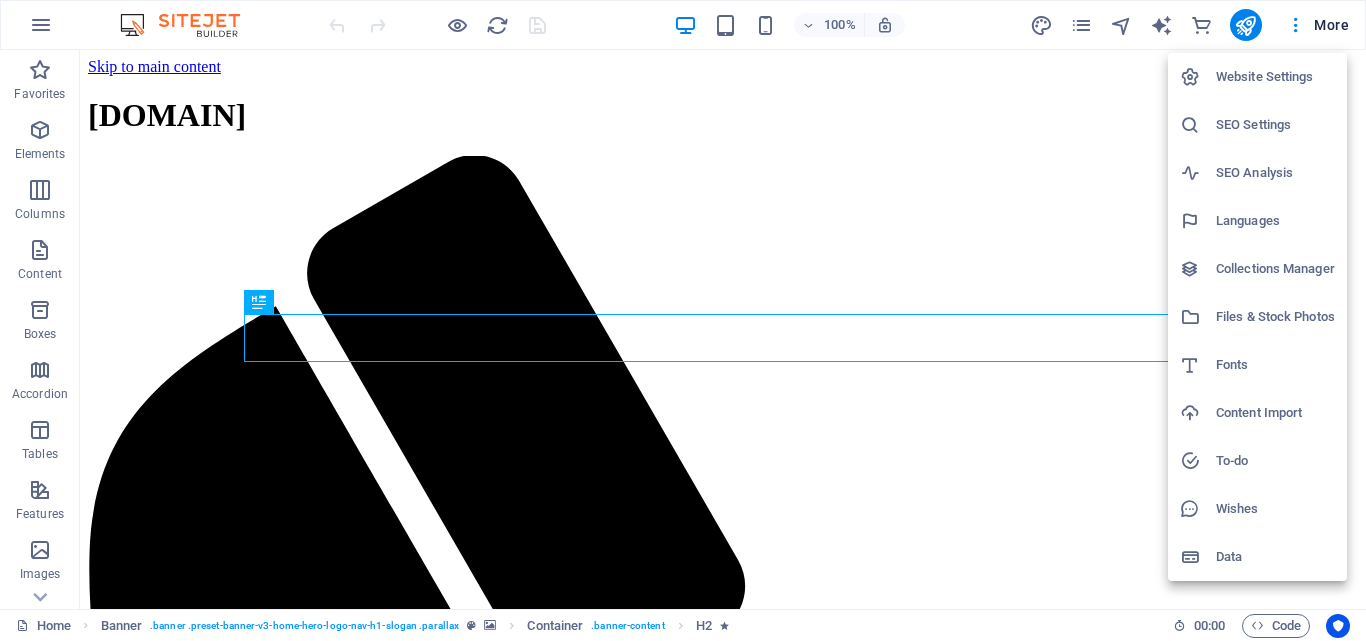 click on "Website Settings" at bounding box center [1275, 77] 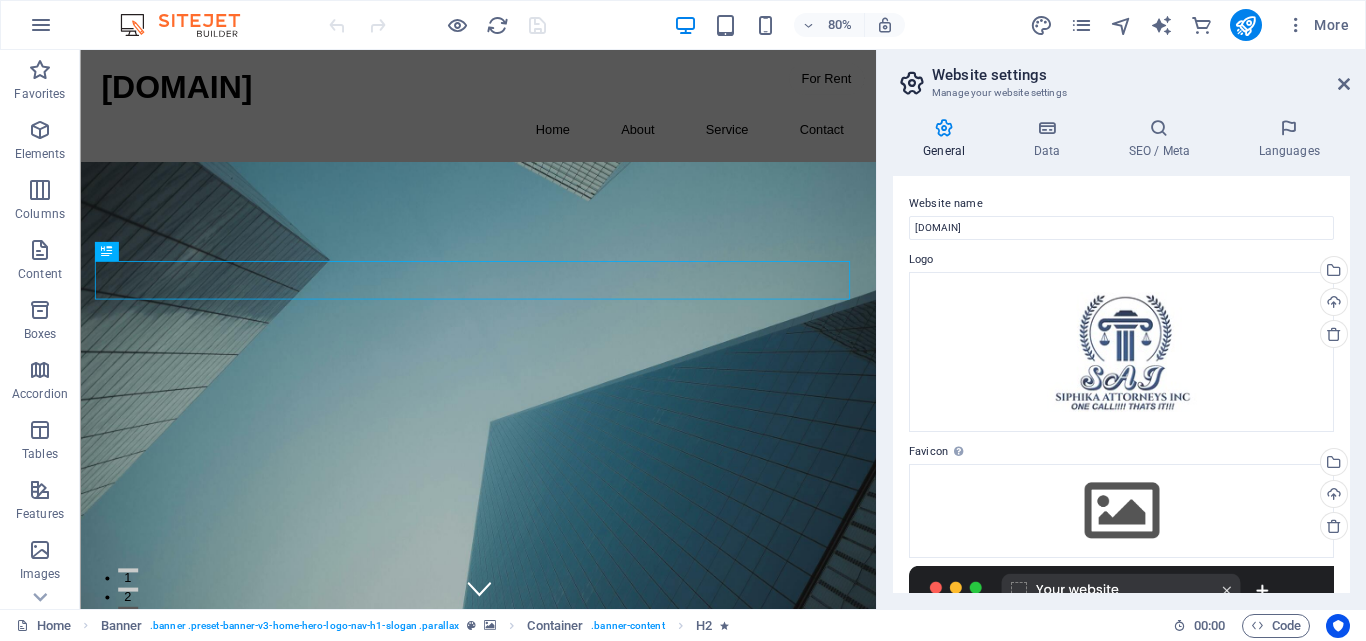 drag, startPoint x: 1350, startPoint y: 356, endPoint x: 1352, endPoint y: 389, distance: 33.06055 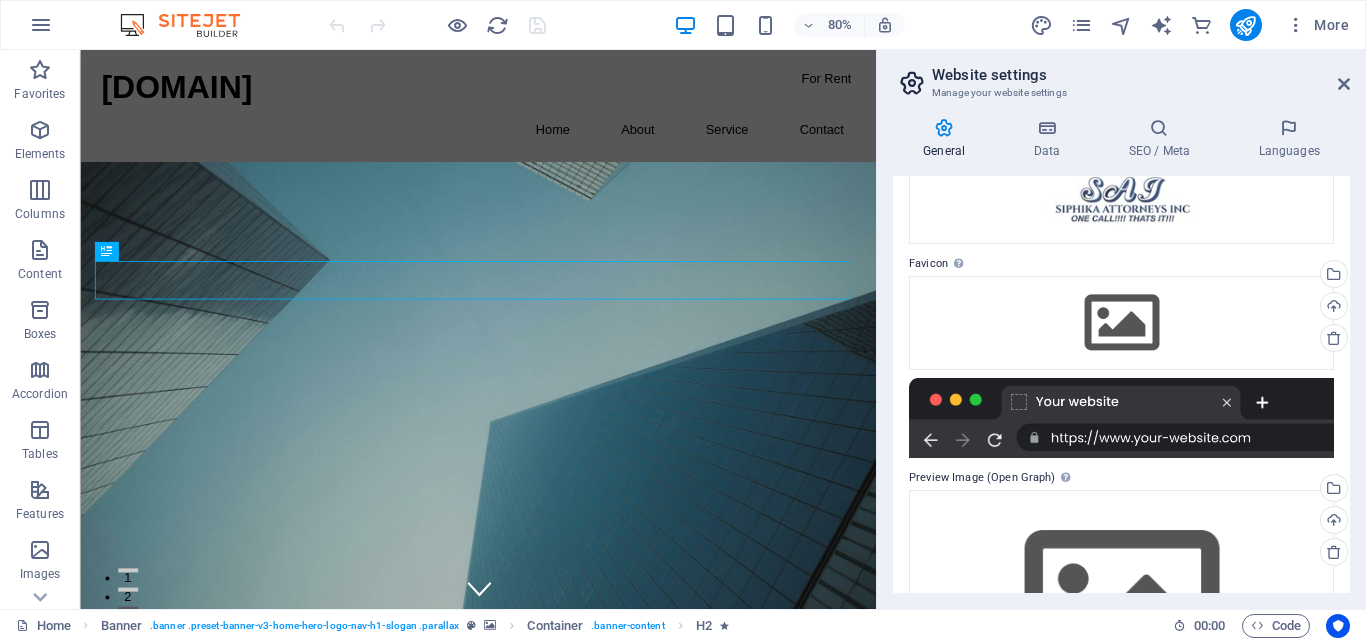 scroll, scrollTop: 193, scrollLeft: 0, axis: vertical 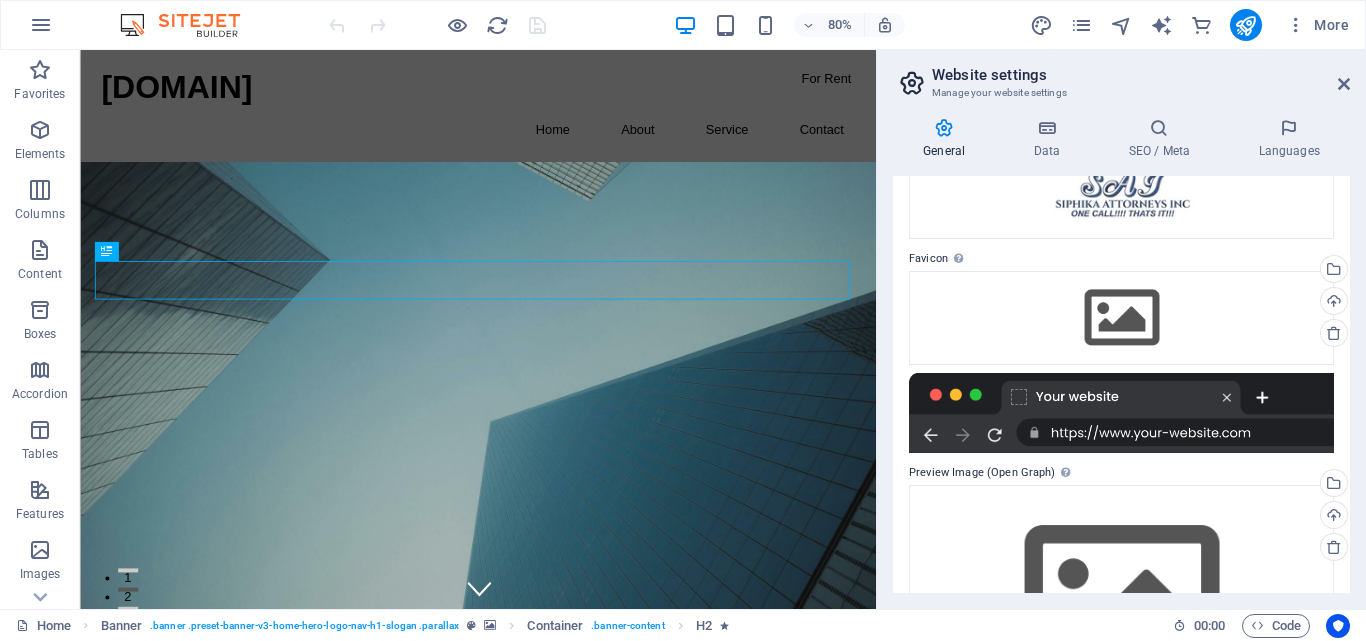drag, startPoint x: 1345, startPoint y: 417, endPoint x: 950, endPoint y: 680, distance: 474.5461 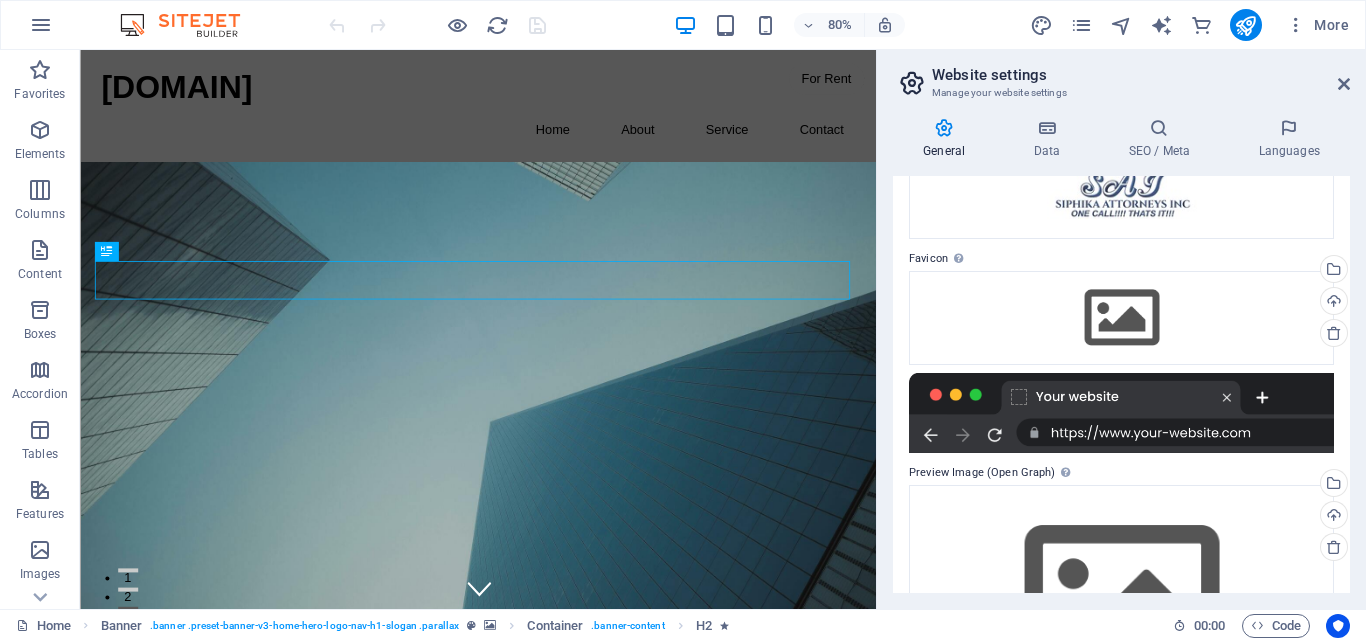 drag, startPoint x: 1350, startPoint y: 435, endPoint x: 1364, endPoint y: 548, distance: 113.86395 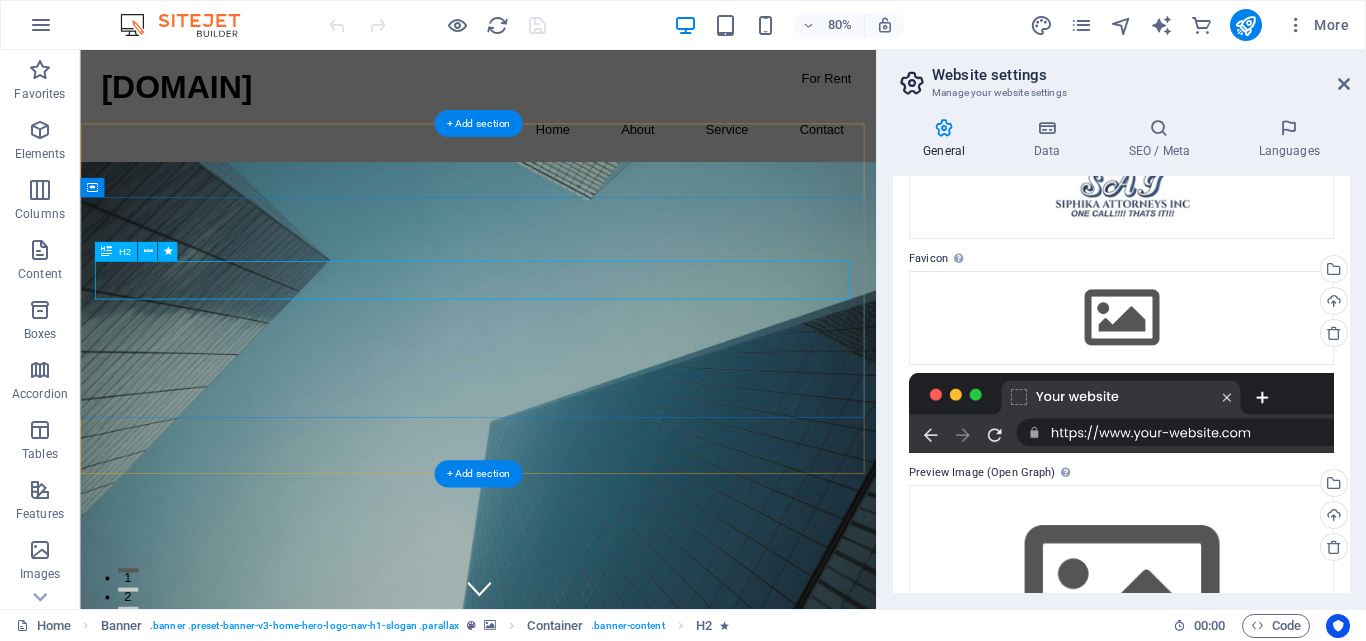 click on "This is a very cool headline" at bounding box center [578, 1070] 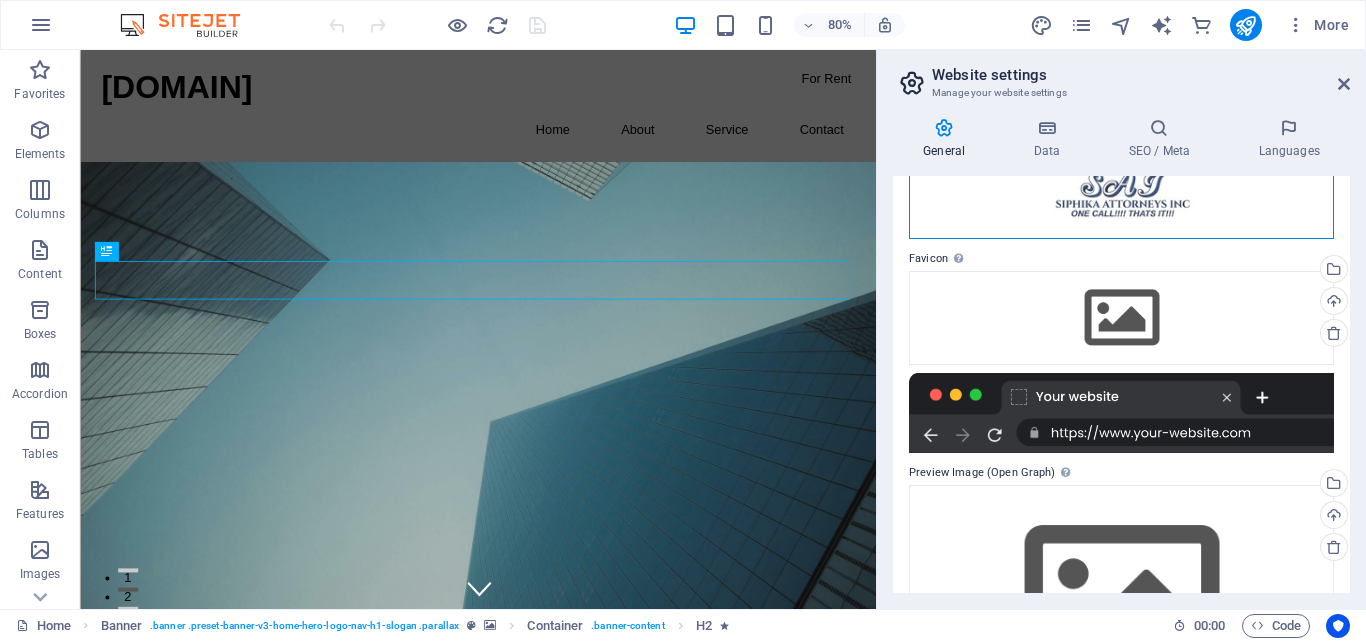 click on "Drag files here, click to choose files or select files from Files or our free stock photos & videos" at bounding box center (1121, 159) 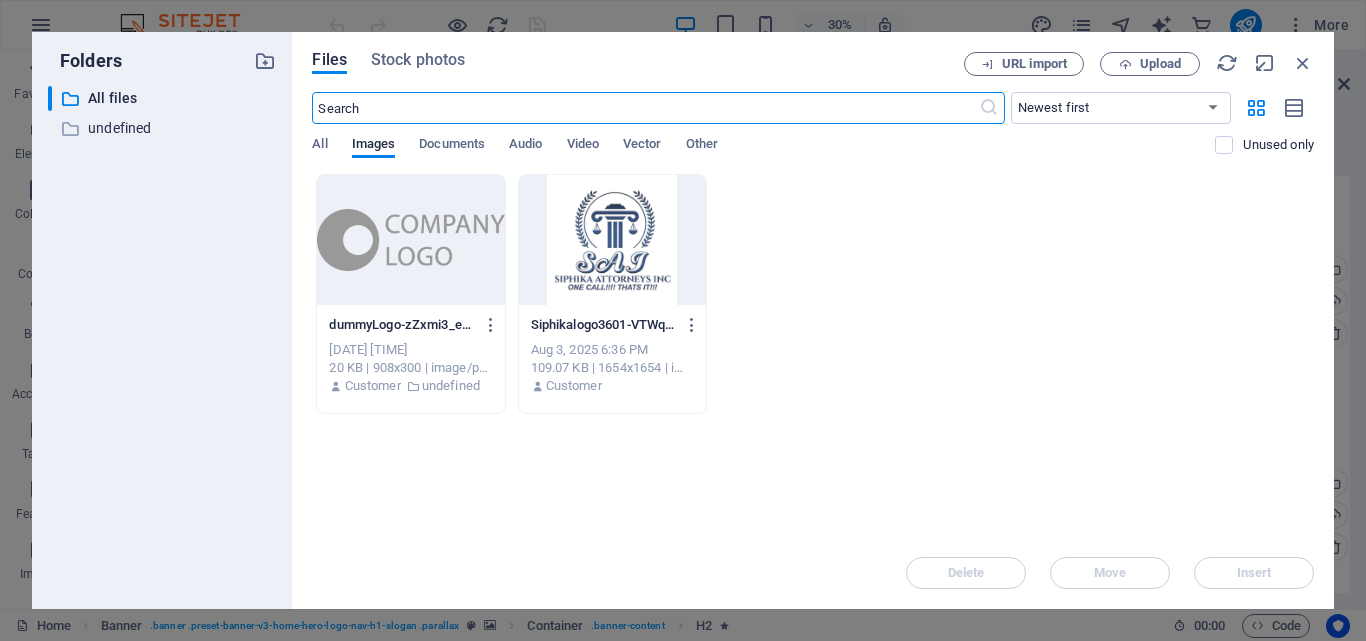 click at bounding box center (410, 240) 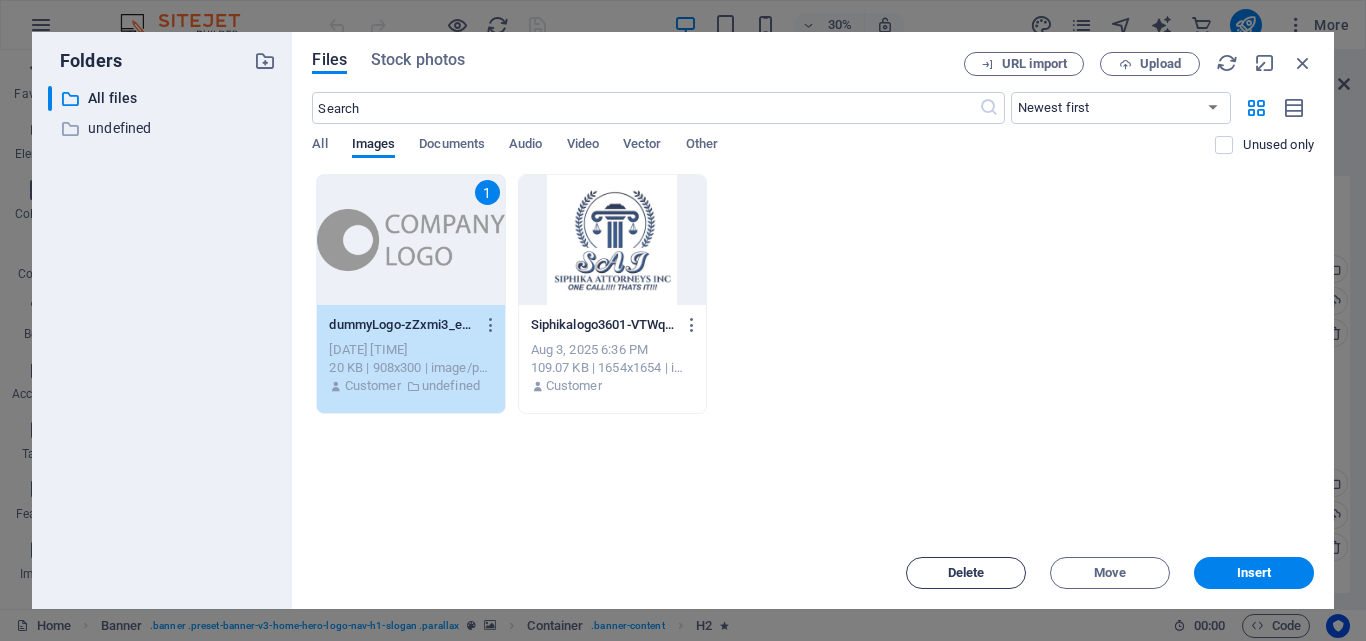 click on "Delete" at bounding box center (966, 573) 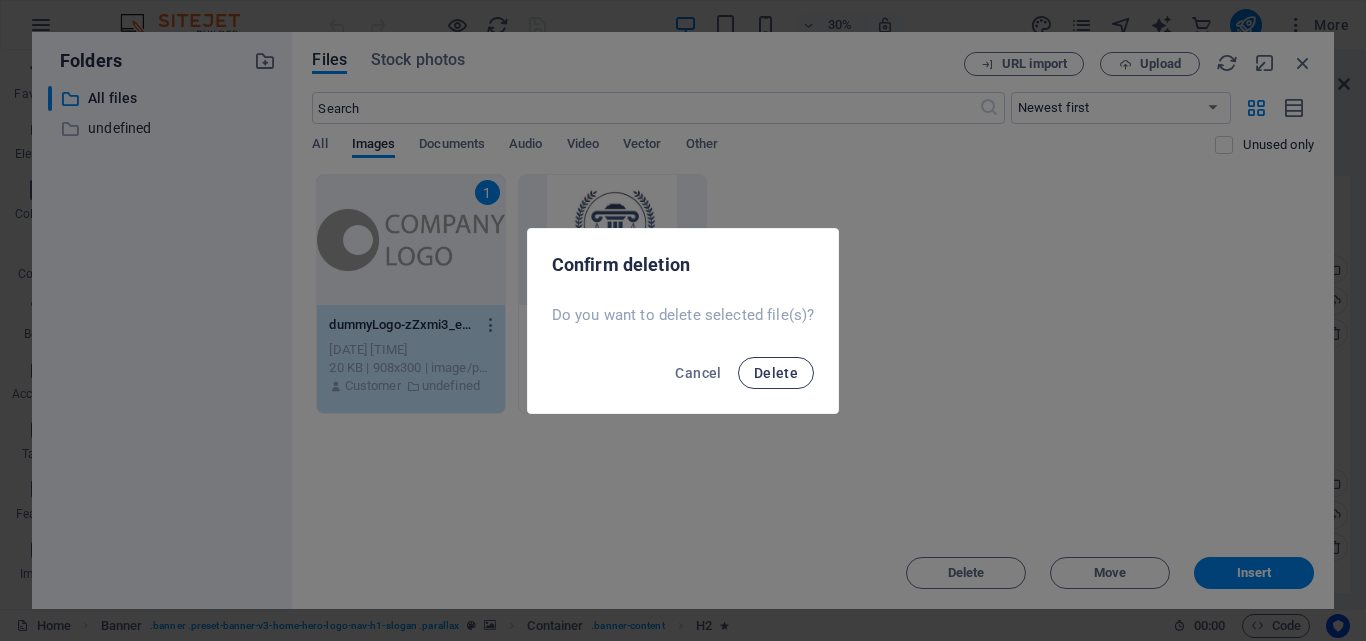 click on "Delete" at bounding box center [776, 373] 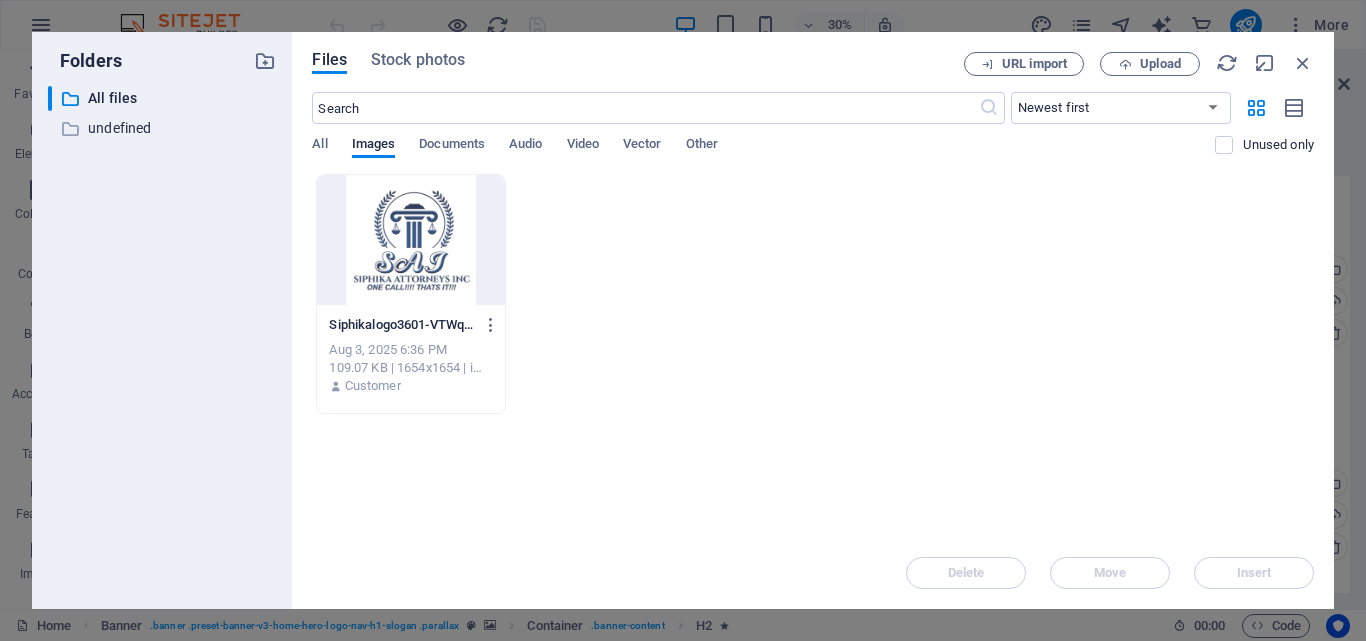 click at bounding box center (410, 240) 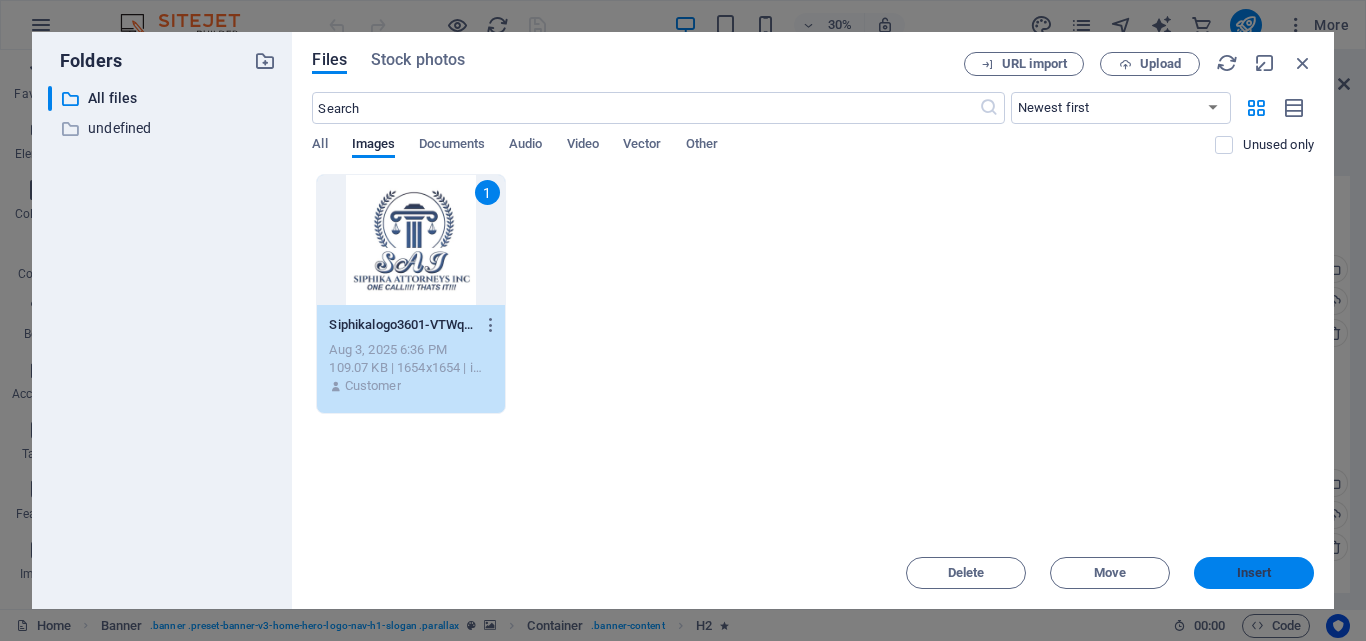 click on "Insert" at bounding box center [1254, 573] 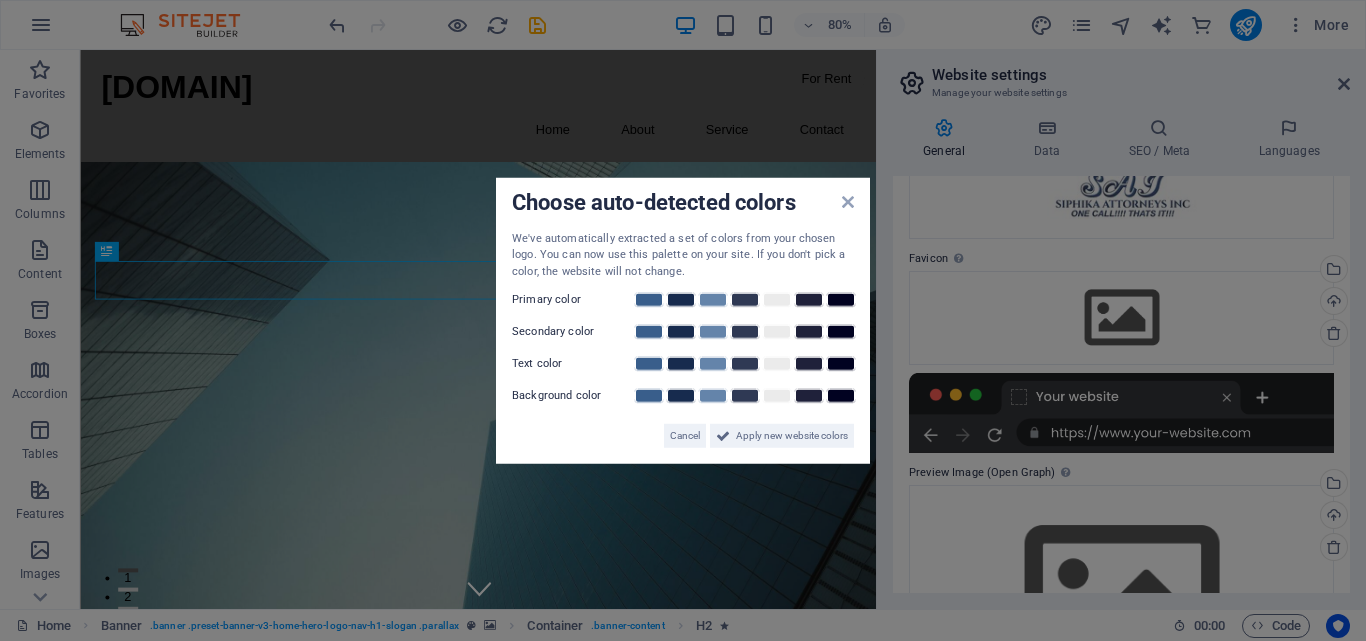 drag, startPoint x: 1346, startPoint y: 420, endPoint x: 1342, endPoint y: 382, distance: 38.209946 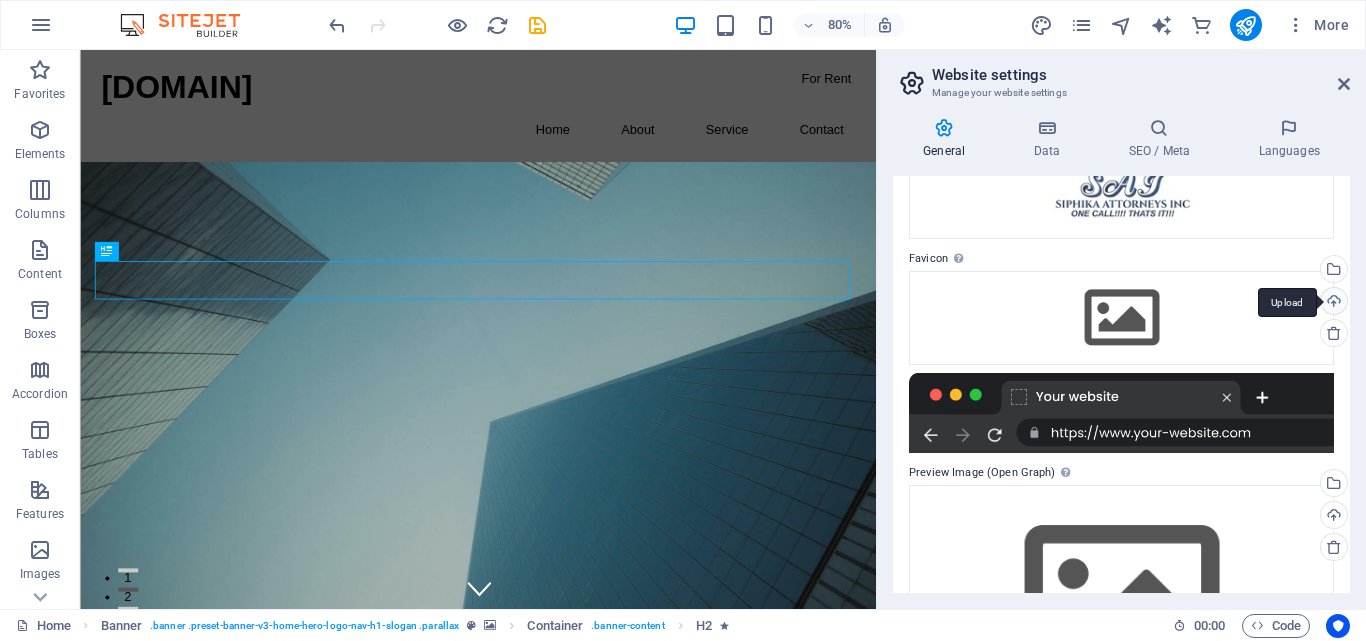 drag, startPoint x: 1345, startPoint y: 417, endPoint x: 1326, endPoint y: 298, distance: 120.50726 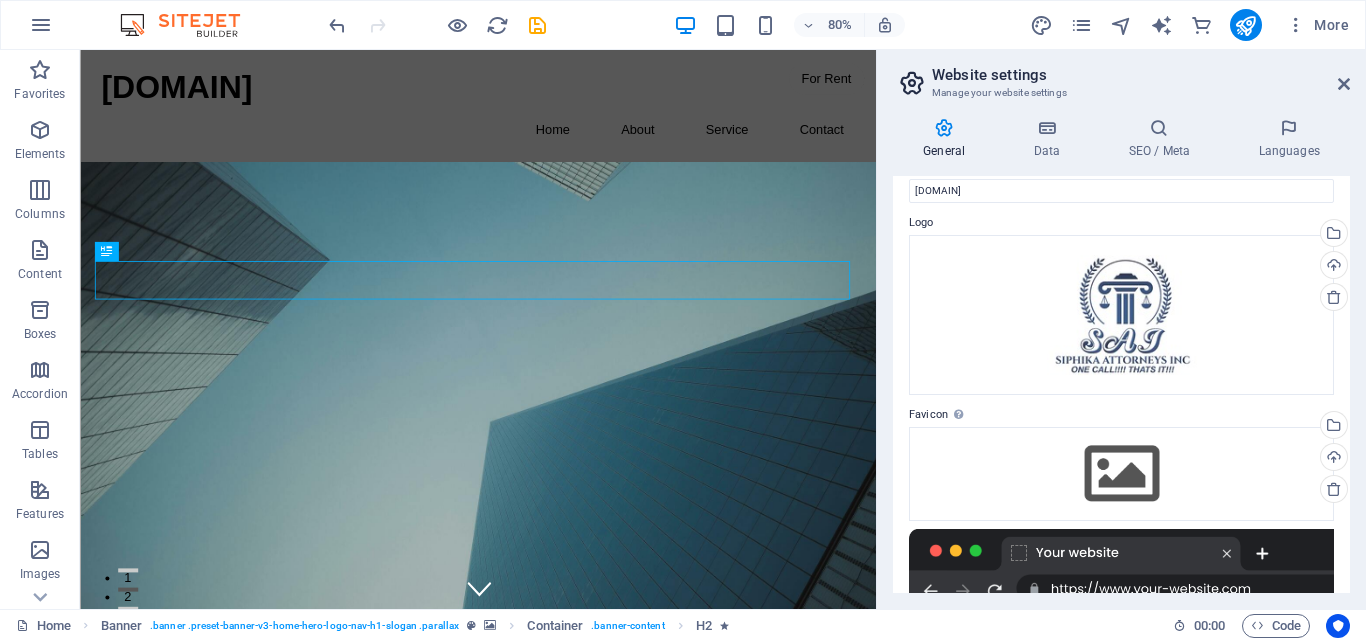scroll, scrollTop: 33, scrollLeft: 0, axis: vertical 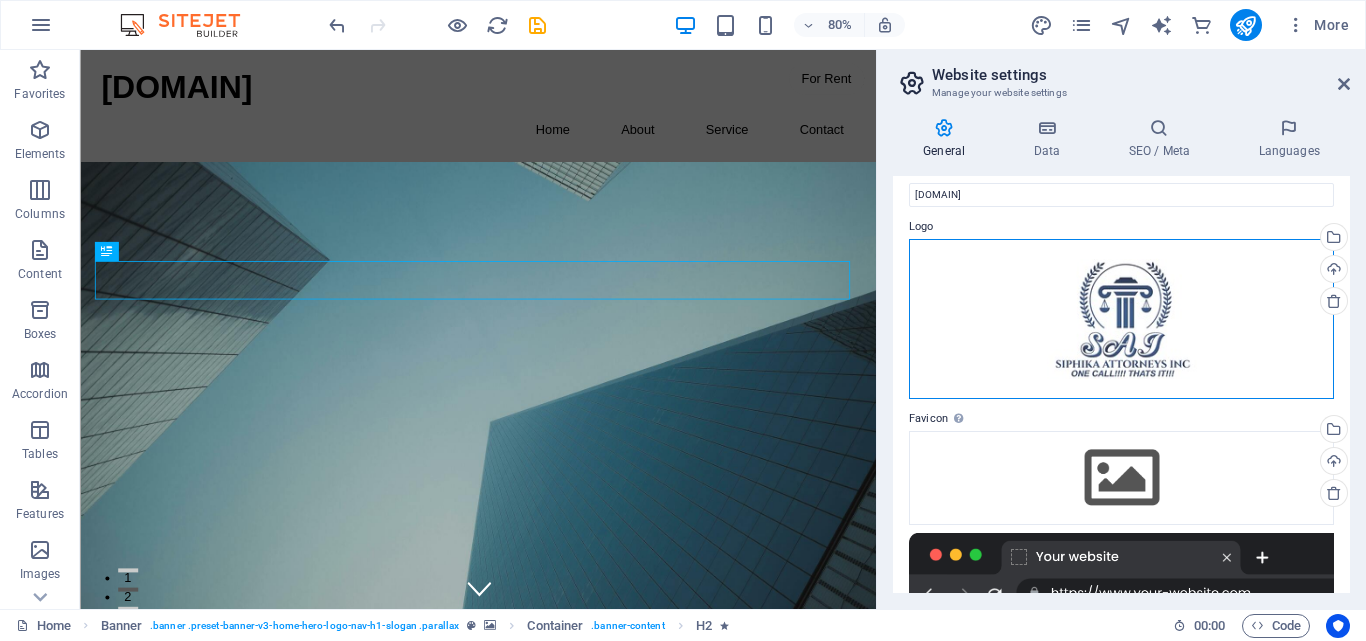 click on "Drag files here, click to choose files or select files from Files or our free stock photos & videos" at bounding box center (1121, 319) 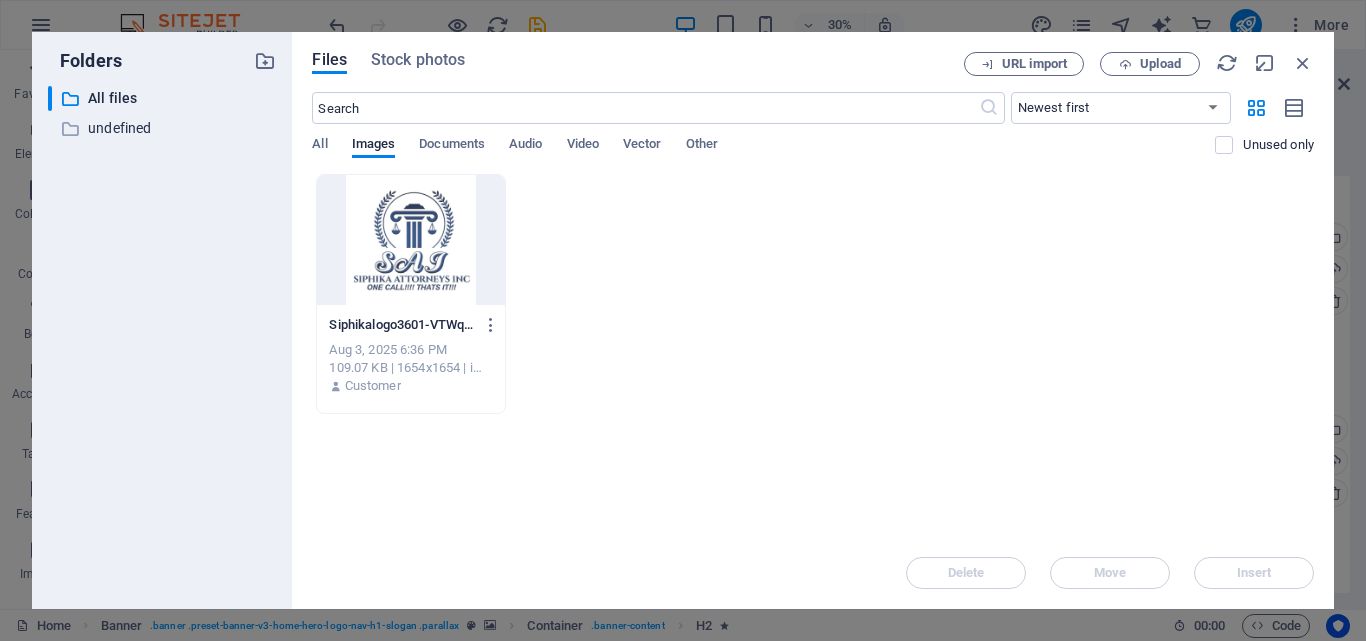 click at bounding box center (410, 240) 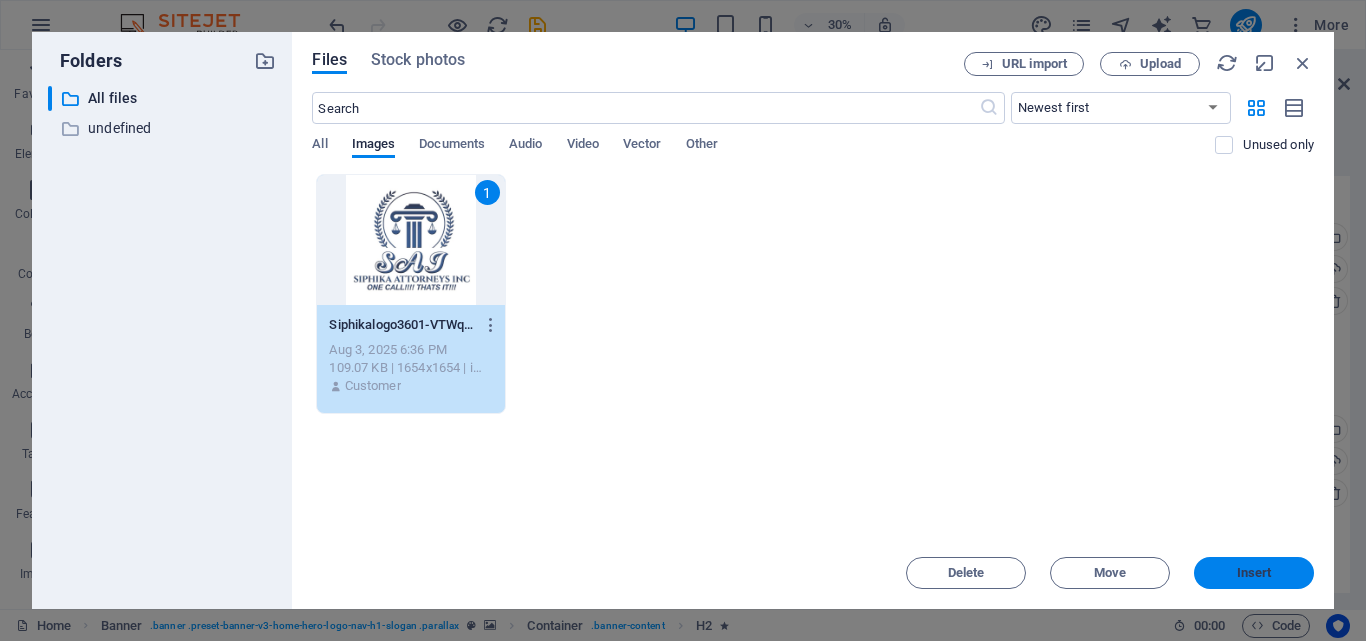 click on "Insert" at bounding box center (1254, 573) 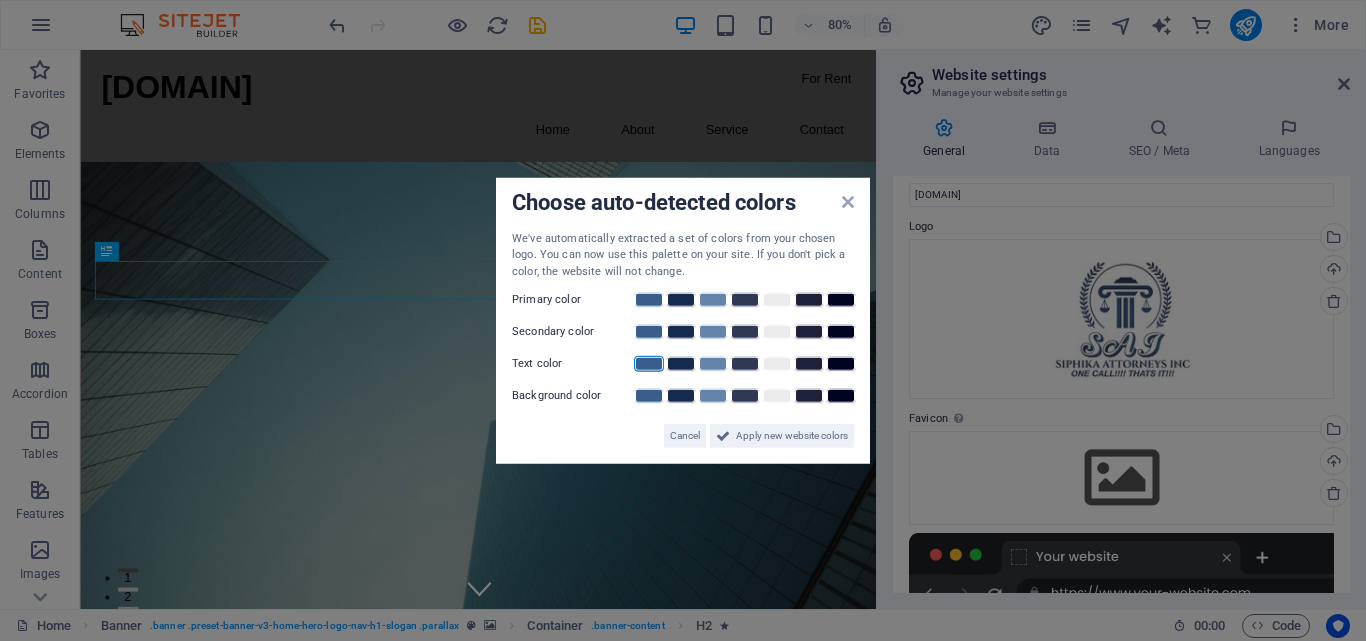 click at bounding box center [649, 364] 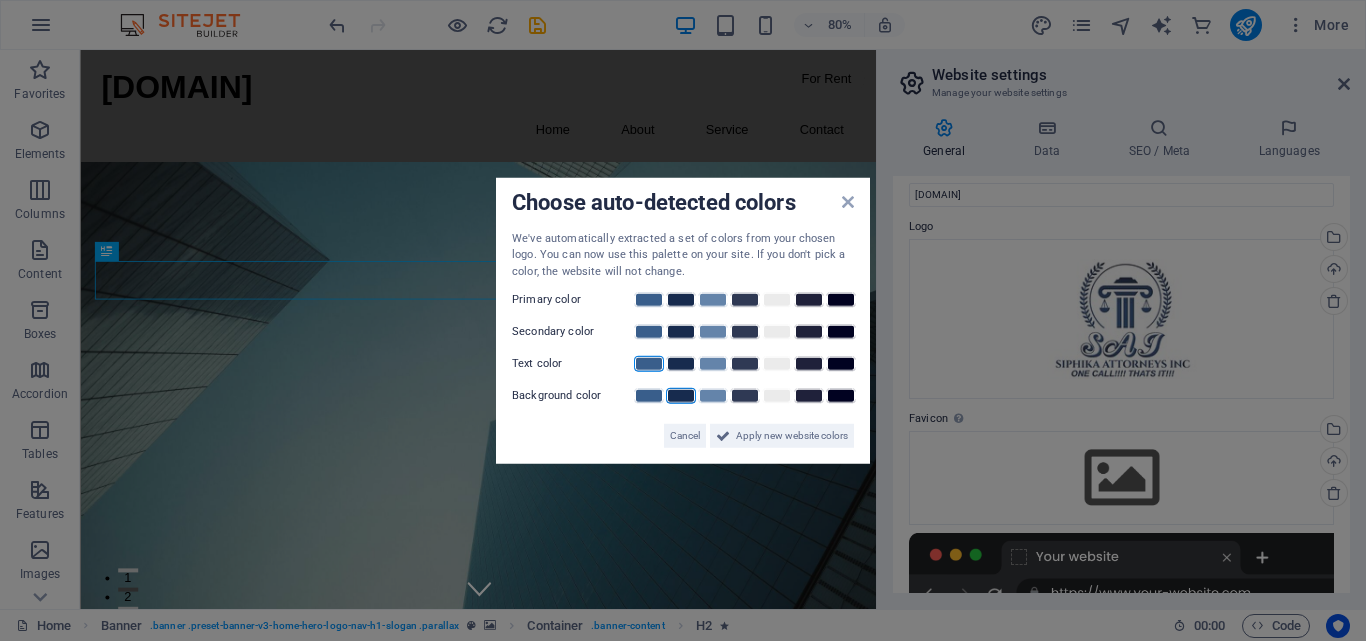 click at bounding box center [681, 396] 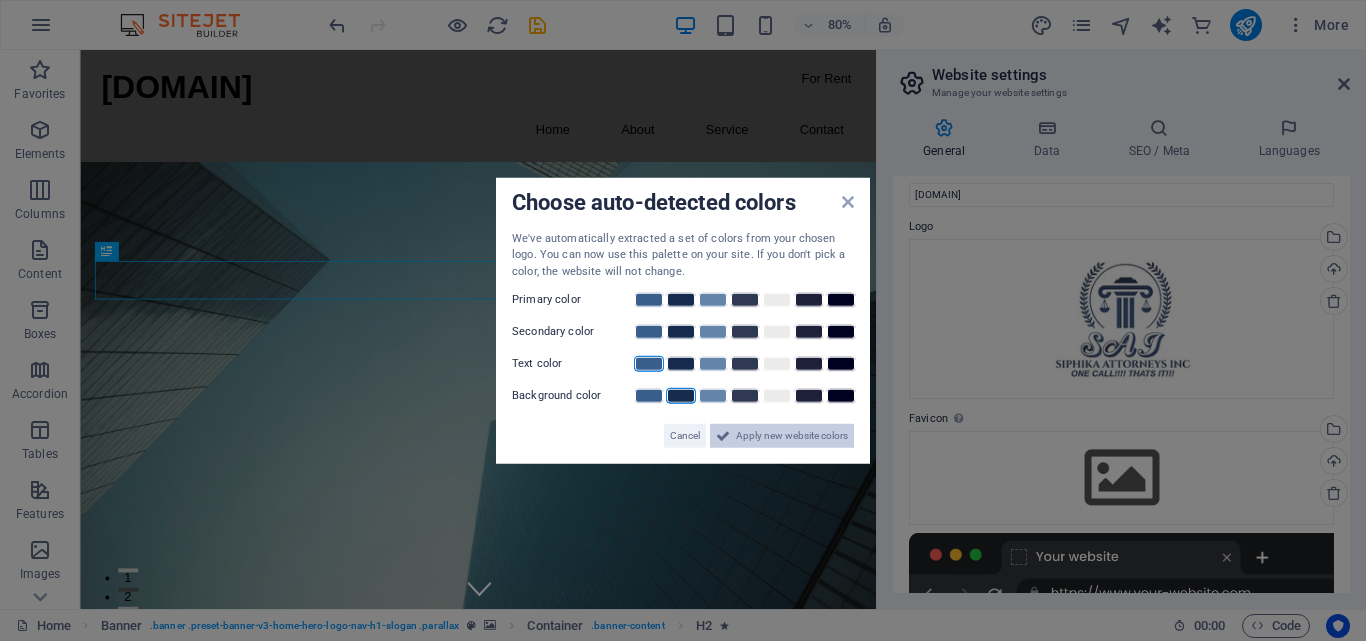 click on "Apply new website colors" at bounding box center [792, 436] 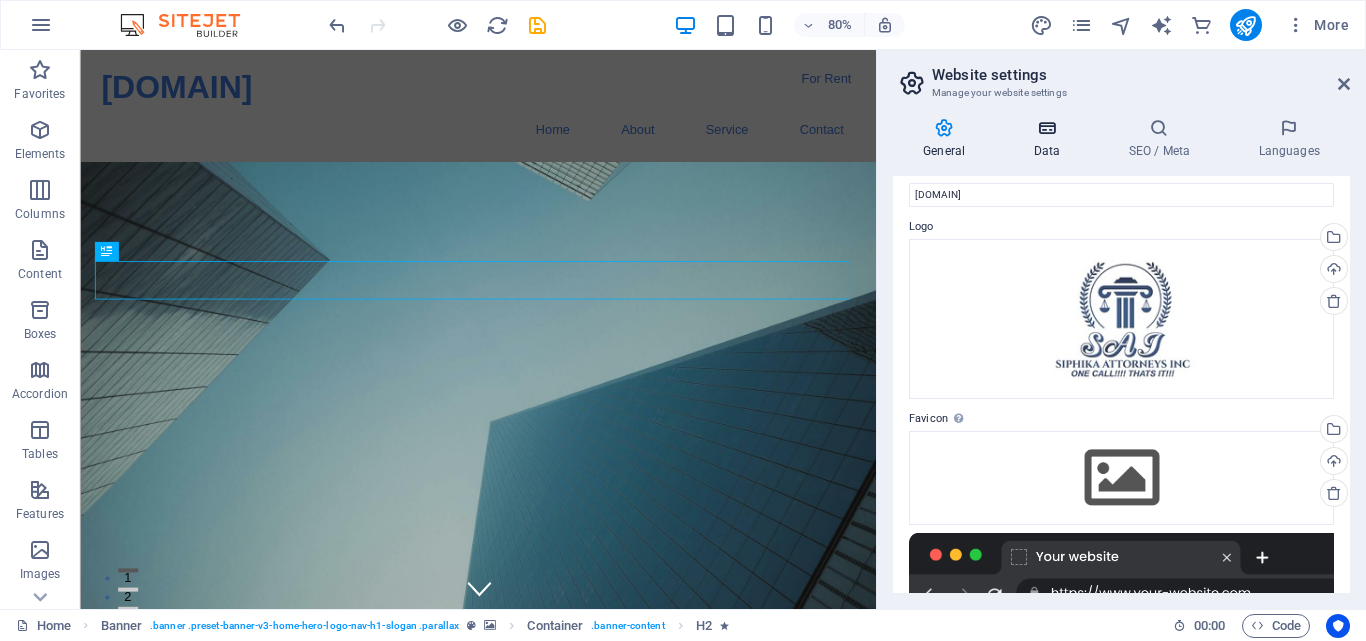 click at bounding box center (1046, 128) 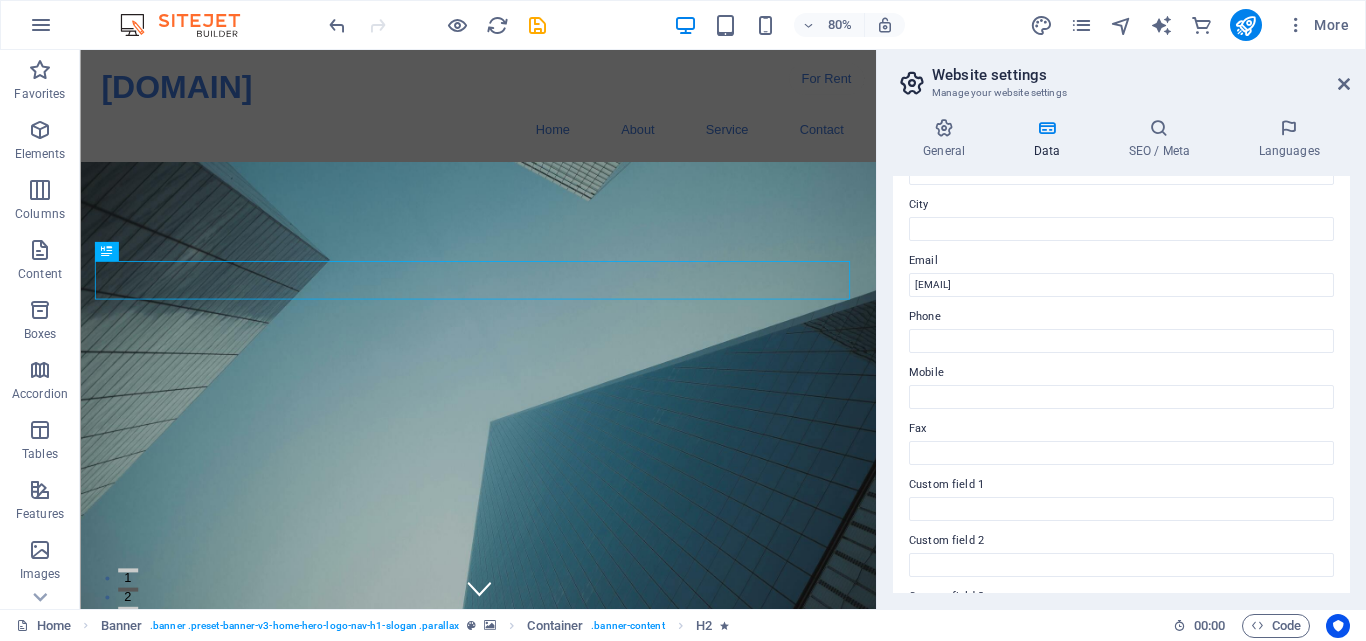 scroll, scrollTop: 327, scrollLeft: 0, axis: vertical 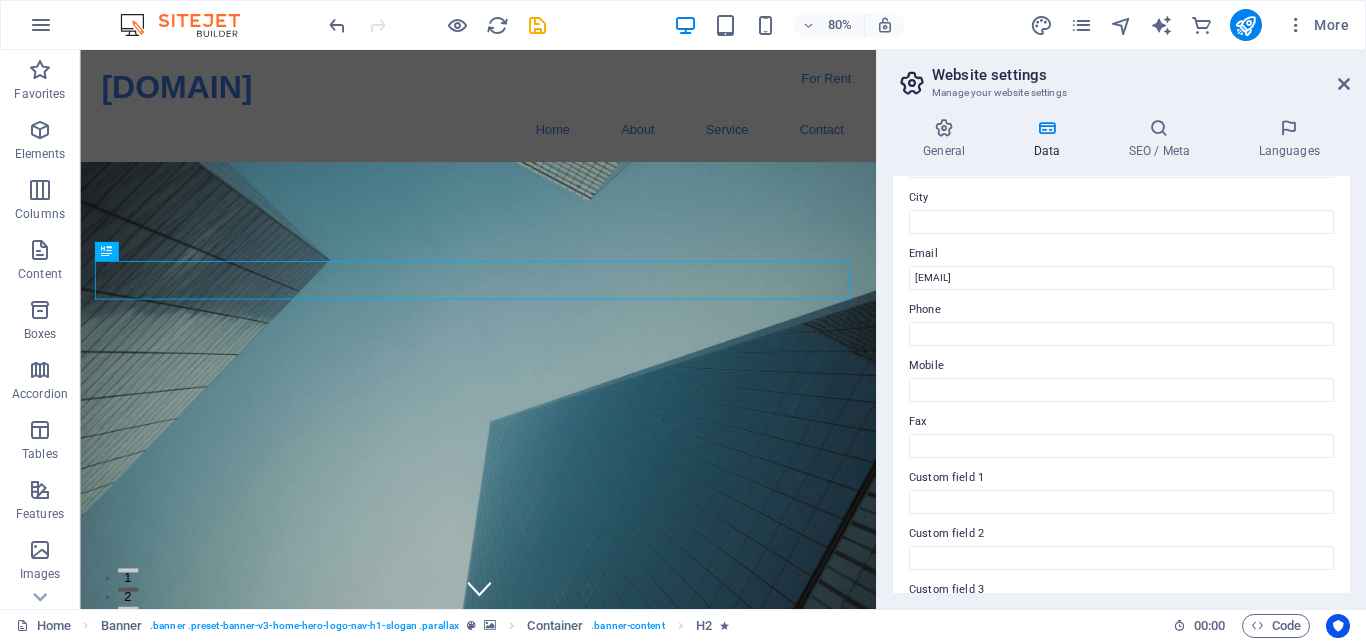 drag, startPoint x: 1365, startPoint y: 481, endPoint x: 1365, endPoint y: 527, distance: 46 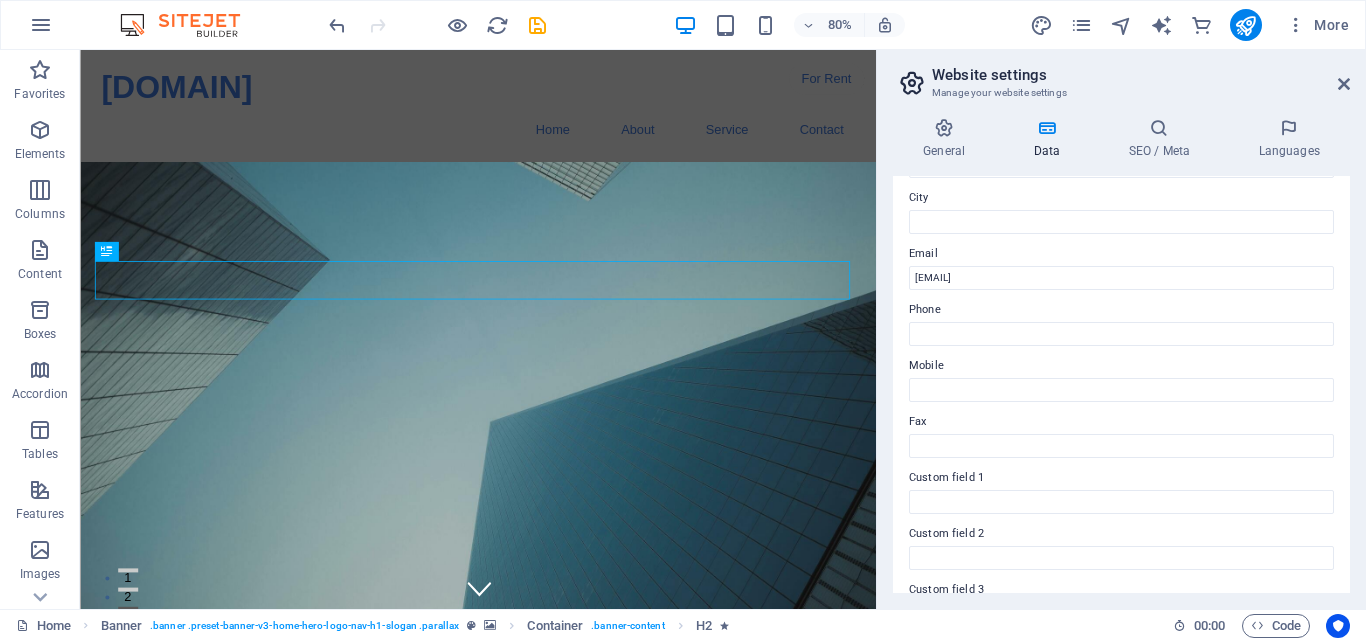 drag, startPoint x: 1345, startPoint y: 469, endPoint x: 1352, endPoint y: 514, distance: 45.54119 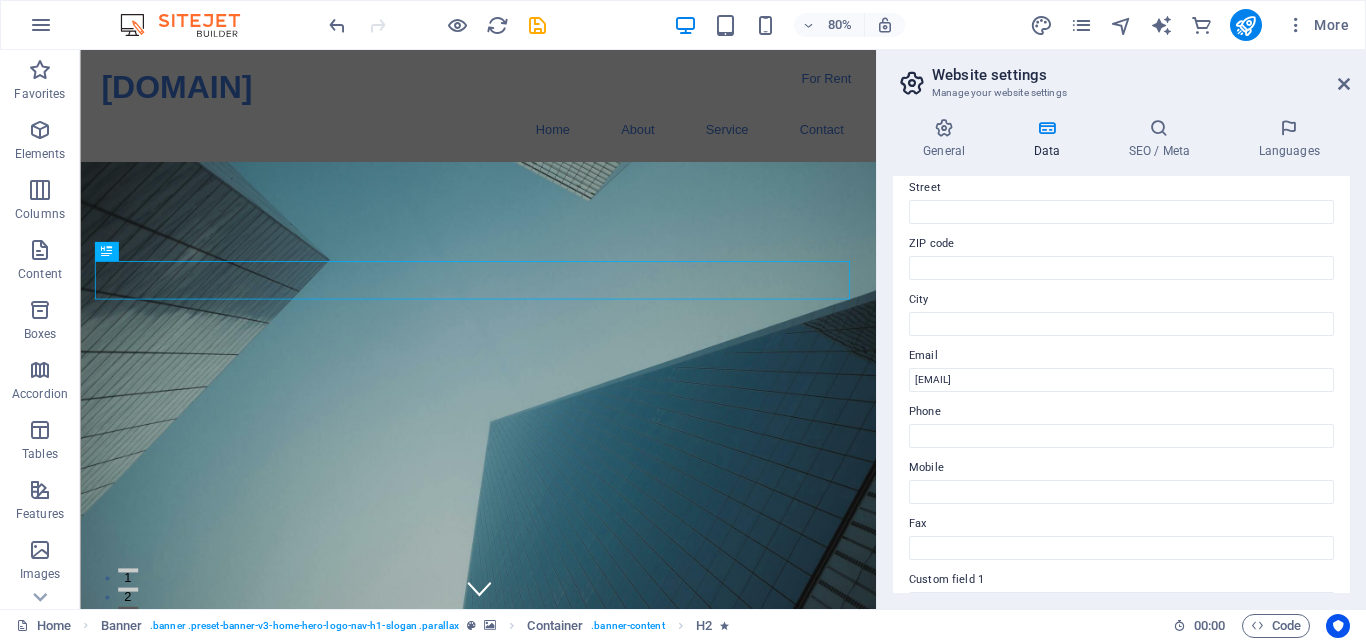 scroll, scrollTop: 222, scrollLeft: 0, axis: vertical 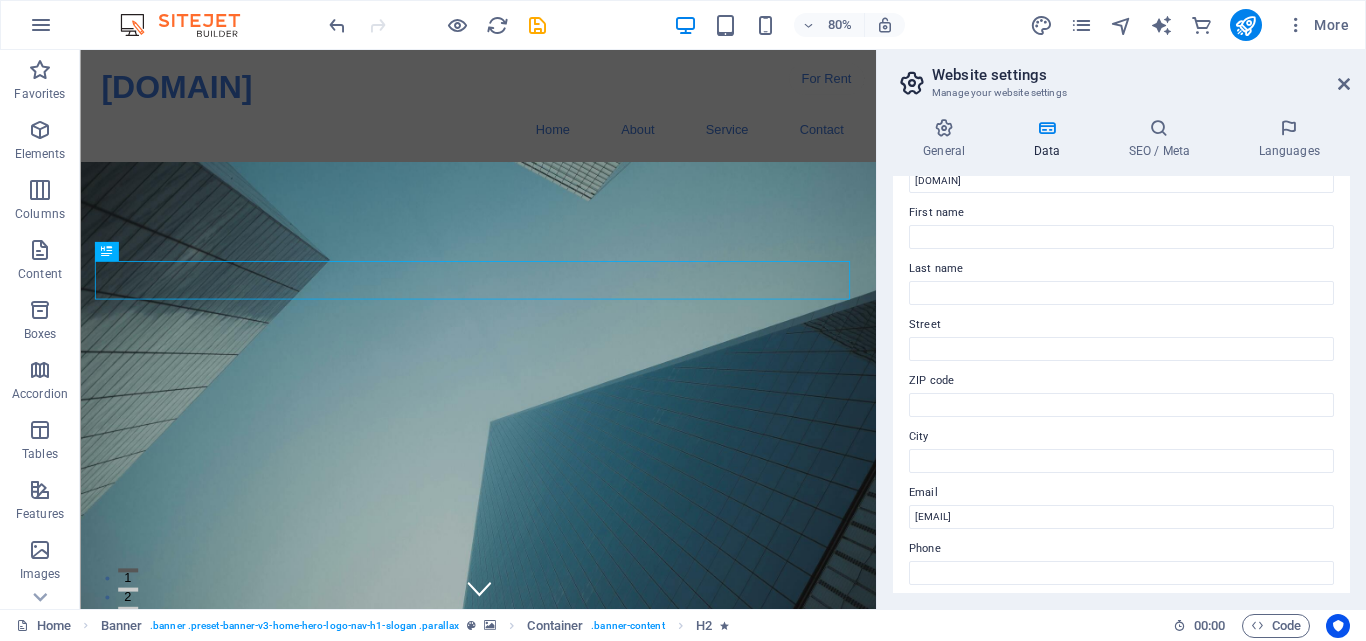 drag, startPoint x: 1344, startPoint y: 359, endPoint x: 1332, endPoint y: 310, distance: 50.447994 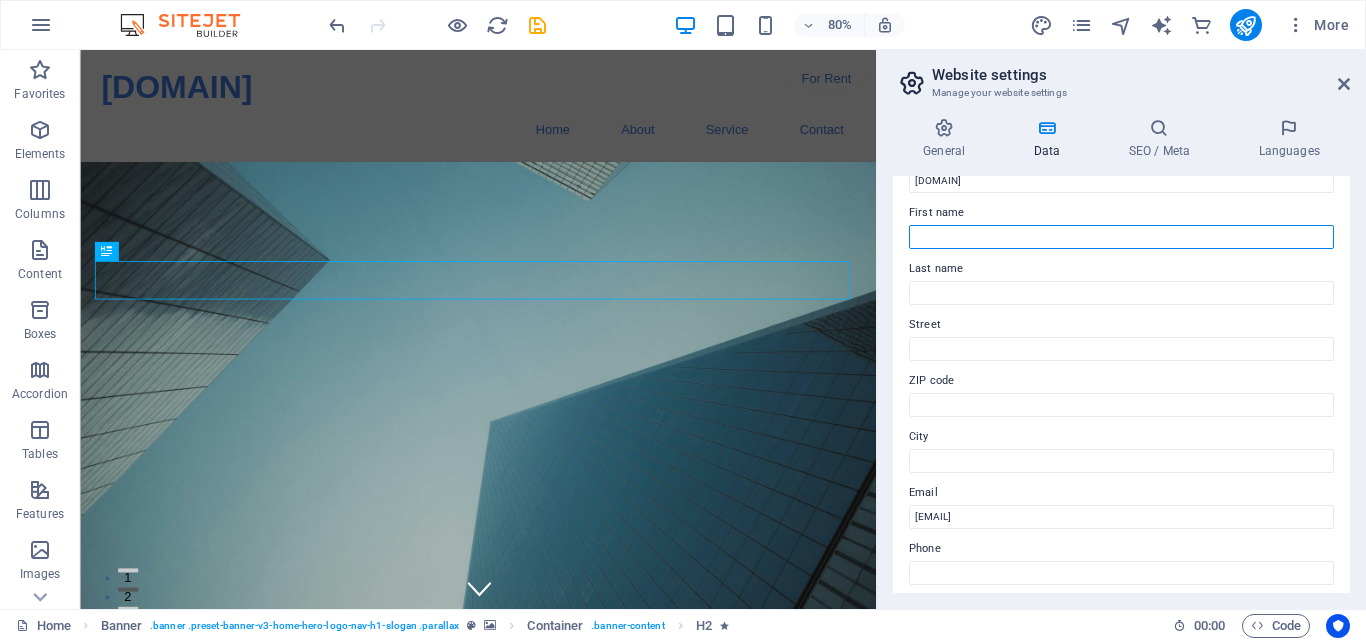 click on "First name" at bounding box center (1121, 237) 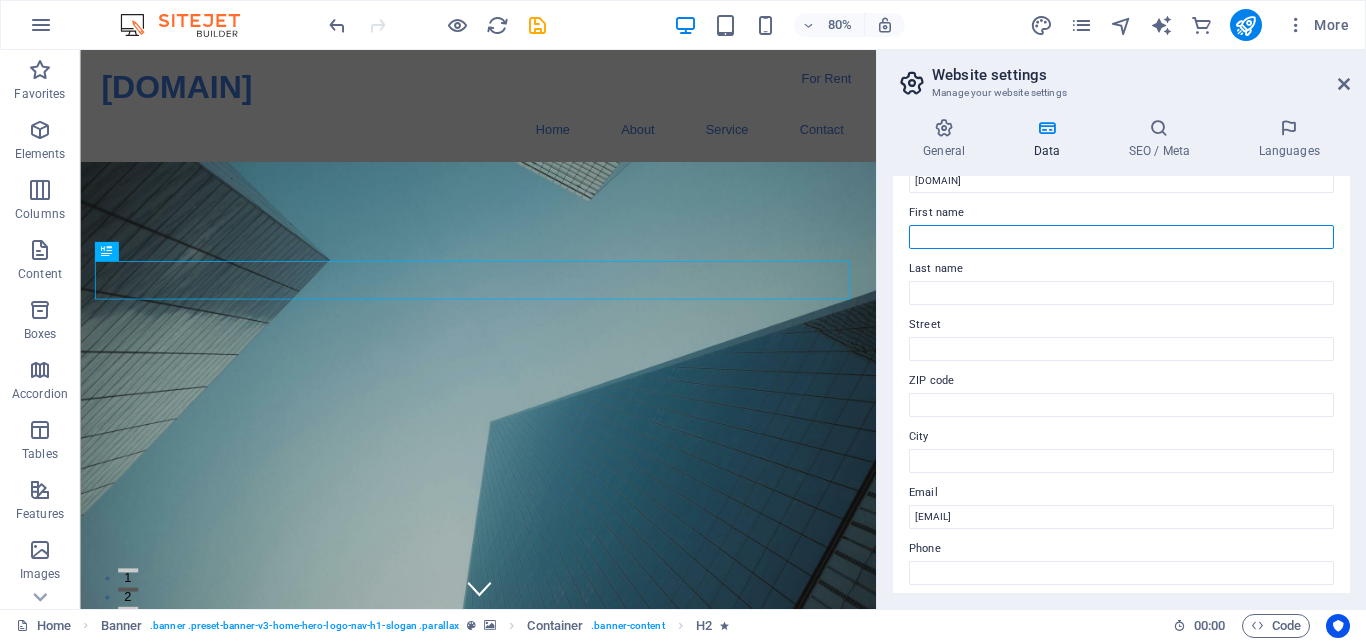 type on "Mpendulo" 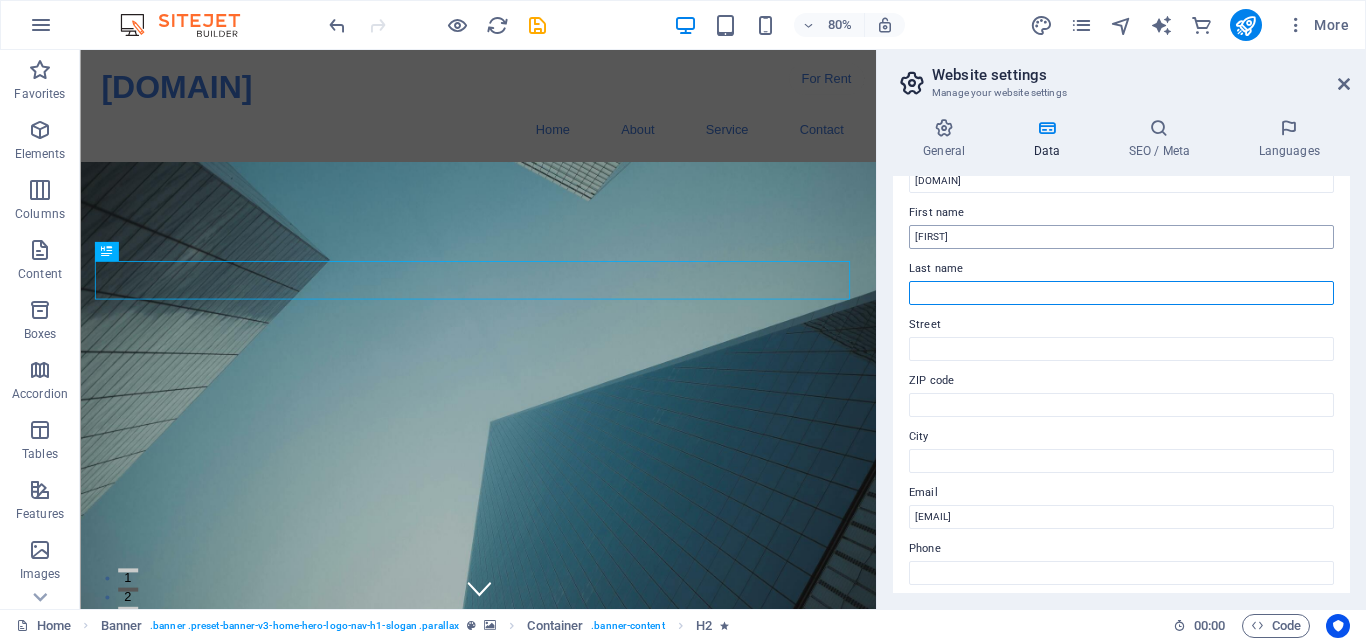 type on "Siphika" 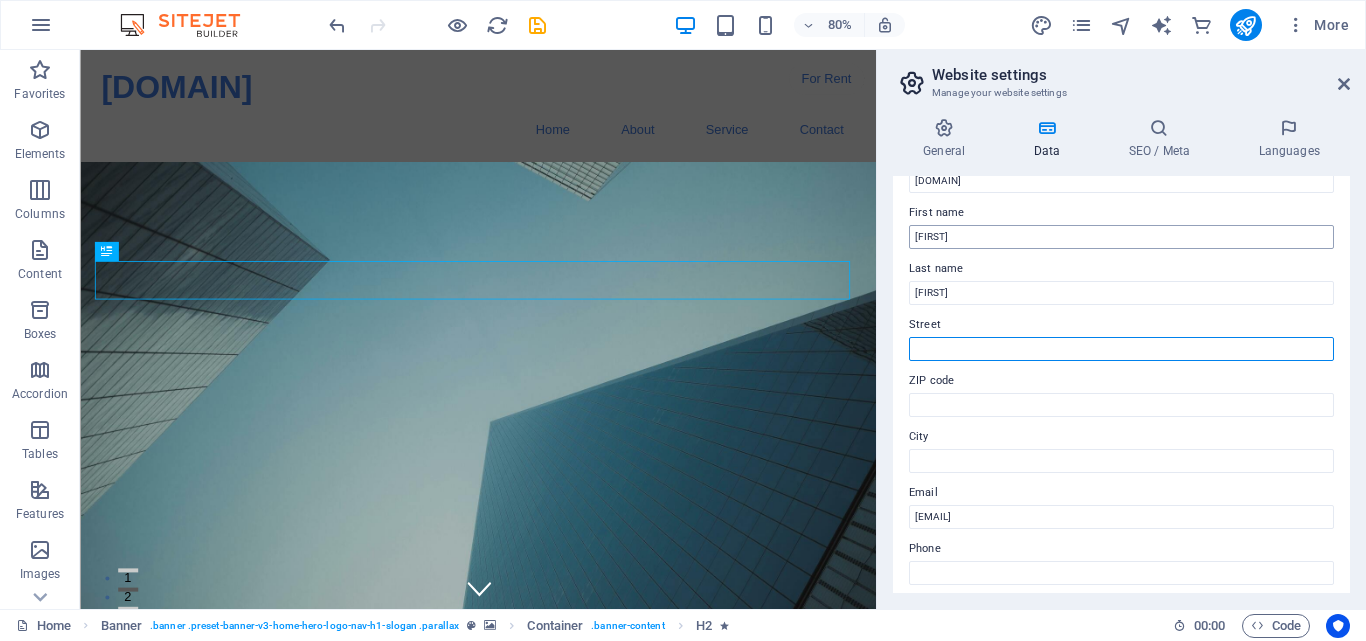 type on "[NUMBER] [STREET]" 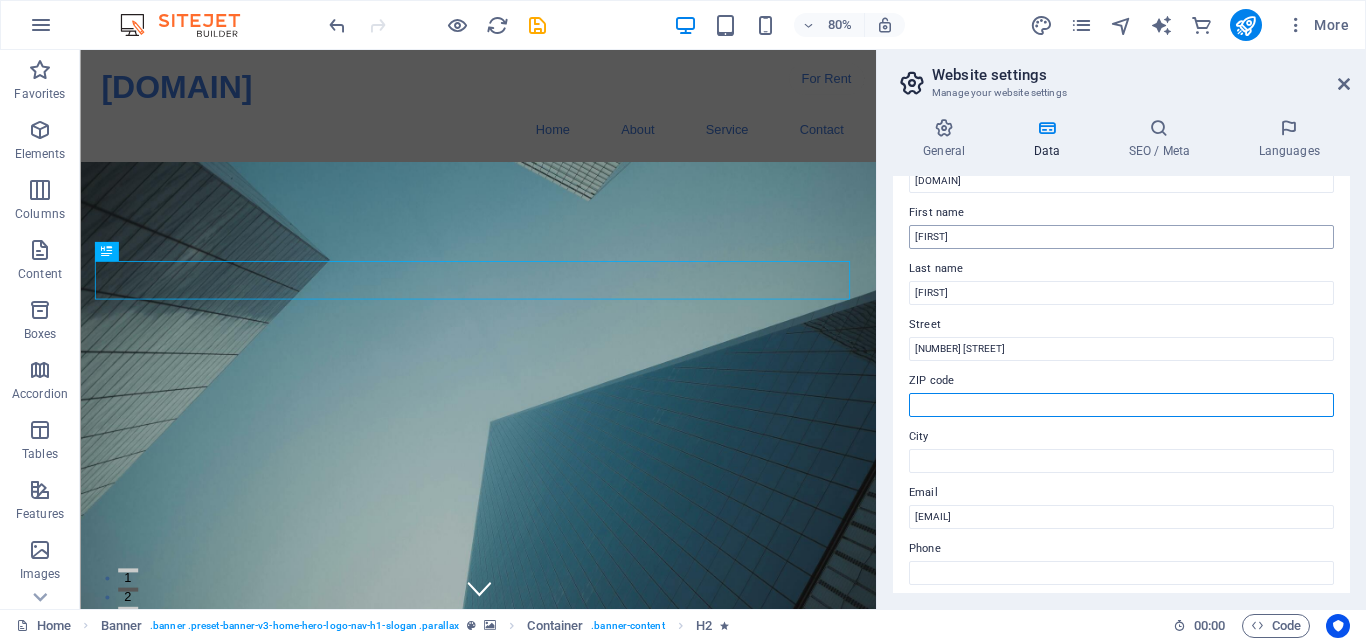 type on "1632" 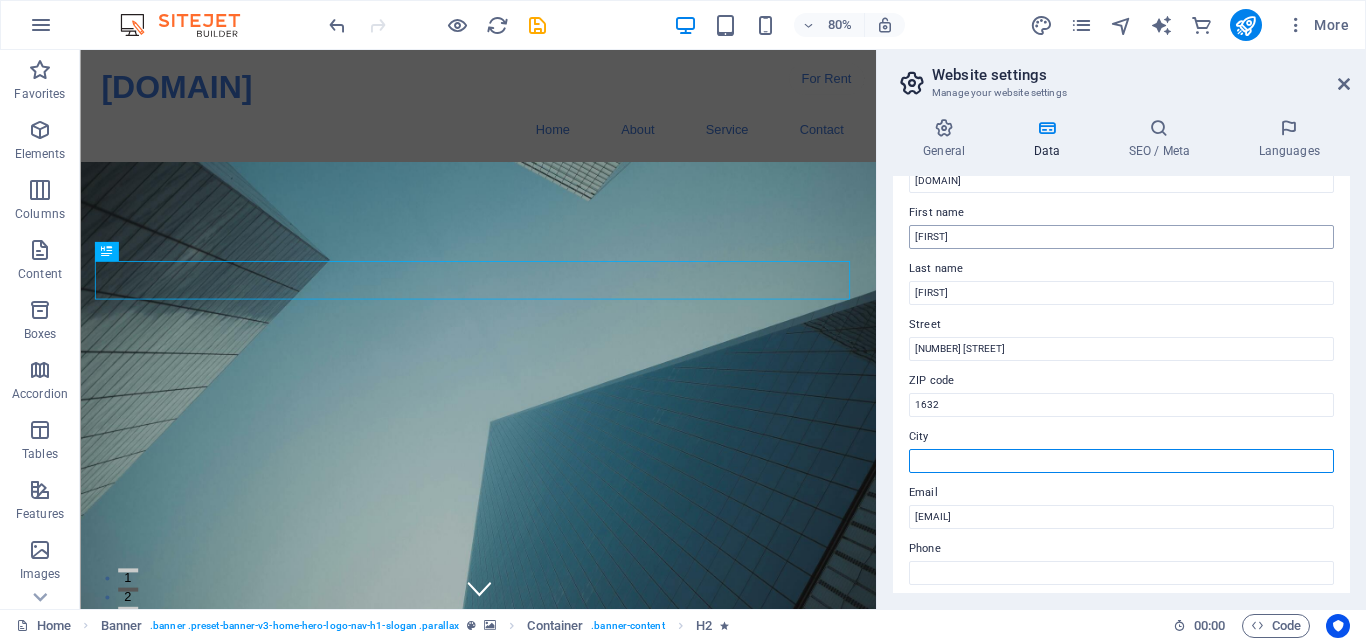 type on "Thembisa" 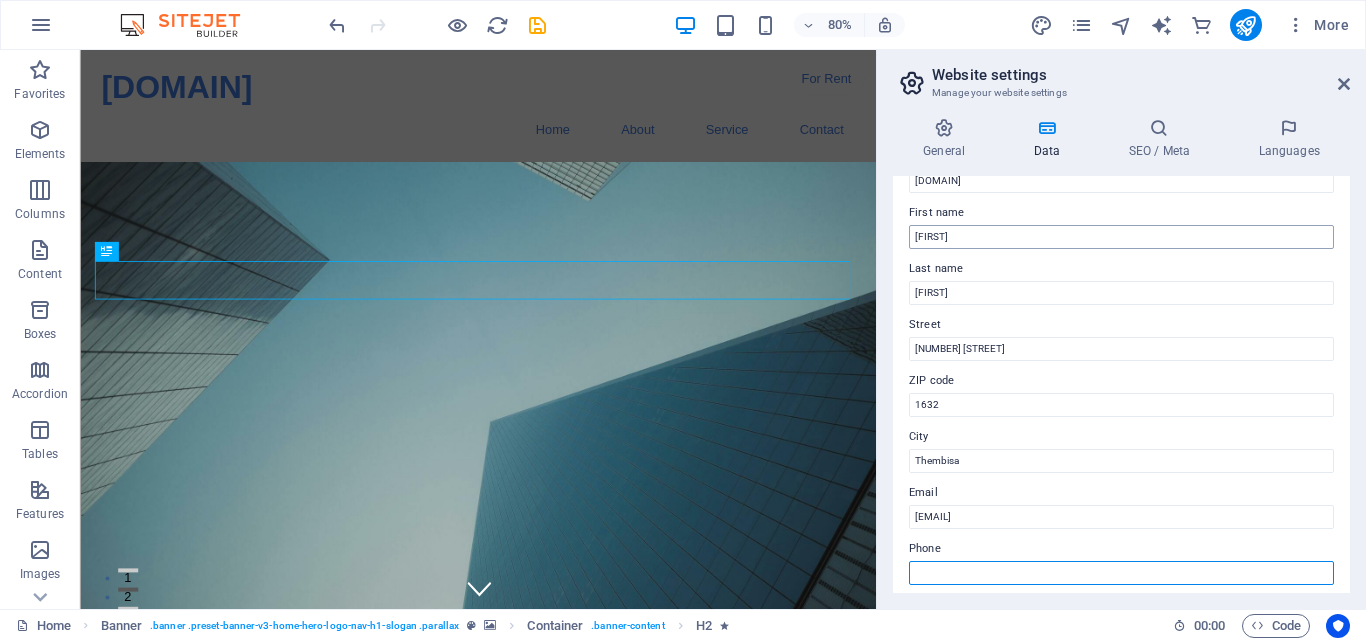 type on "0728388721" 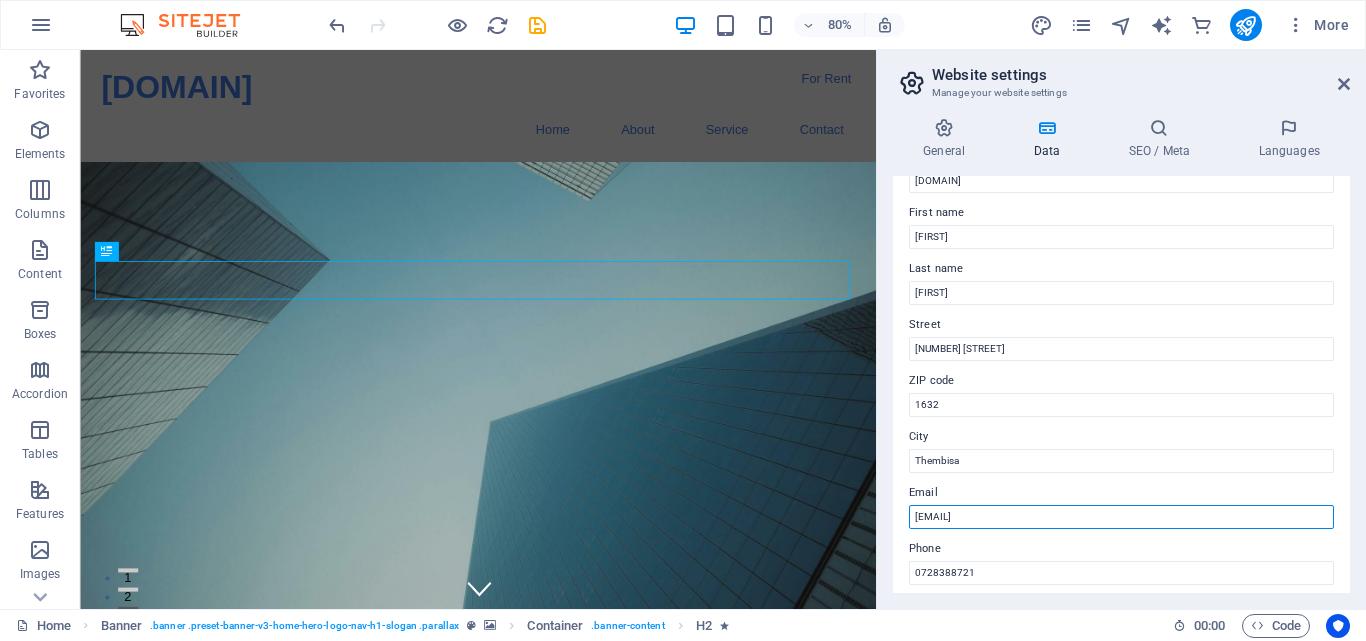 click on "0e6ca98a66d5d10844f5b5b2cbcb8d@cpanel.local" at bounding box center (1121, 517) 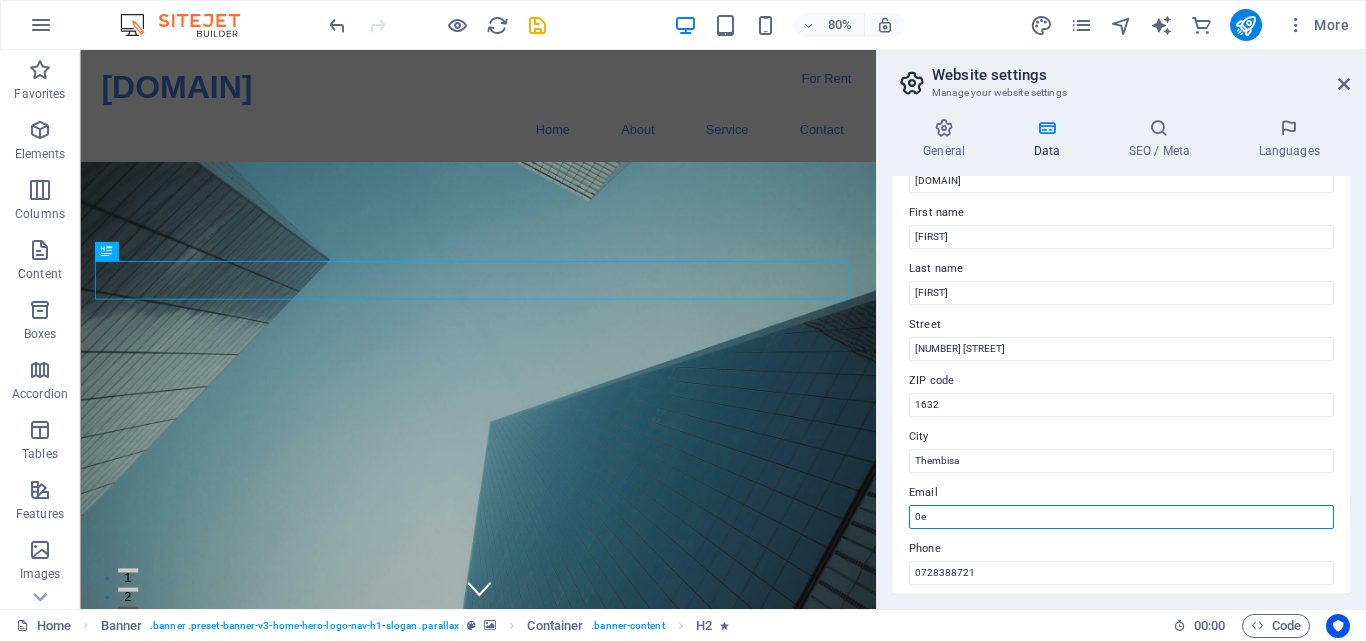 type on "0" 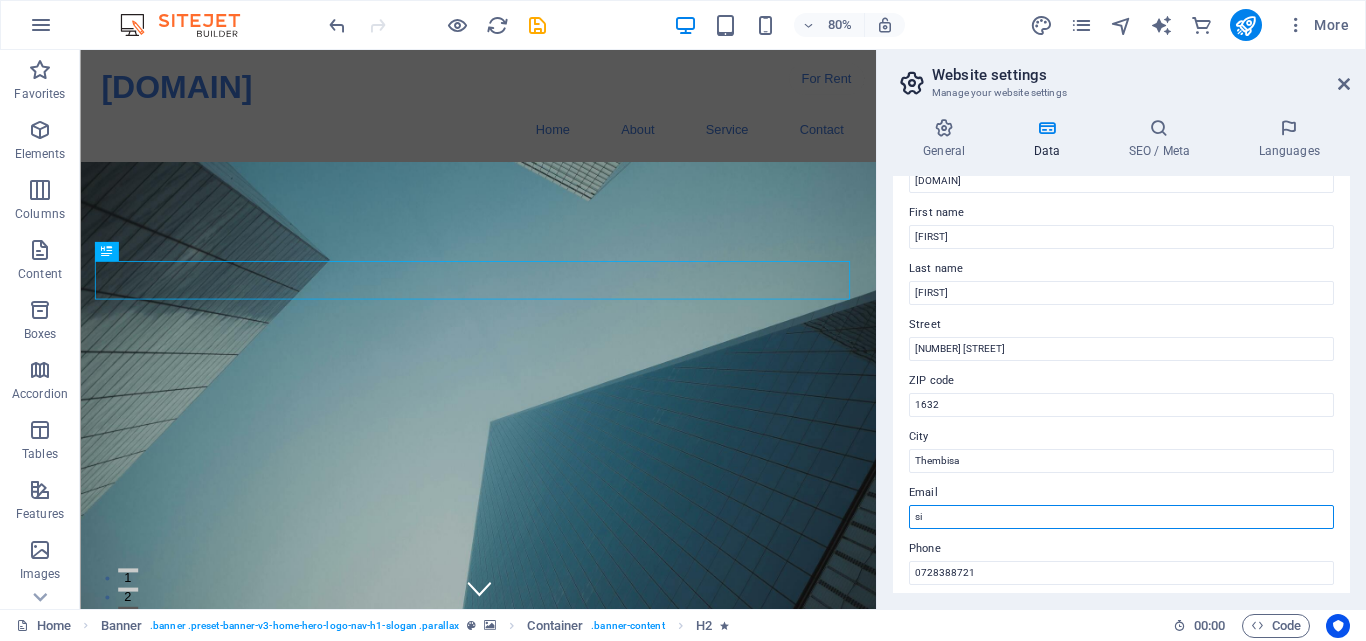 type on "s" 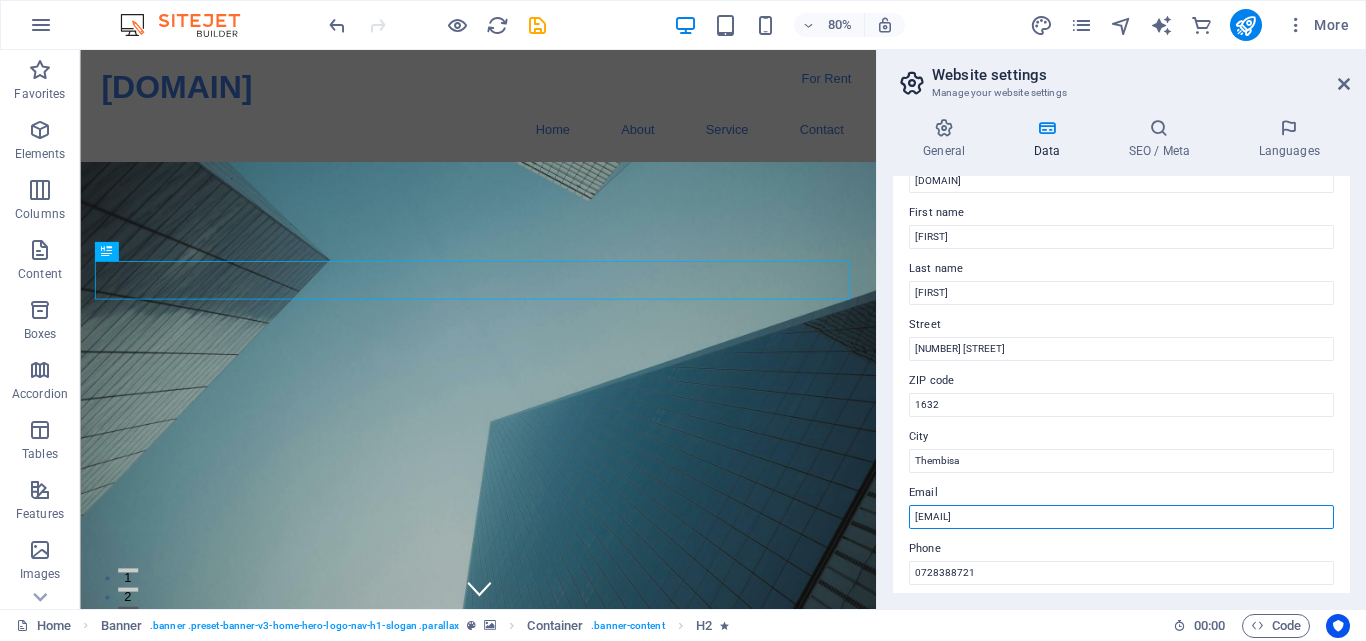 type on "[EMAIL]" 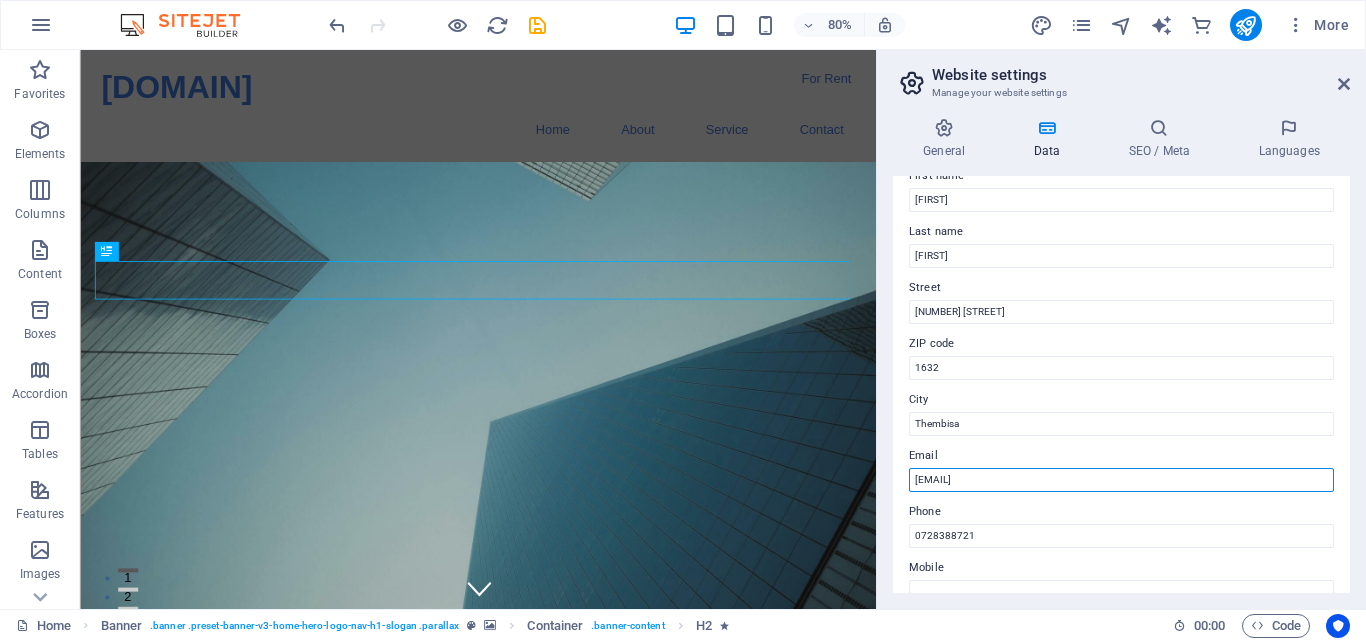 scroll, scrollTop: 122, scrollLeft: 0, axis: vertical 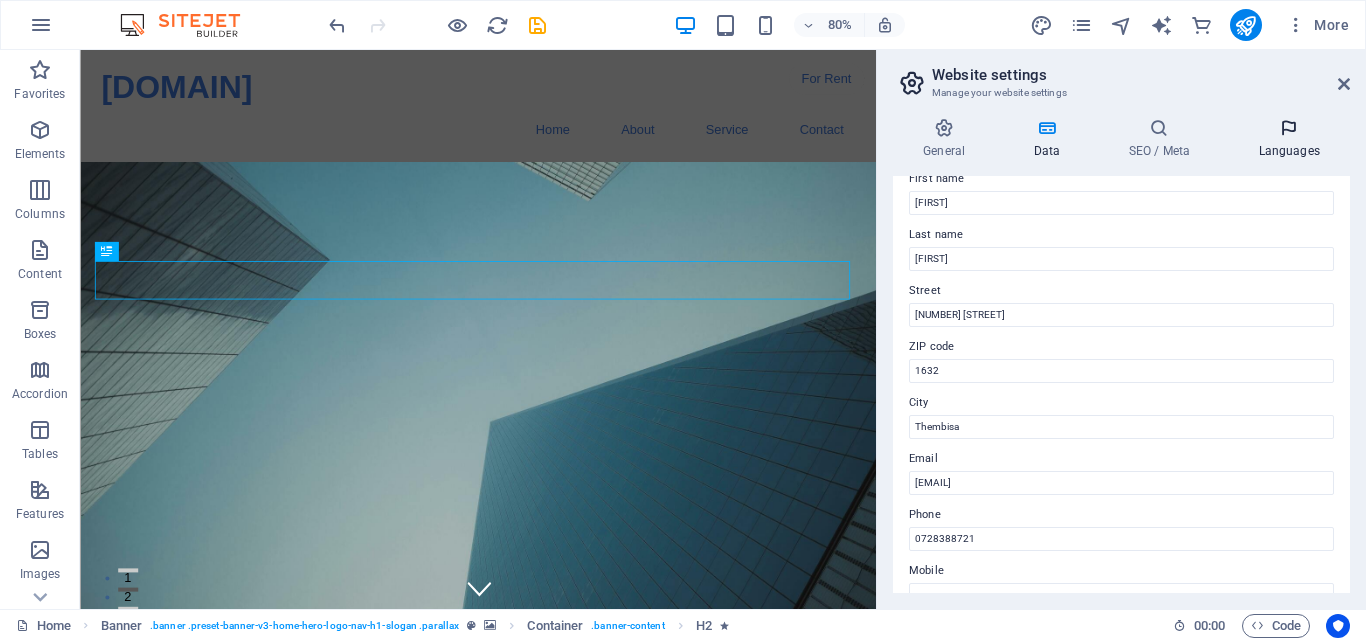 click on "Languages" at bounding box center [1289, 139] 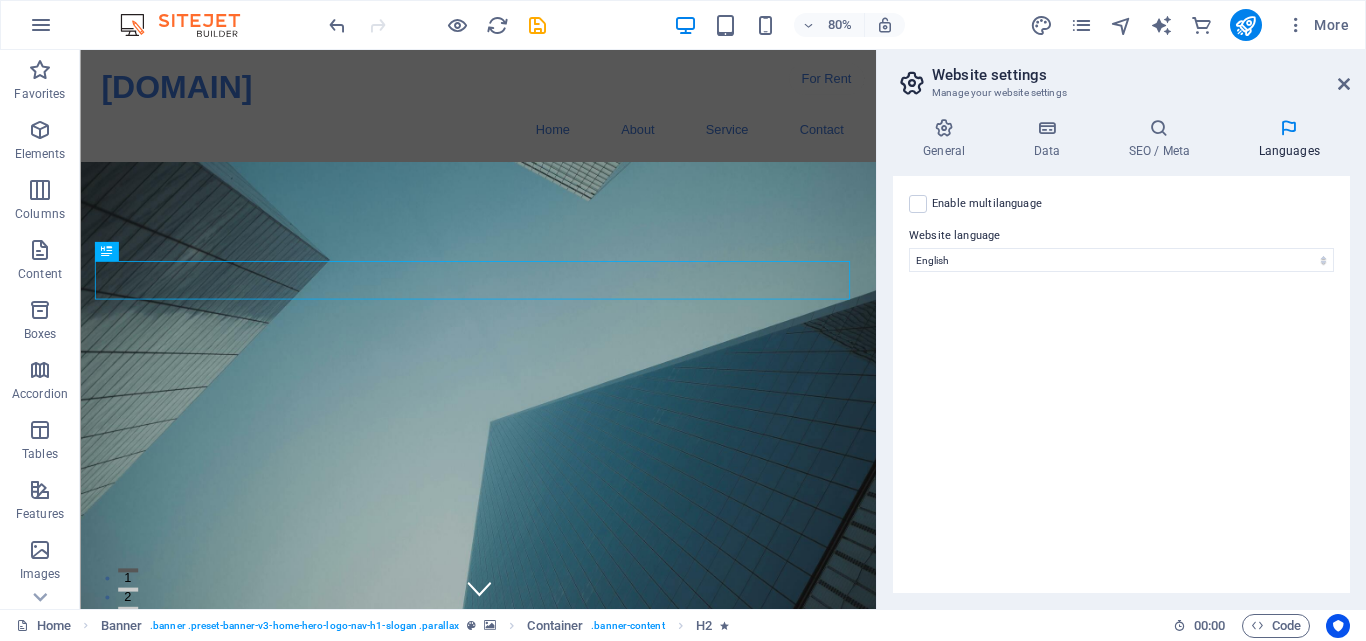 click on "Enable multilanguage To disable multilanguage delete all languages until only one language remains. Website language Abkhazian Afar Afrikaans Akan Albanian Amharic Arabic Aragonese Armenian Assamese Avaric Avestan Aymara Azerbaijani Bambara Bashkir Basque Belarusian Bengali Bihari languages Bislama Bokmål Bosnian Breton Bulgarian Burmese Catalan Central Khmer Chamorro Chechen Chinese Church Slavic Chuvash Cornish Corsican Cree Croatian Czech Danish Dutch Dzongkha English Esperanto Estonian Ewe Faroese Farsi (Persian) Fijian Finnish French Fulah Gaelic Galician Ganda Georgian German Greek Greenlandic Guaraní Gujarati Haitian Creole Hausa Hebrew Herero Hindi Hiri Motu Hungarian Icelandic Ido Igbo Indonesian Interlingua Interlingue Inuktitut Inupiaq Irish Italian Japanese Javanese Kannada Kanuri Kashmiri Kazakh Kikuyu Kinyarwanda Komi Kongo Korean Kurdish Kwanyama Kyrgyz Lao Latin Latvian Limburgish Lingala Lithuanian Luba-Katanga Luxembourgish Macedonian Malagasy Malay Malayalam Maldivian Maltese Manx Maori 1" at bounding box center (1121, 384) 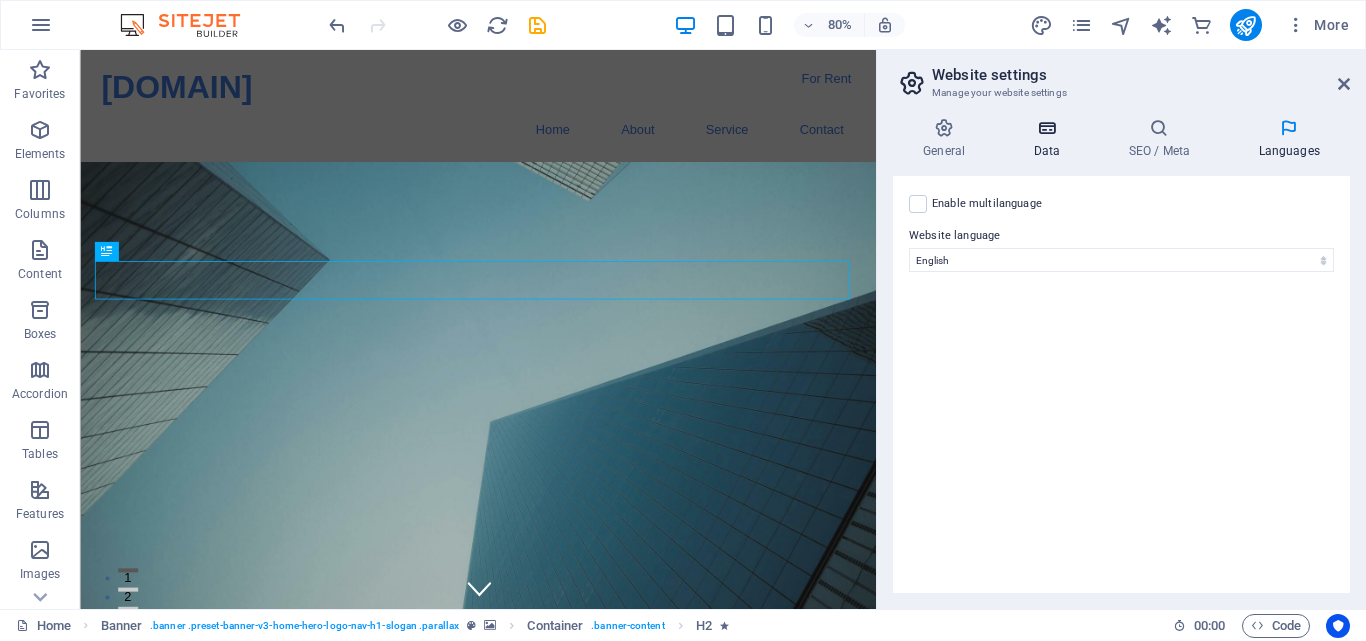 click on "Data" at bounding box center [1050, 139] 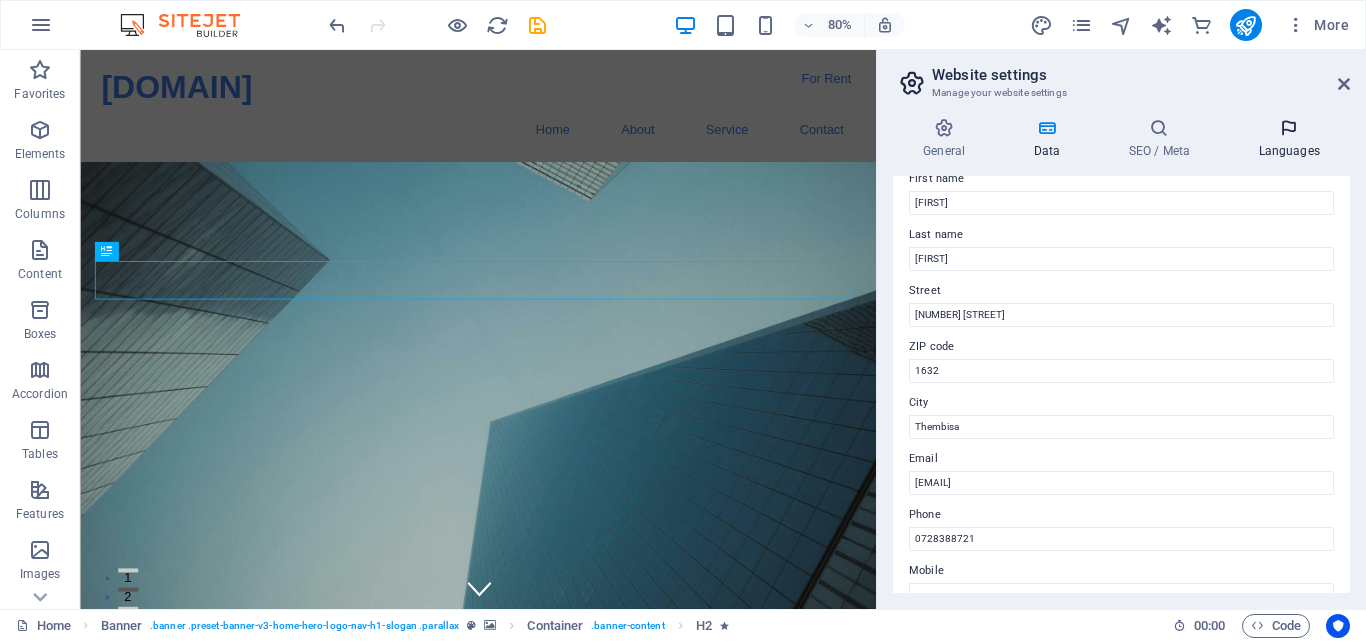 click on "Languages" at bounding box center (1289, 139) 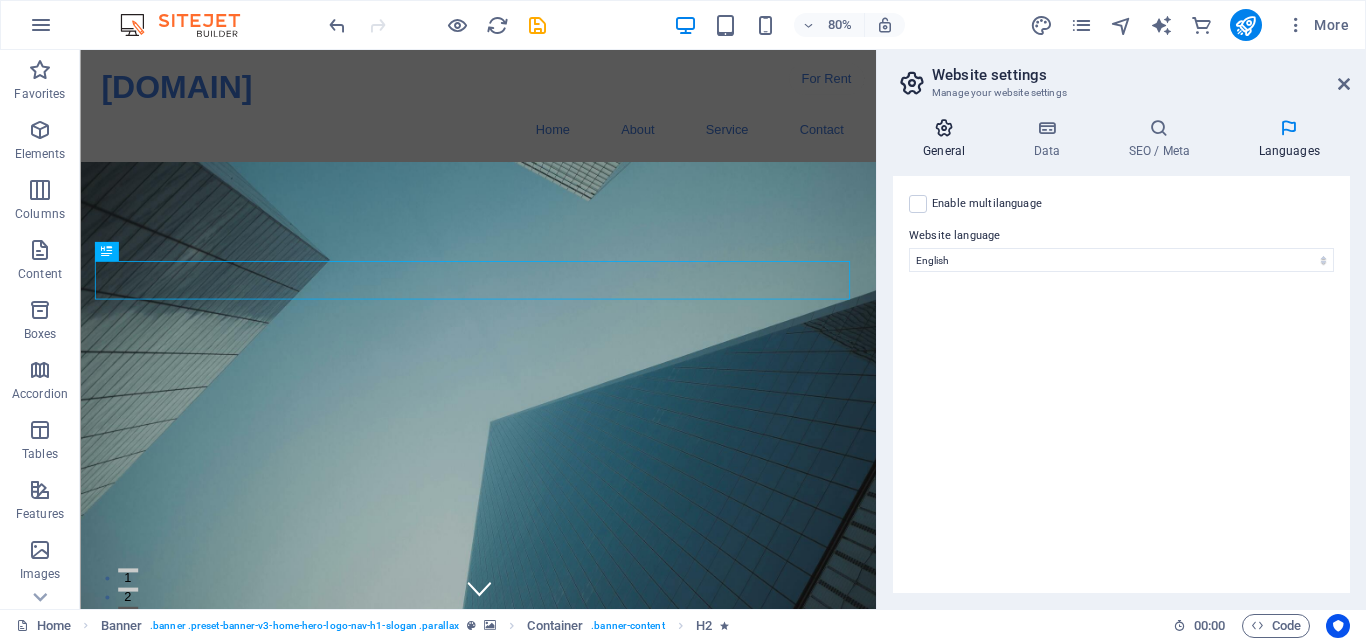 click at bounding box center [944, 128] 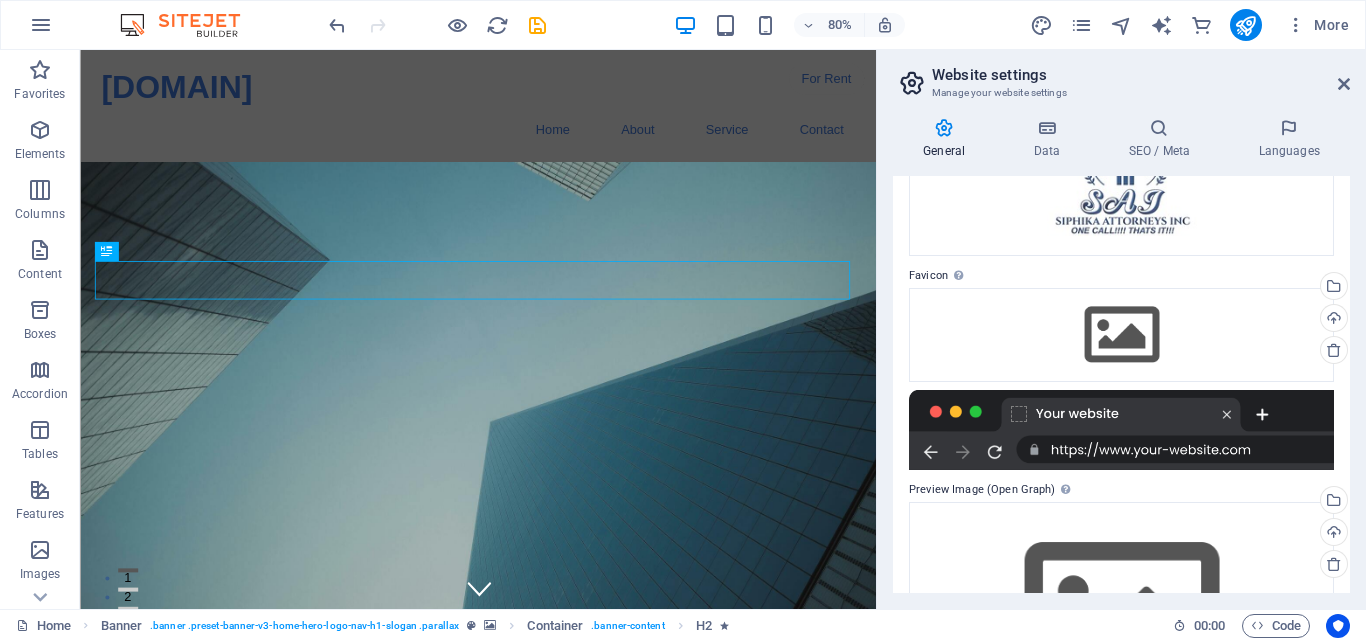 scroll, scrollTop: 204, scrollLeft: 0, axis: vertical 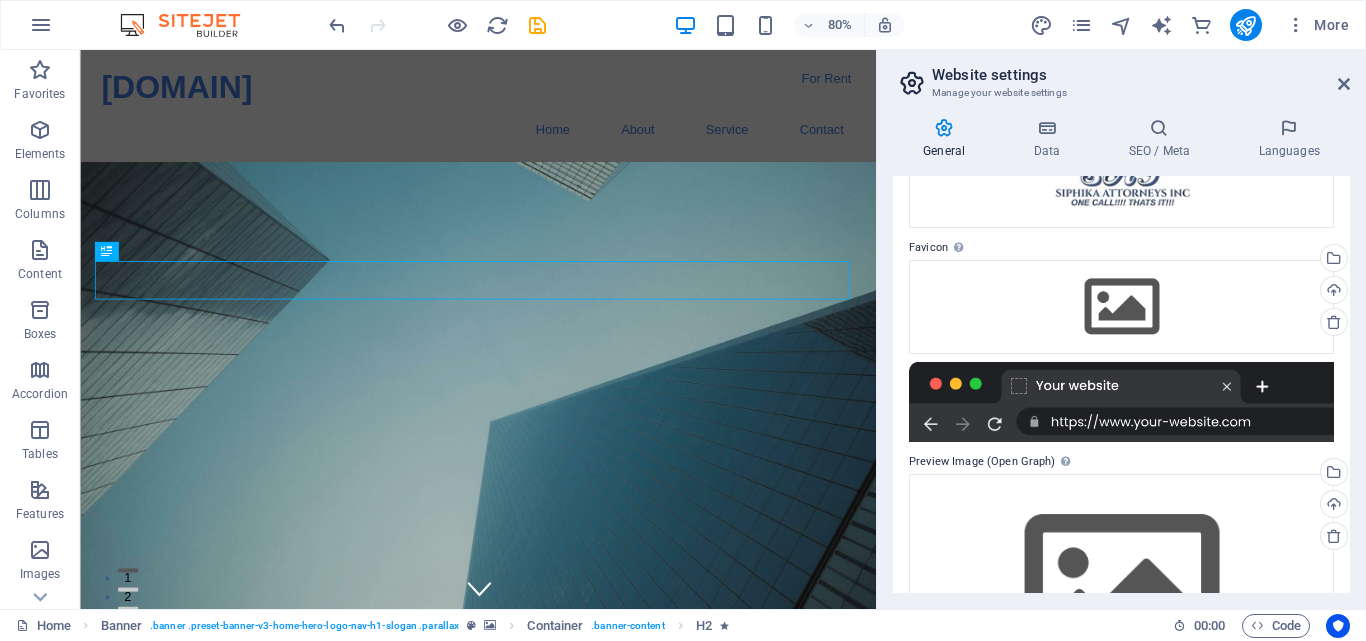drag, startPoint x: 1360, startPoint y: 354, endPoint x: 1365, endPoint y: 398, distance: 44.28318 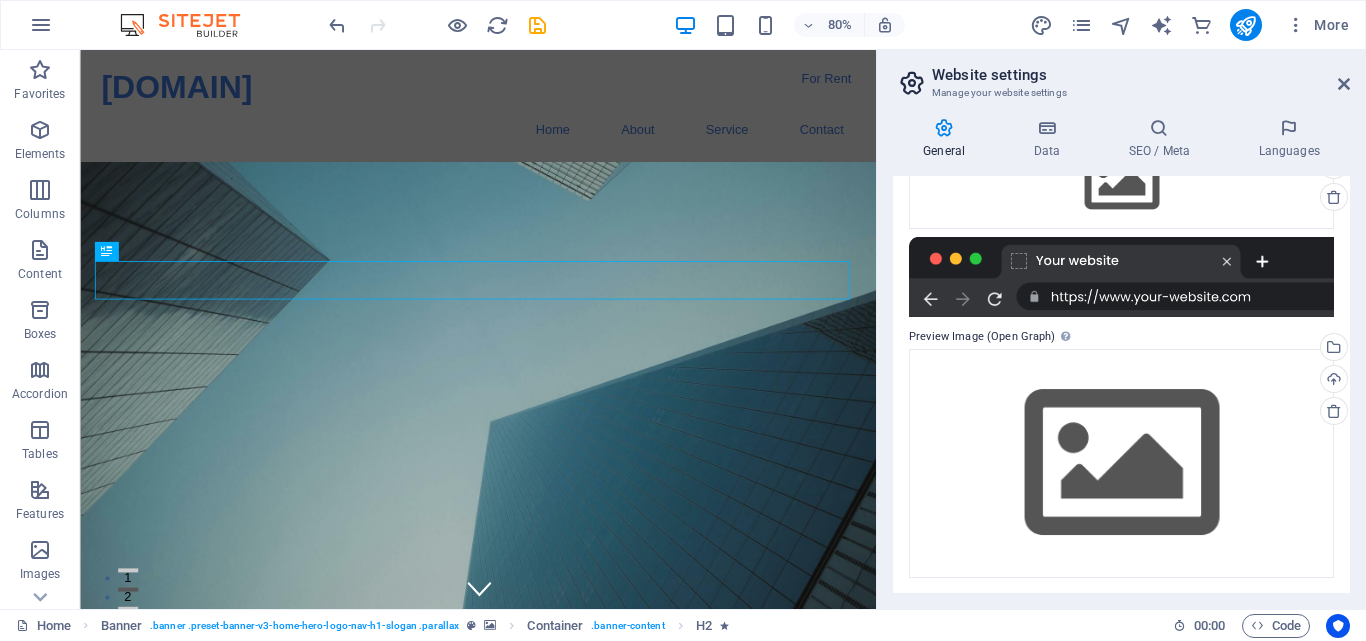 scroll, scrollTop: 330, scrollLeft: 0, axis: vertical 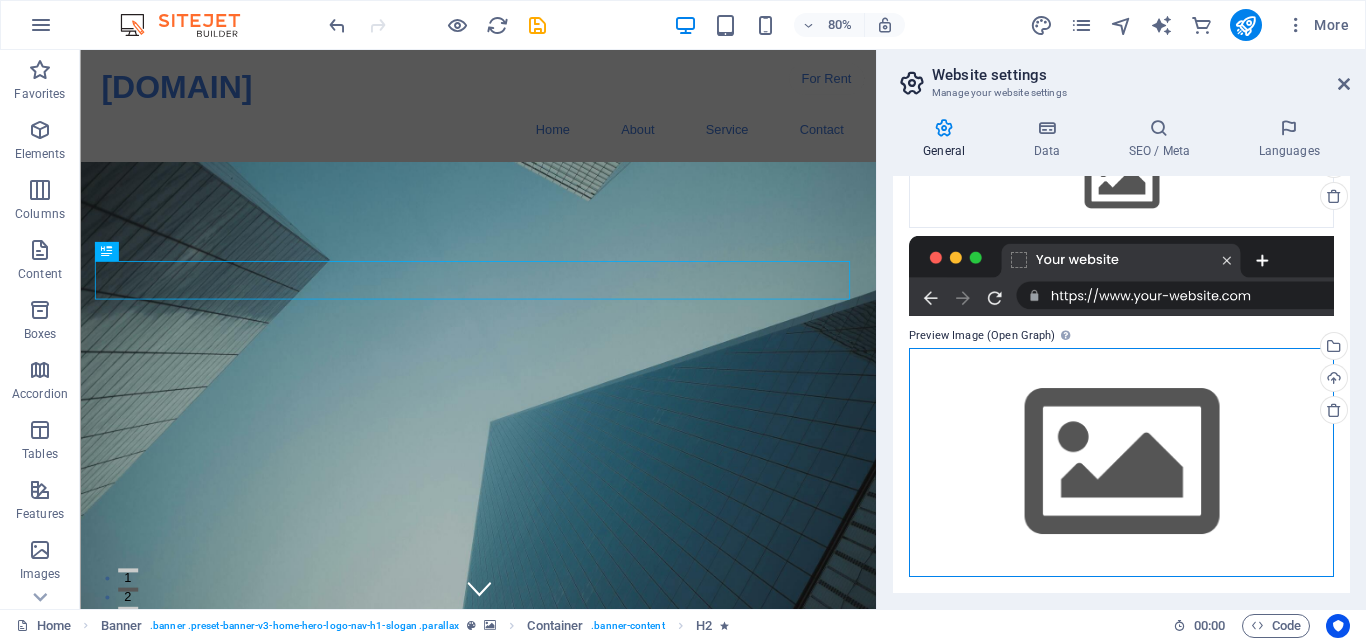 click on "Drag files here, click to choose files or select files from Files or our free stock photos & videos" at bounding box center (1121, 462) 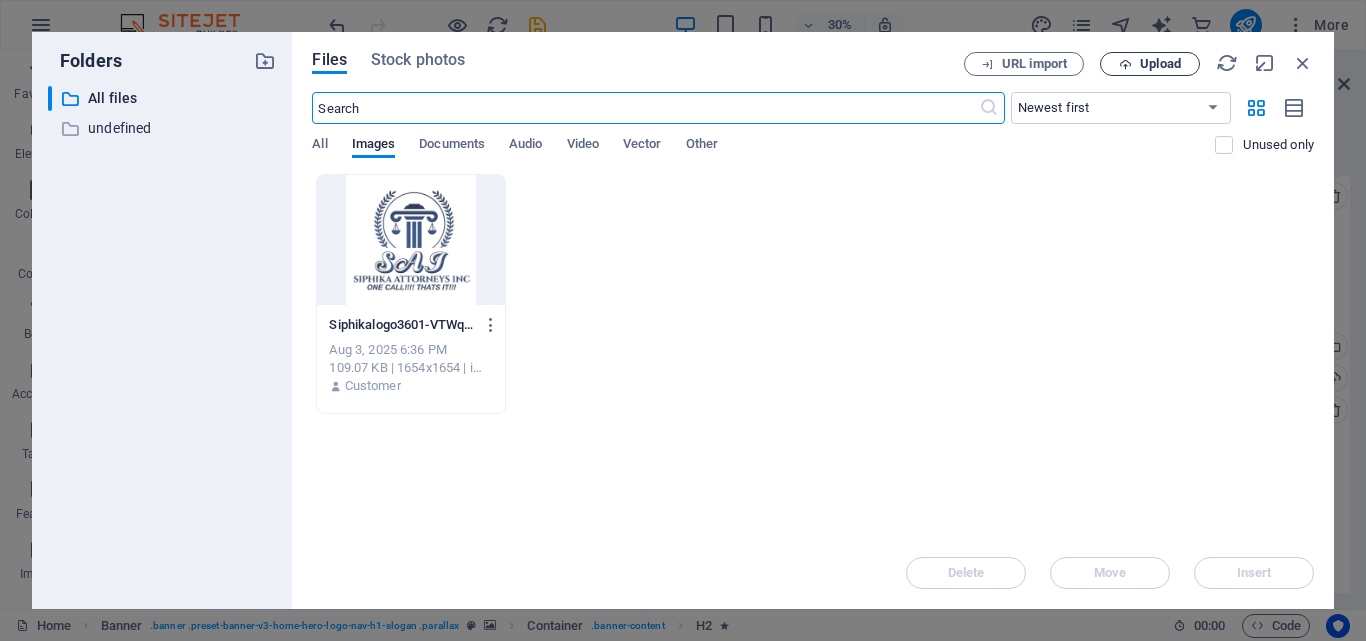 click on "Upload" at bounding box center [1150, 64] 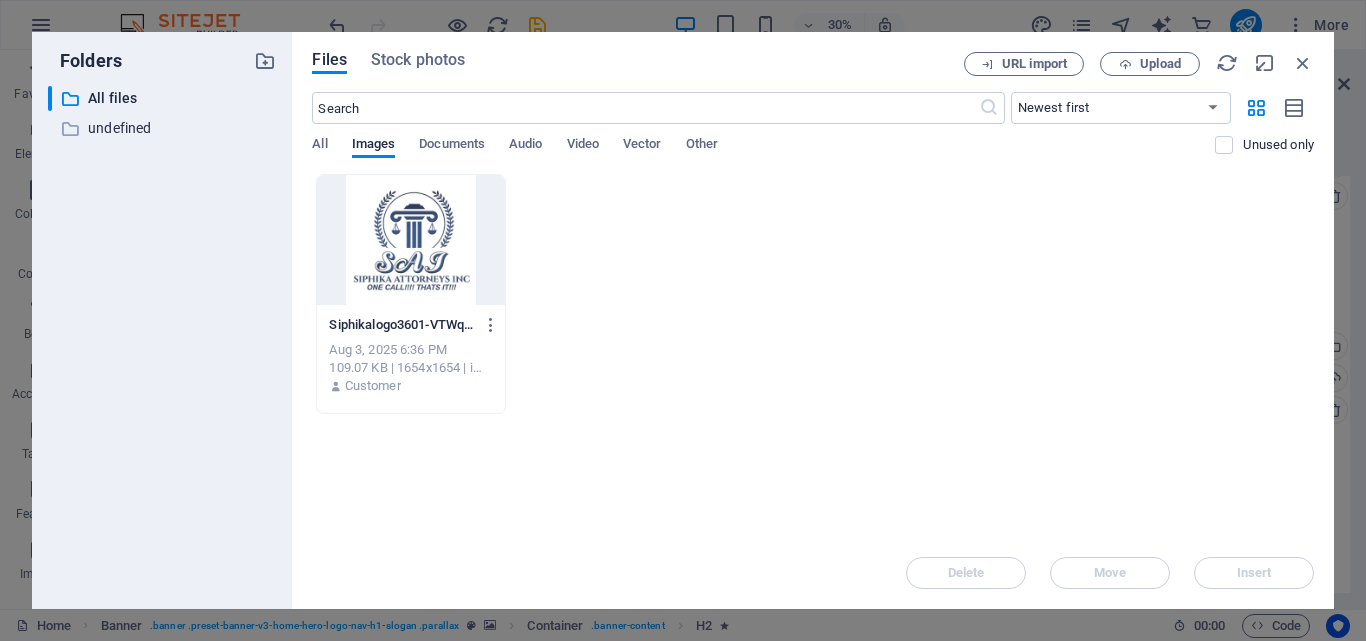 click on "Unused only" at bounding box center (1264, 155) 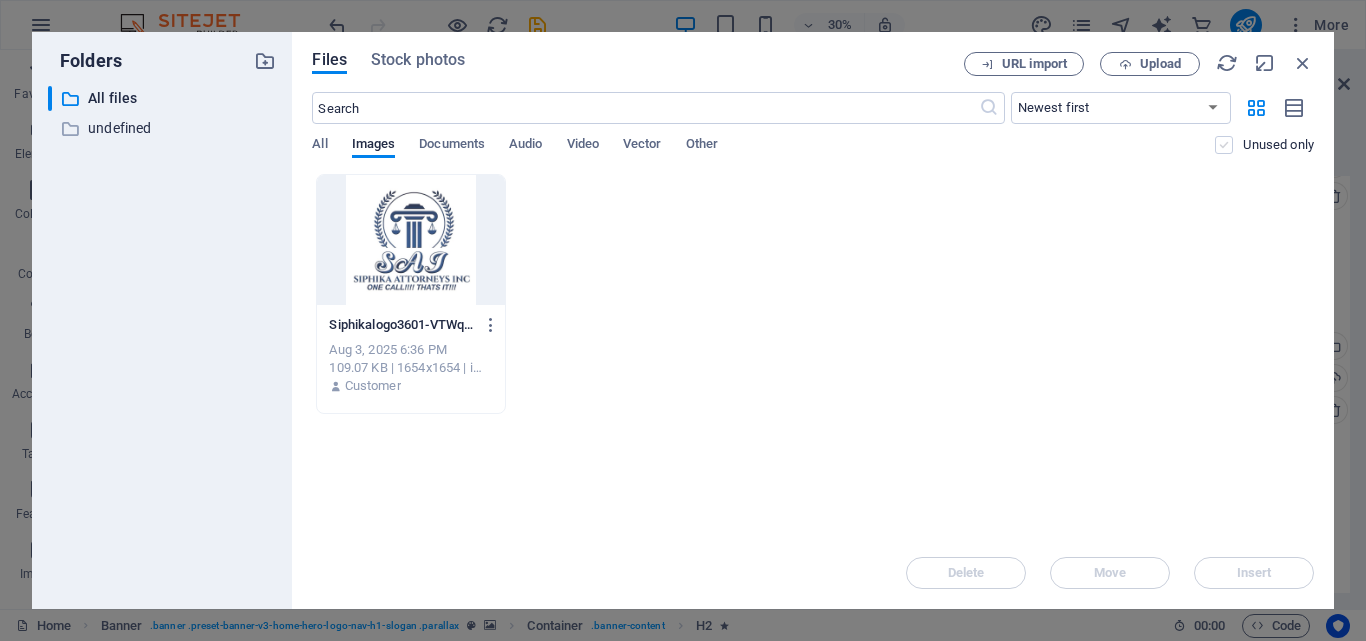 click at bounding box center (1224, 145) 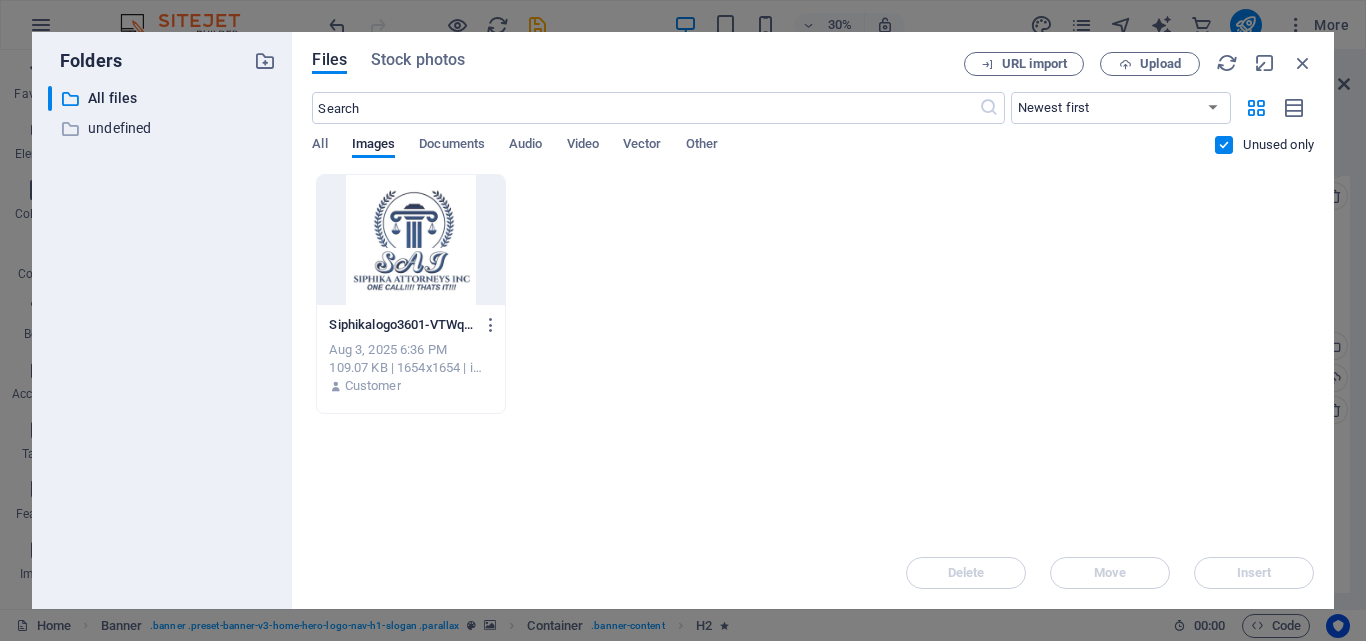 click at bounding box center [1224, 145] 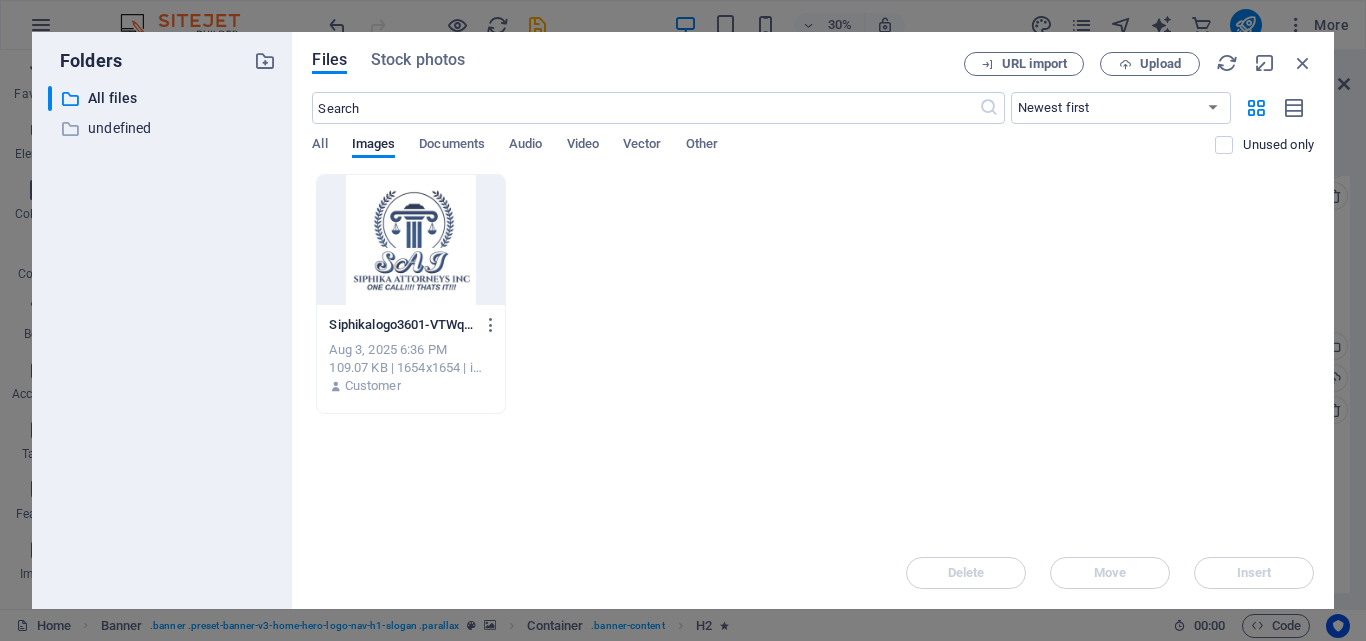 click at bounding box center [410, 240] 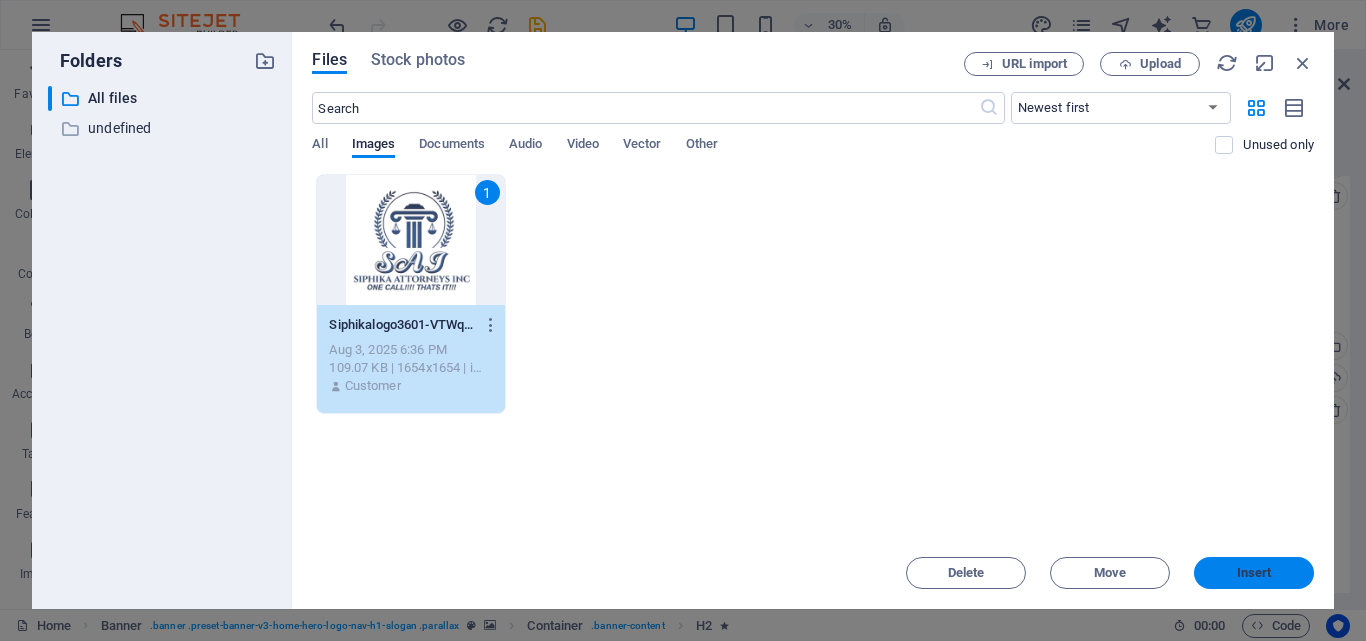 click on "Insert" at bounding box center (1254, 573) 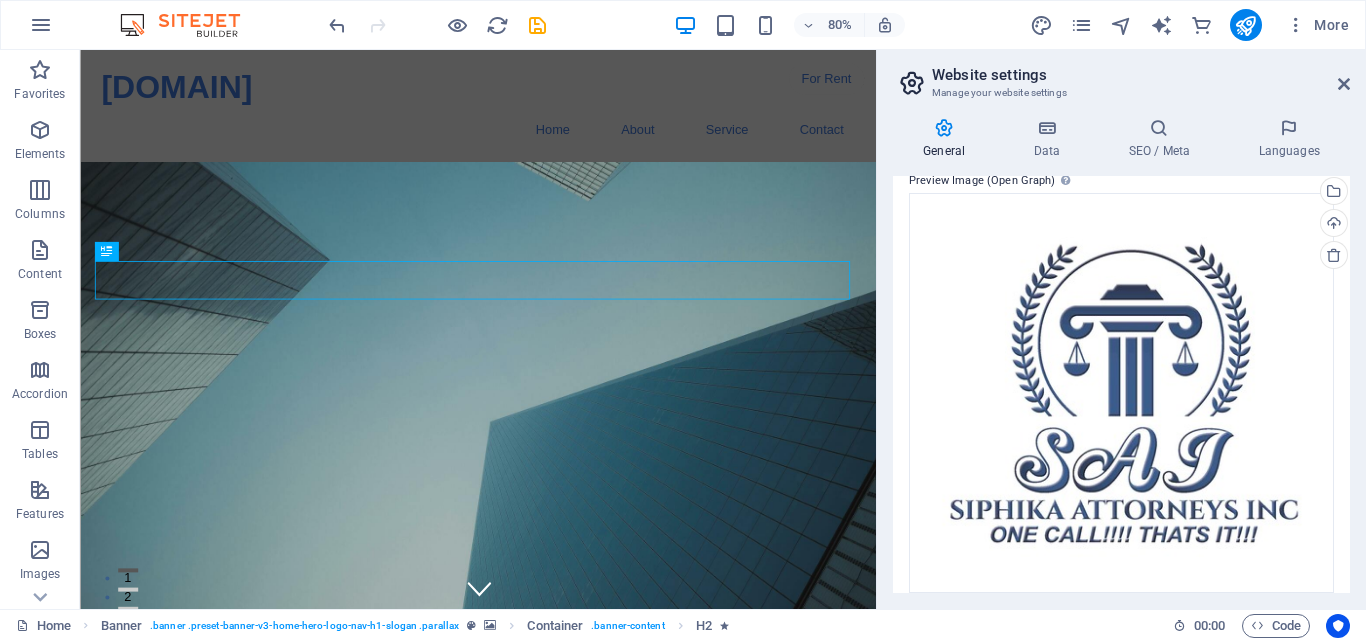 scroll, scrollTop: 501, scrollLeft: 0, axis: vertical 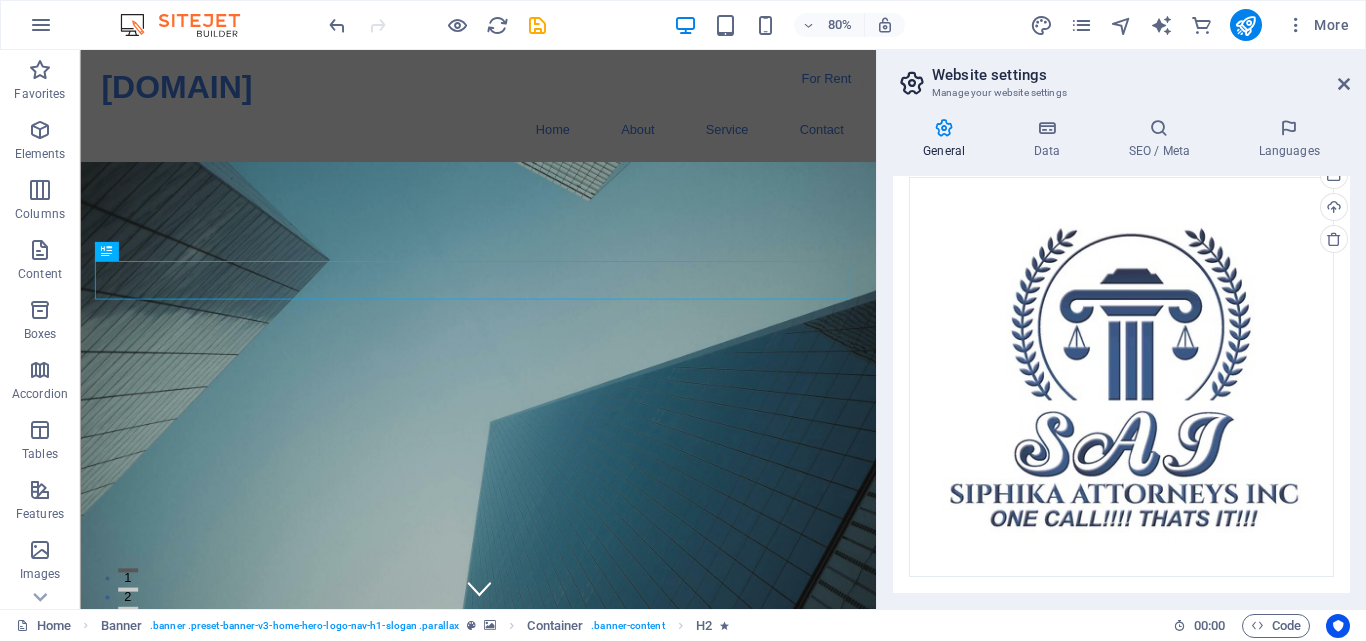 drag, startPoint x: 1354, startPoint y: 532, endPoint x: 1338, endPoint y: 453, distance: 80.60397 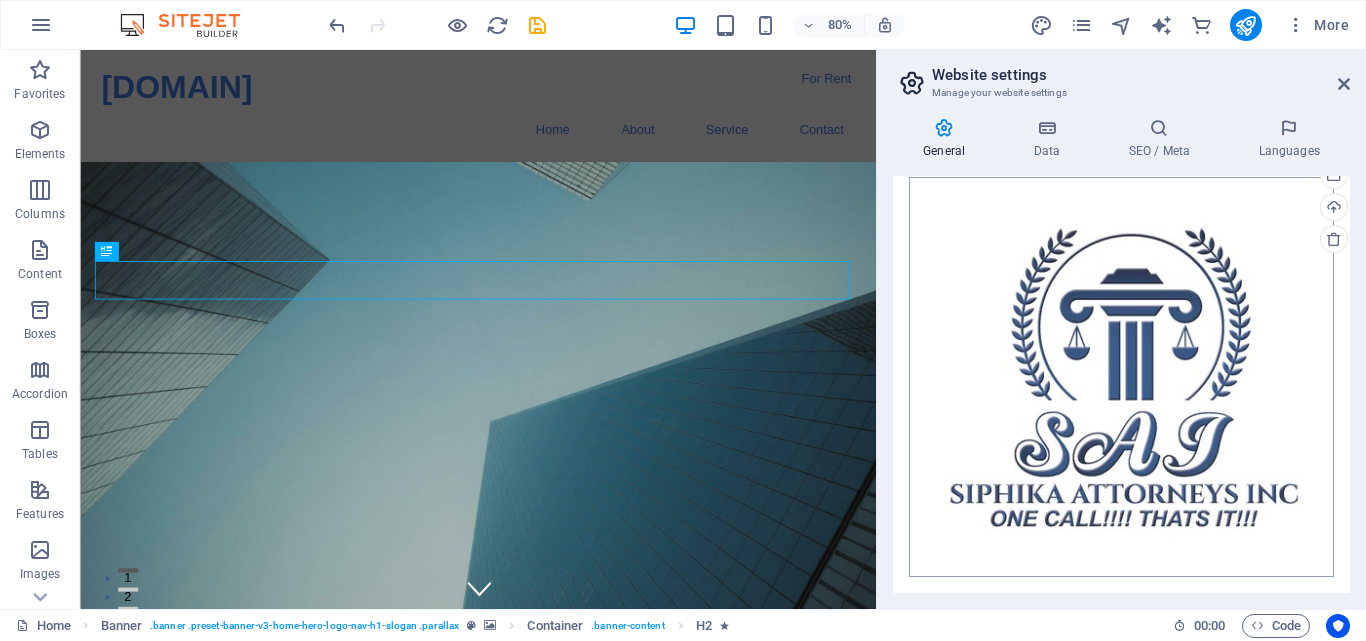 drag, startPoint x: 1352, startPoint y: 457, endPoint x: 1328, endPoint y: 316, distance: 143.02797 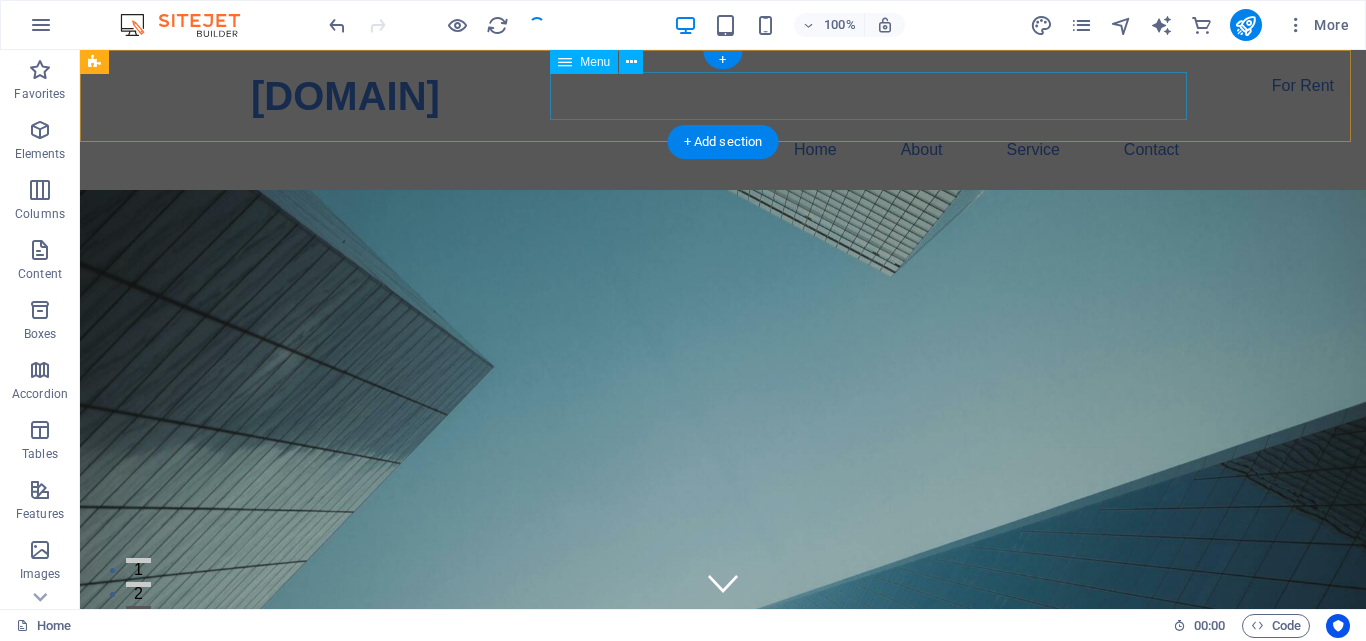 click on "Home About Service Contact" at bounding box center [723, 150] 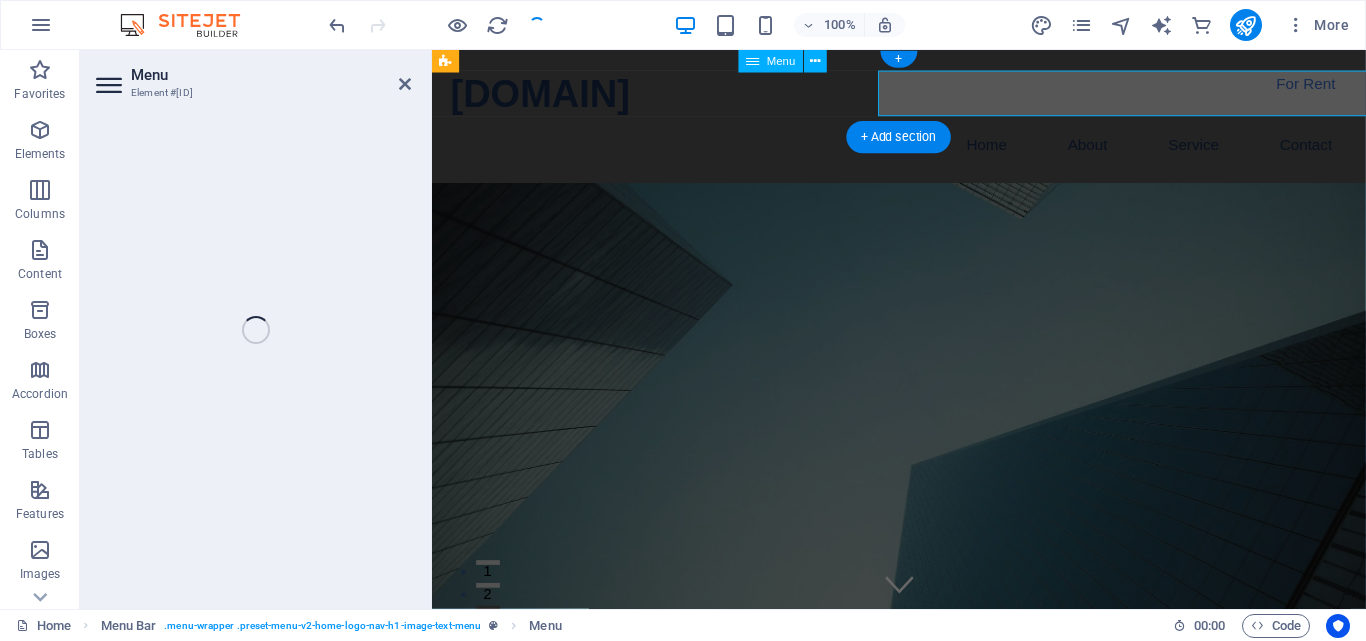select 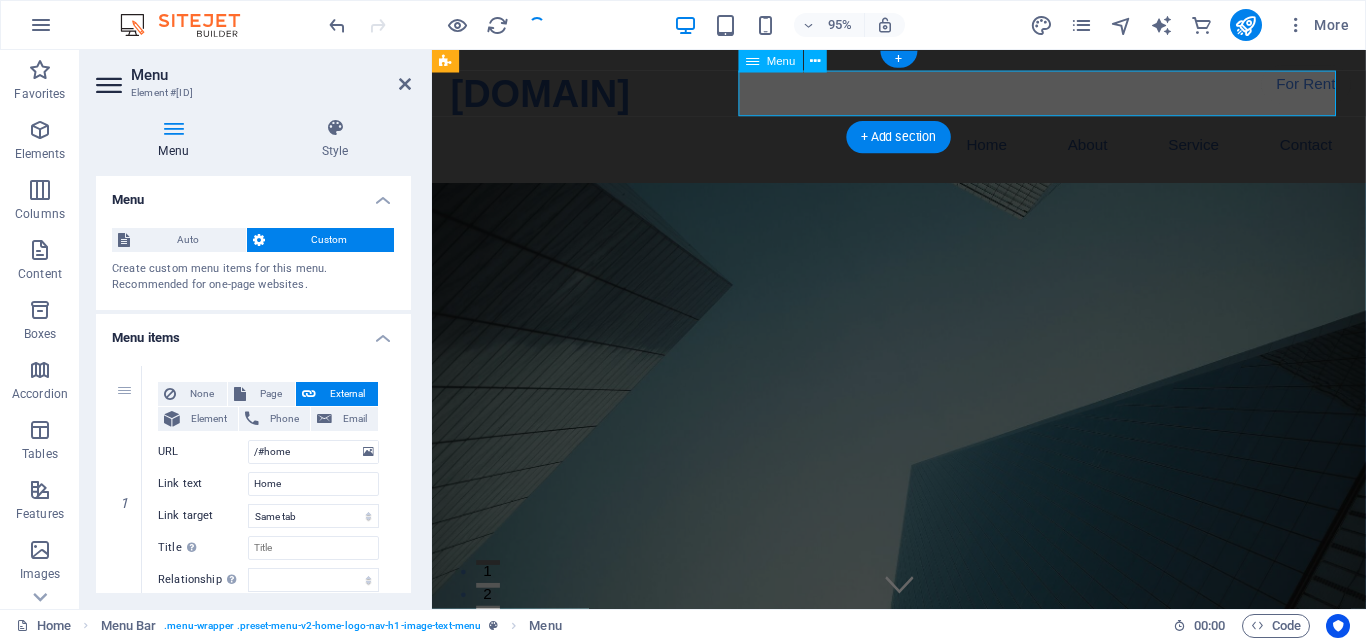 click on "Home About Service Contact" at bounding box center [924, 150] 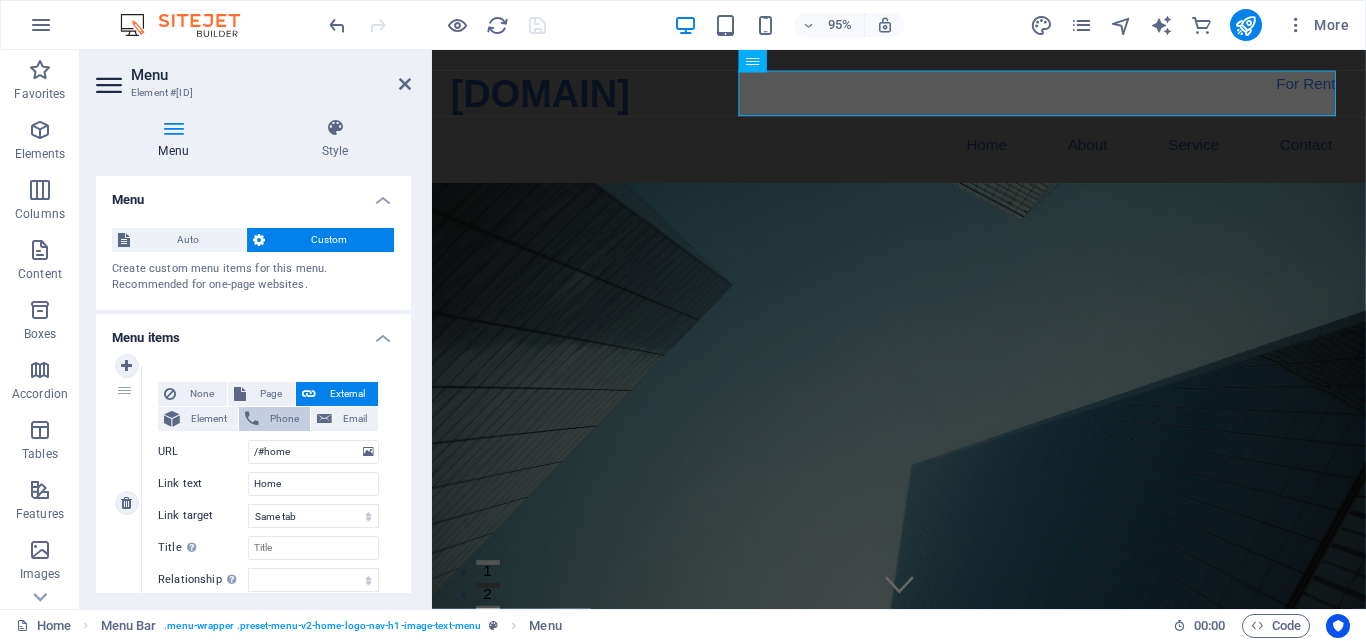 click on "Phone" at bounding box center [284, 419] 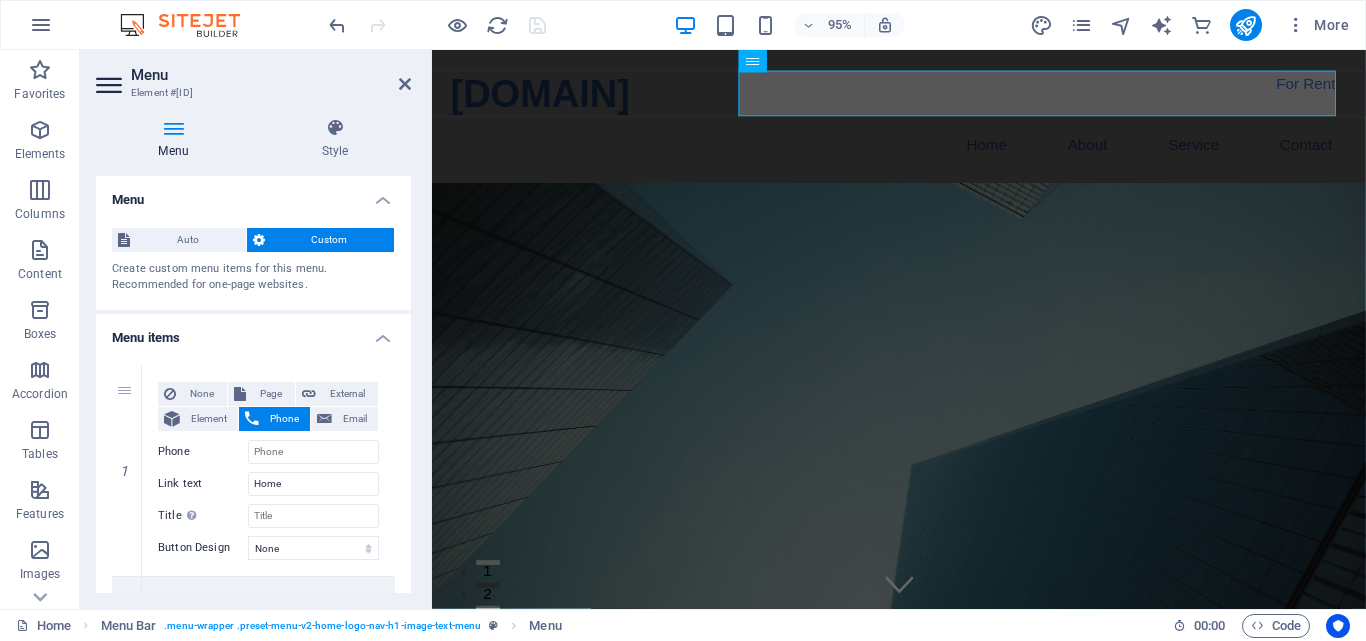 click on "Menu Auto Custom Create custom menu items for this menu. Recommended for one-page websites. Manage pages Menu items 1 None Page External Element Phone Email Page Home Subpage Legal Notice Privacy Element
URL /#home Phone Email Link text Home Link target New tab Same tab Overlay Title Additional link description, should not be the same as the link text. The title is most often shown as a tooltip text when the mouse moves over the element. Leave empty if uncertain. Relationship Sets the  relationship of this link to the link target . For example, the value "nofollow" instructs search engines not to follow the link. Can be left empty. alternate author bookmark external help license next nofollow noreferrer noopener prev search tag Button Design None Default Primary Secondary 2 None Page External Element Phone Email Page Home Subpage Legal Notice Privacy Element
URL /#about-us Phone Email Link text About Link target New tab Same tab Overlay Title Relationship author" at bounding box center [253, 384] 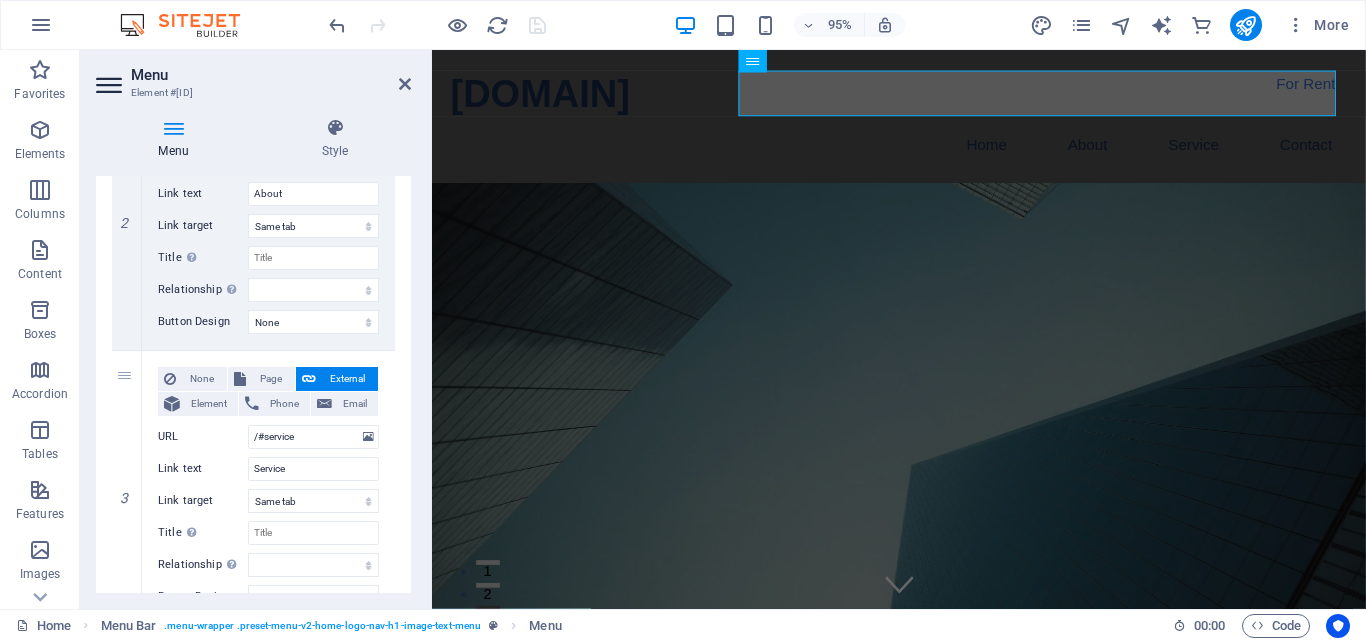 scroll, scrollTop: 507, scrollLeft: 0, axis: vertical 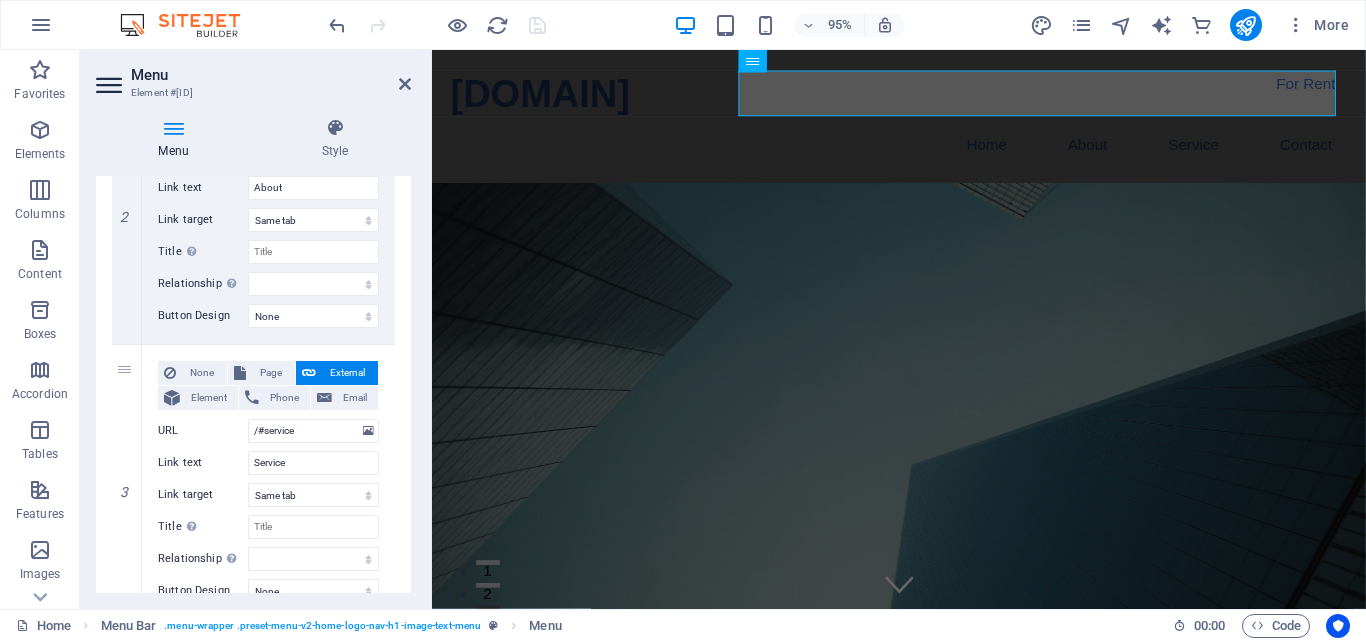 click on "Menu Style Menu Auto Custom Create custom menu items for this menu. Recommended for one-page websites. Manage pages Menu items 1 None Page External Element Phone Email Page Home Subpage Legal Notice Privacy Element
URL /#home Phone Email Link text Home Link target New tab Same tab Overlay Title Additional link description, should not be the same as the link text. The title is most often shown as a tooltip text when the mouse moves over the element. Leave empty if uncertain. Relationship Sets the  relationship of this link to the link target . For example, the value "nofollow" instructs search engines not to follow the link. Can be left empty. alternate author bookmark external help license next nofollow noreferrer noopener prev search tag Button Design None Default Primary Secondary 2 None Page External Element Phone Email Page Home Subpage Legal Notice Privacy Element
URL /#about-us Phone Email Link text About Link target New tab Same tab Overlay Title author 3" at bounding box center [253, 355] 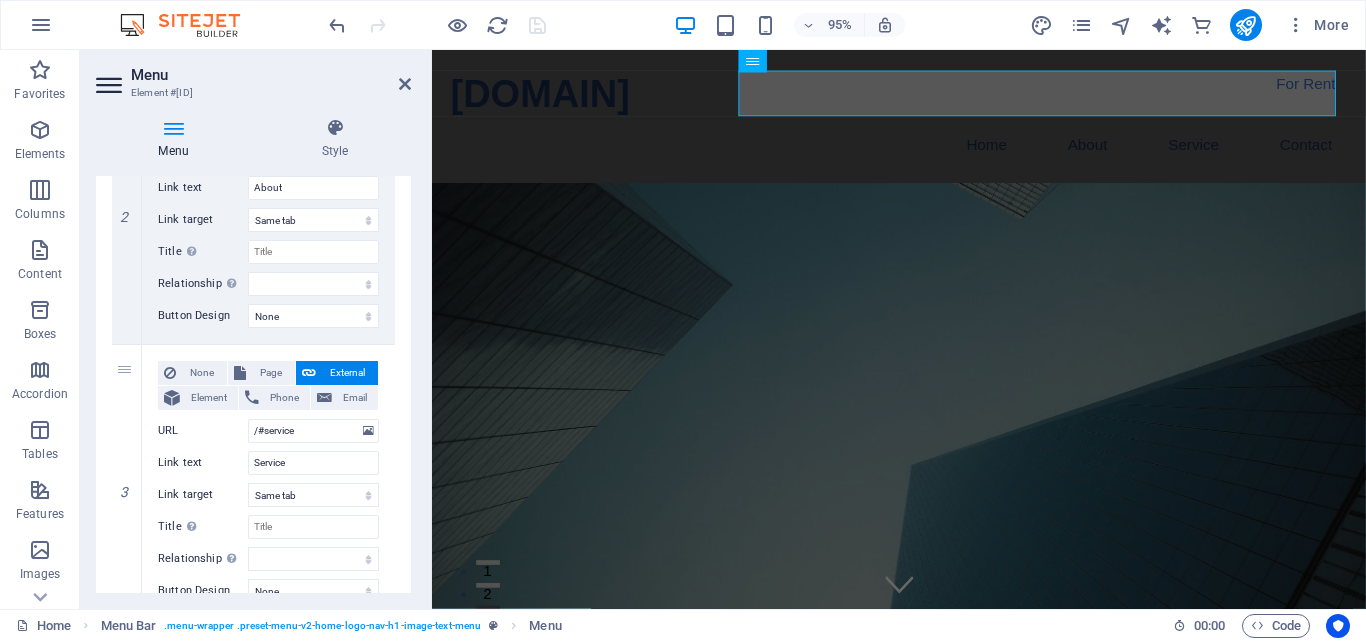 drag, startPoint x: 406, startPoint y: 447, endPoint x: 411, endPoint y: 502, distance: 55.226807 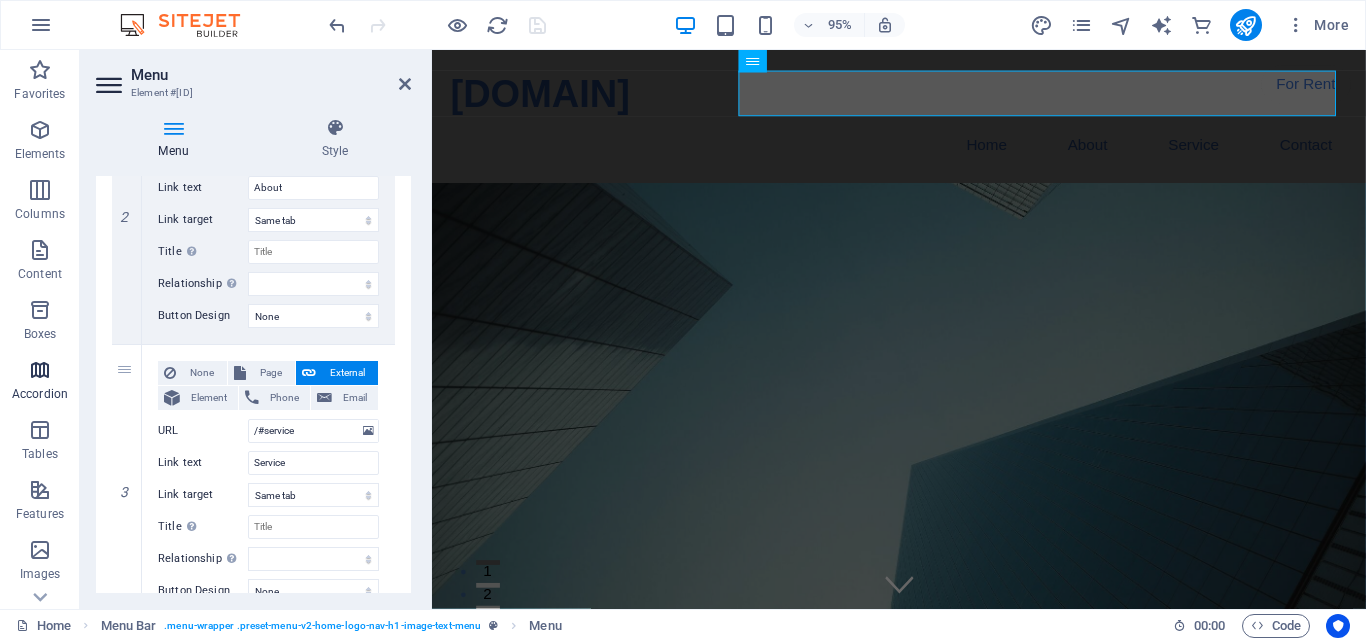 click at bounding box center (40, 370) 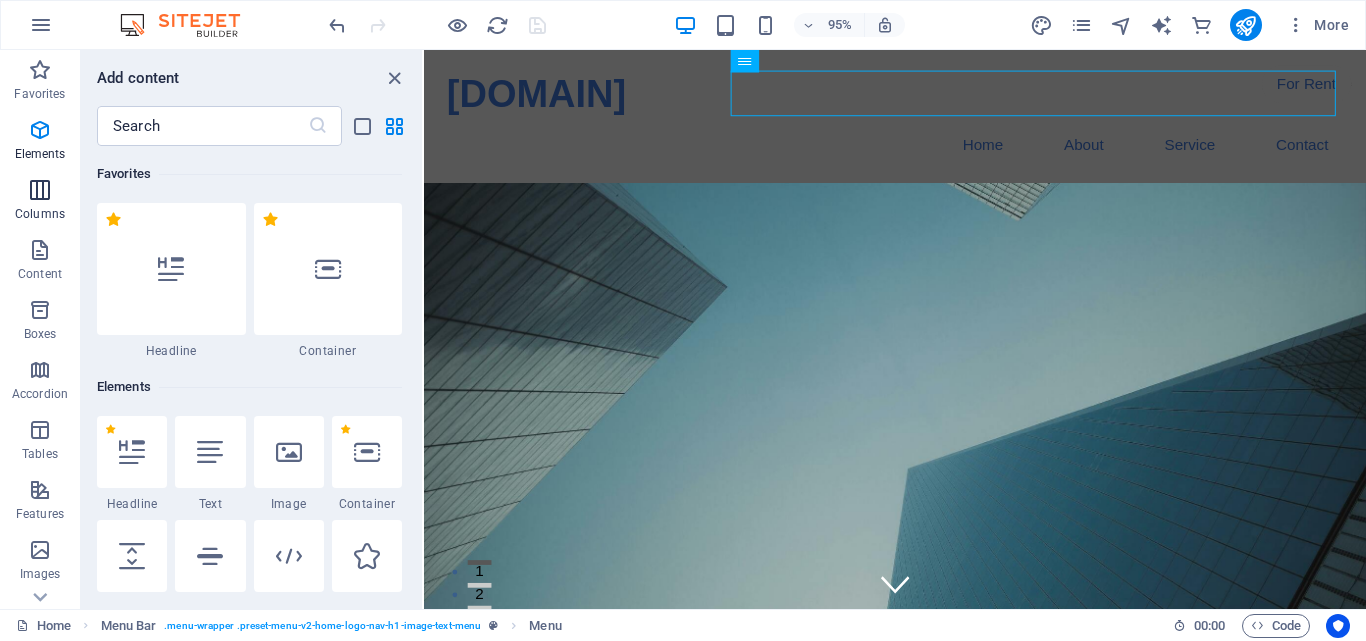 scroll, scrollTop: 6385, scrollLeft: 0, axis: vertical 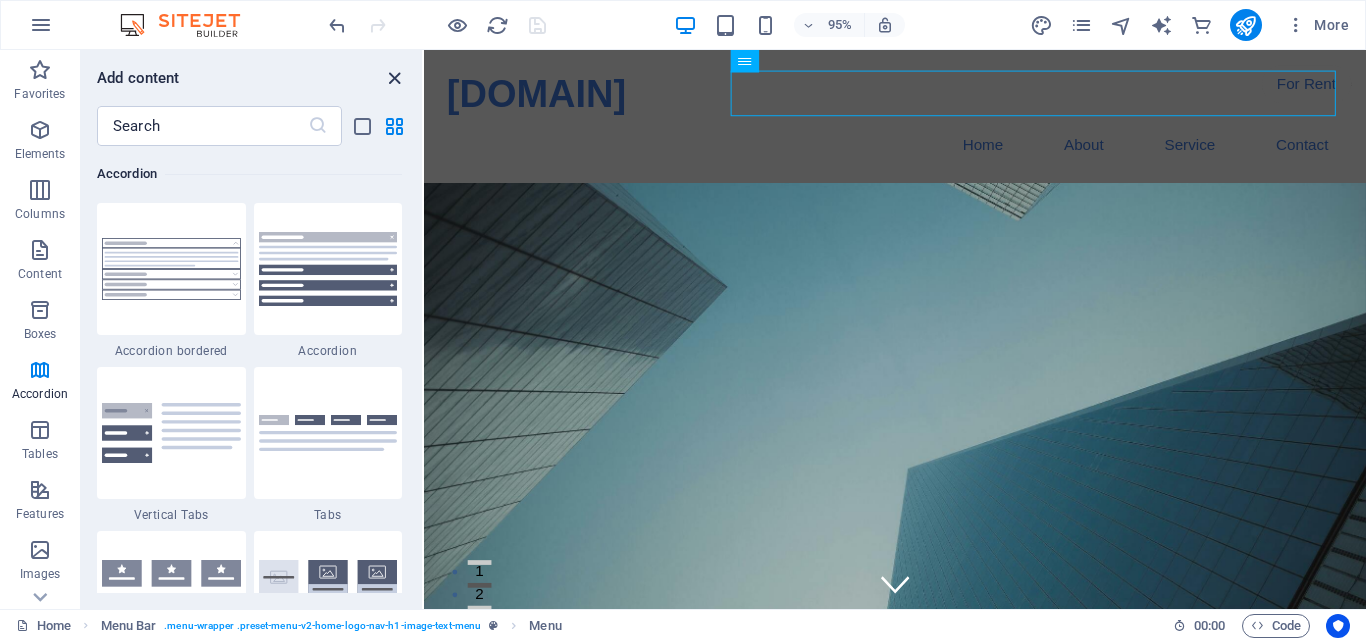 click at bounding box center (394, 78) 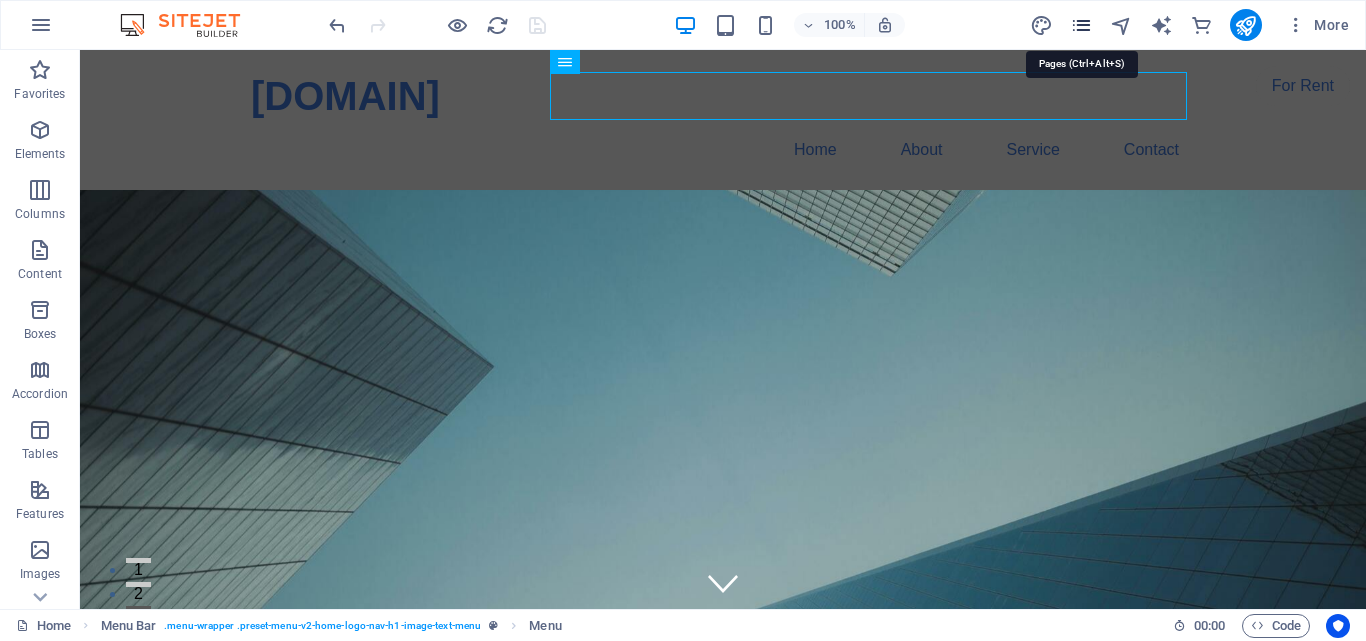 click at bounding box center (1081, 25) 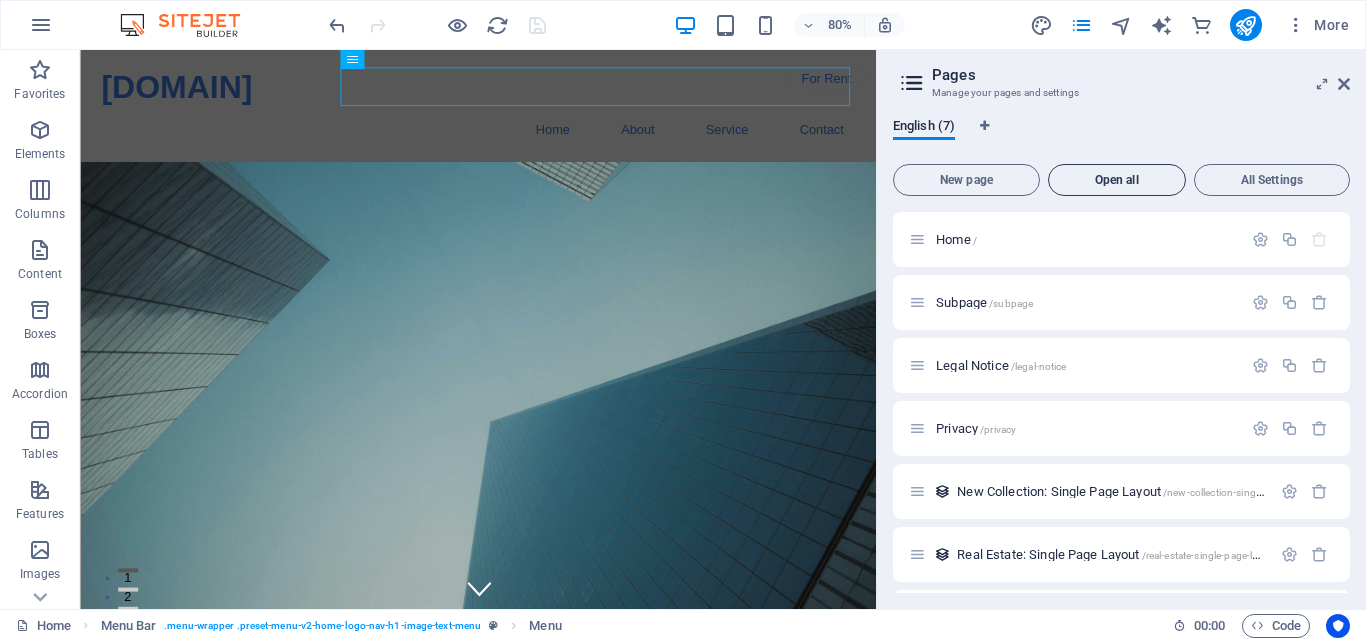 click on "Open all" at bounding box center (1117, 180) 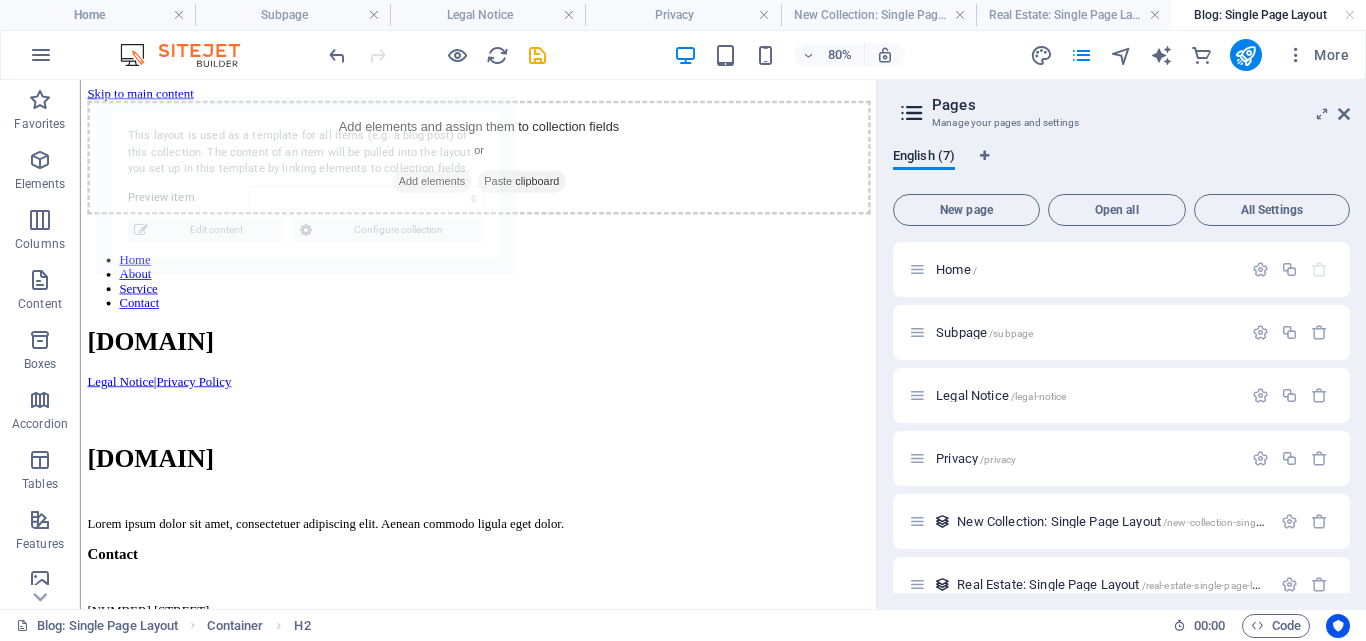 scroll, scrollTop: 0, scrollLeft: 0, axis: both 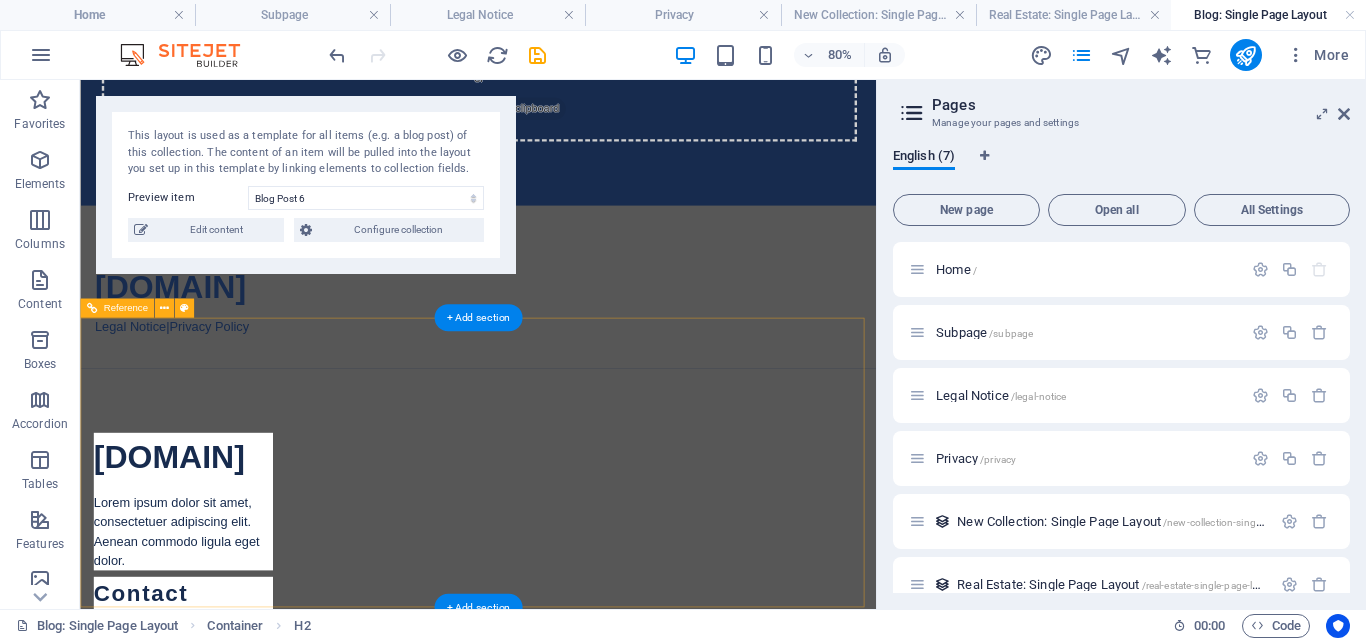 click on "[NUMBER] [STREET]" at bounding box center [173, 770] 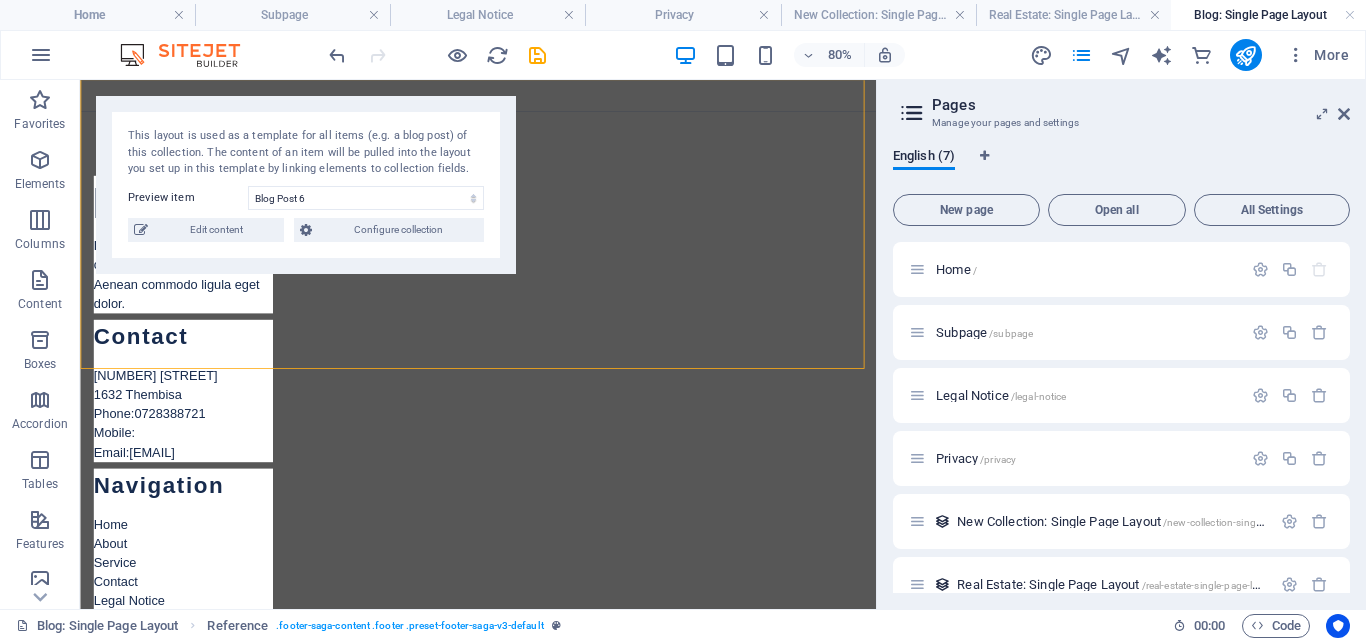scroll, scrollTop: 471, scrollLeft: 0, axis: vertical 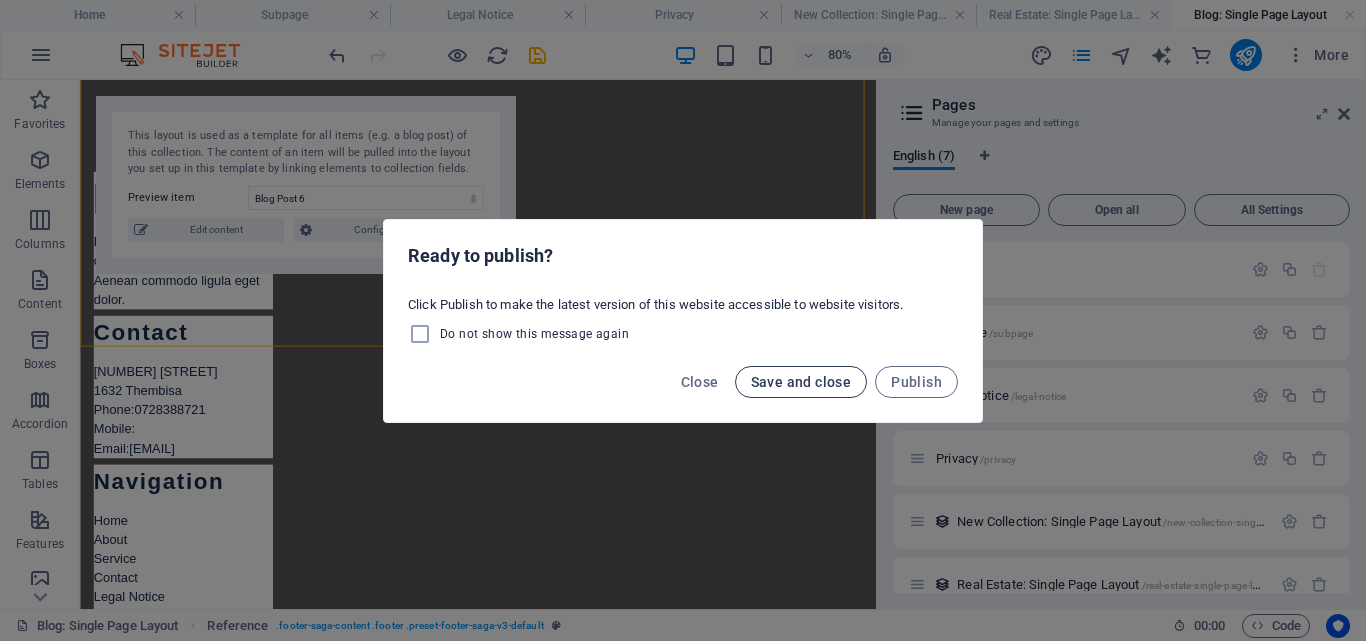 click on "Save and close" at bounding box center [801, 382] 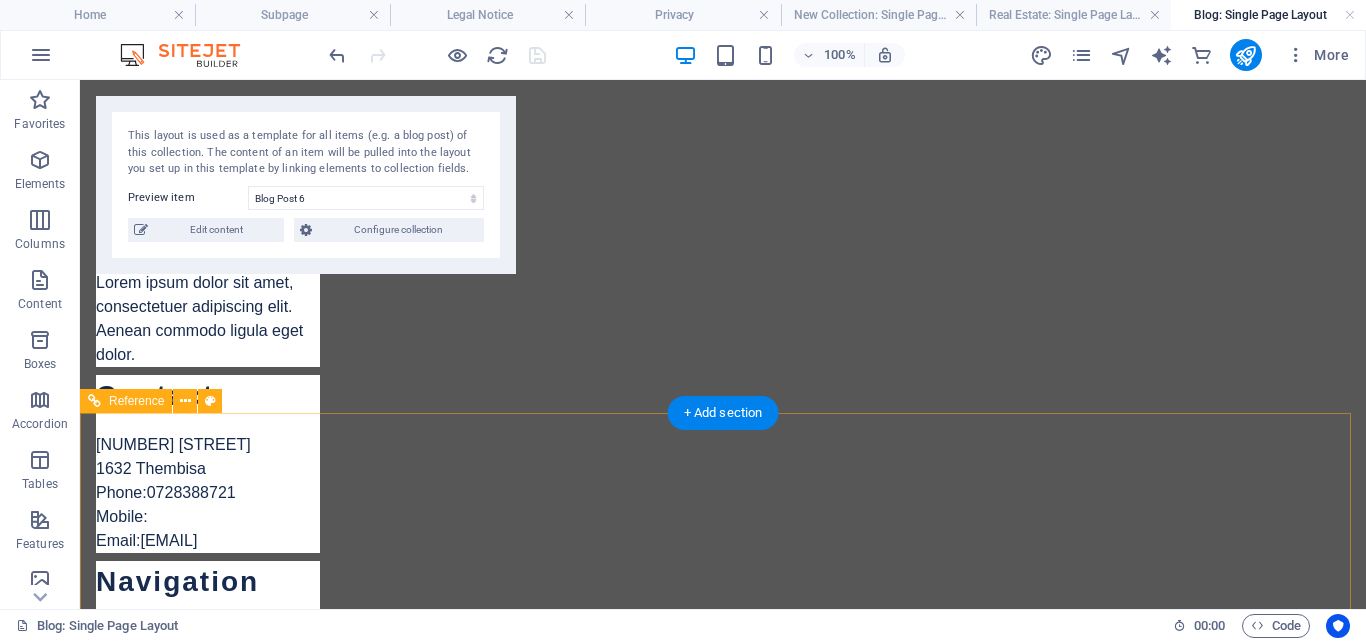 click on "Get in touch siphikainc.co.za 1 Noname Street , 1632   Thembisa 0728388721 m@siphikainc.co.za Legal Notice  |  Privacy Policy" at bounding box center [808, 1289] 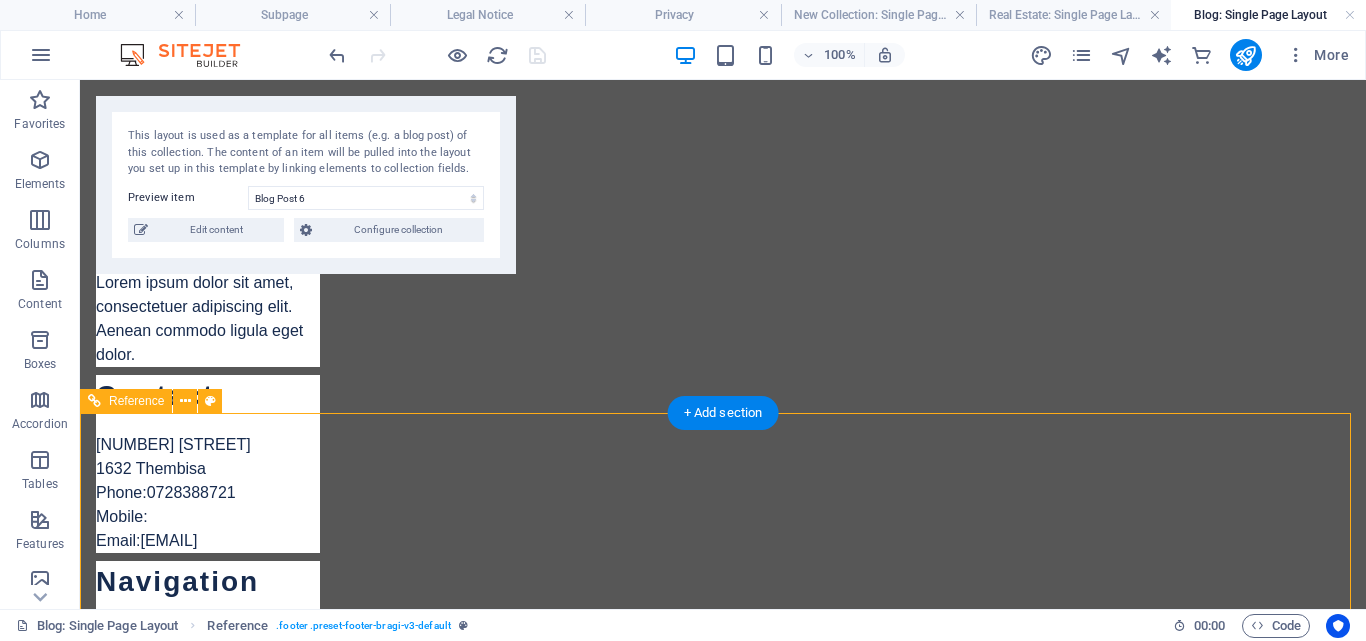 click on "Get in touch siphikainc.co.za 1 Noname Street , 1632   Thembisa 0728388721 m@siphikainc.co.za Legal Notice  |  Privacy Policy" at bounding box center (808, 1289) 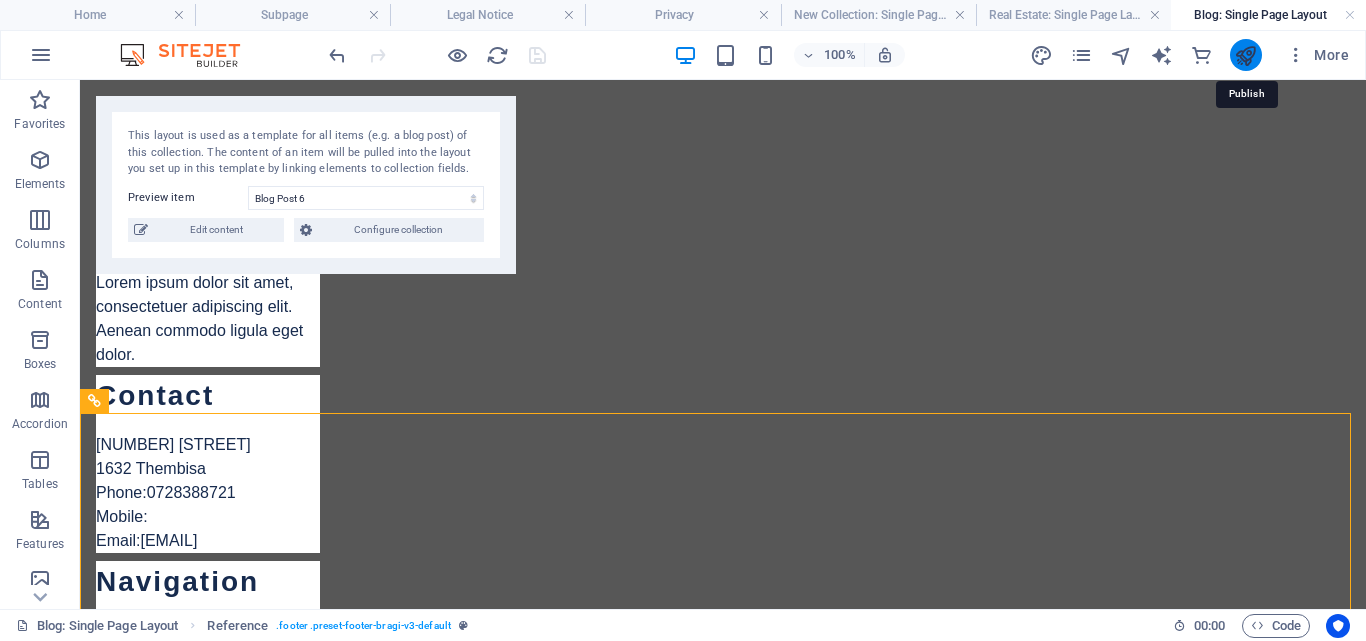 click at bounding box center [1245, 55] 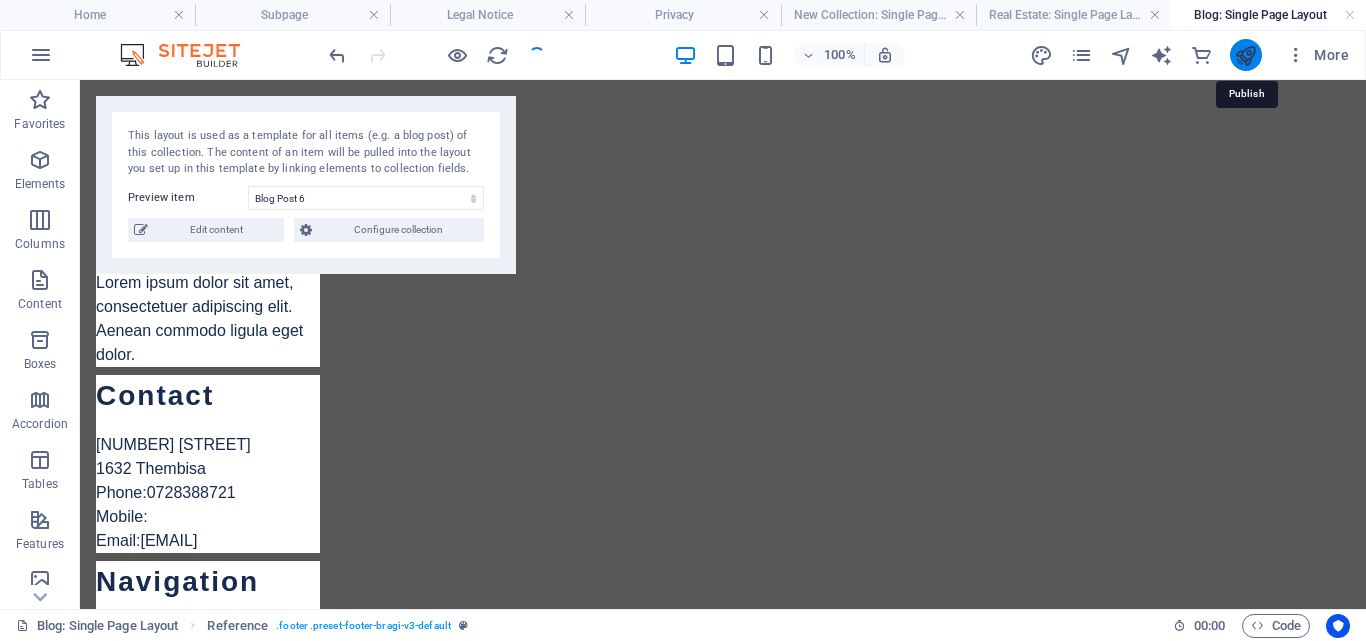 click at bounding box center [1245, 55] 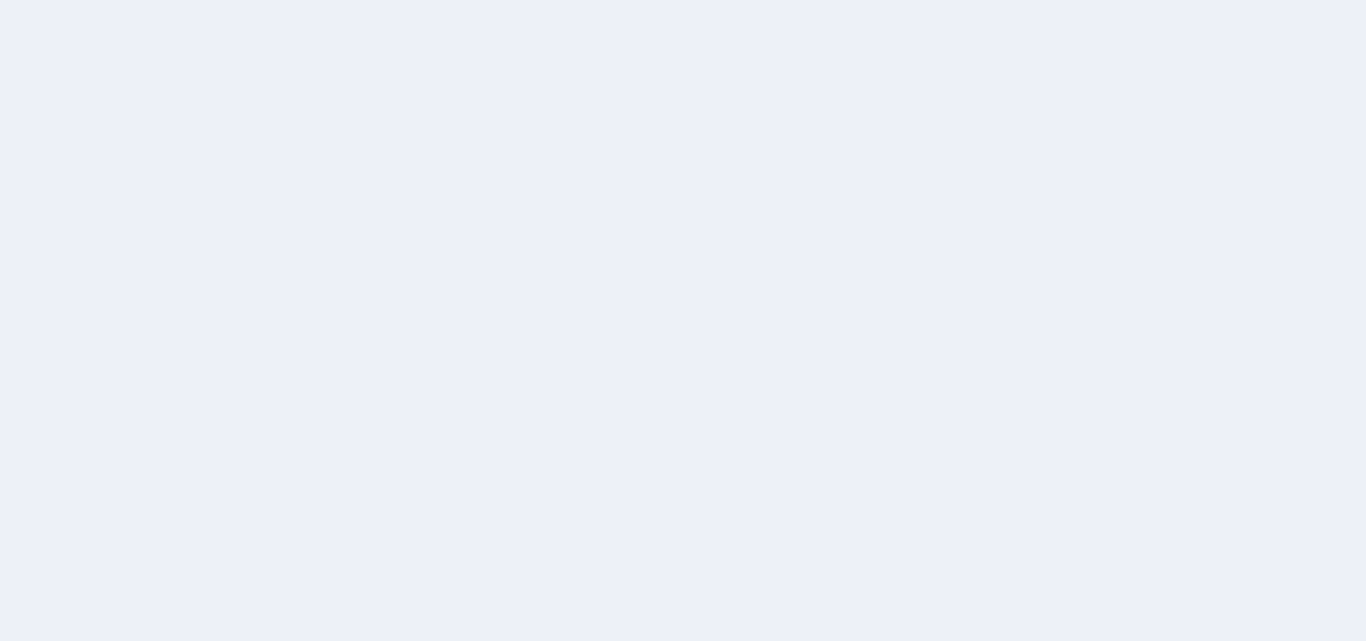scroll, scrollTop: 0, scrollLeft: 0, axis: both 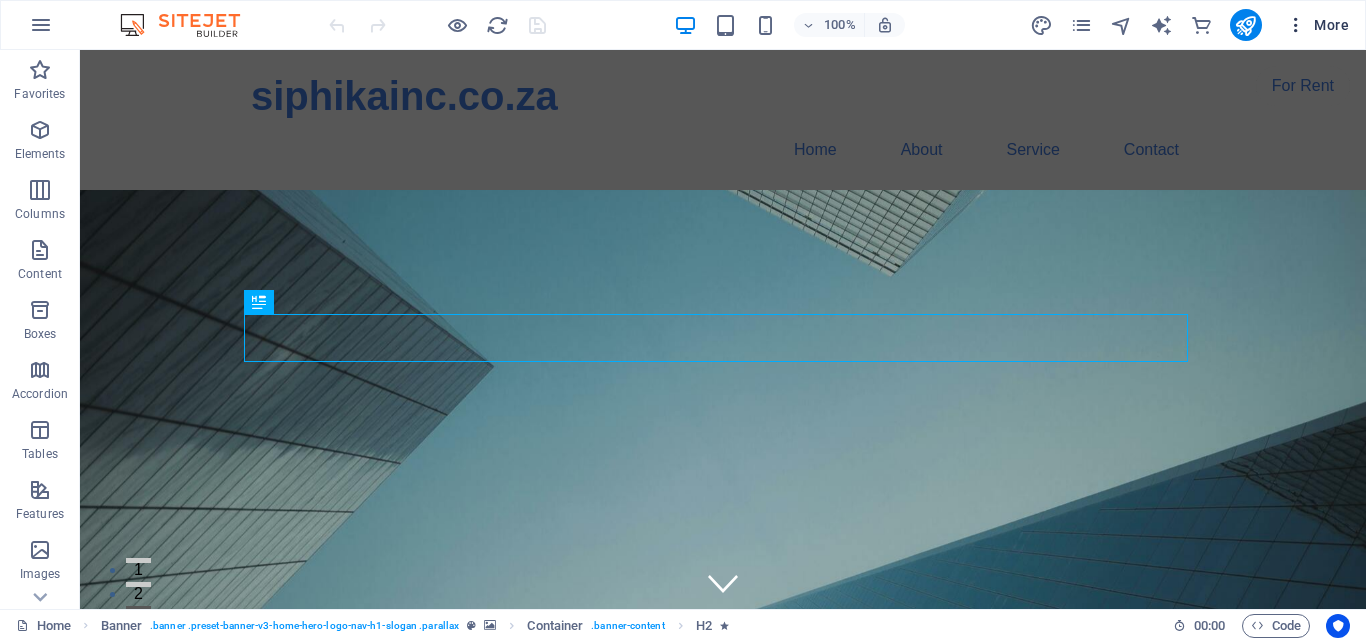 click on "More" at bounding box center [1317, 25] 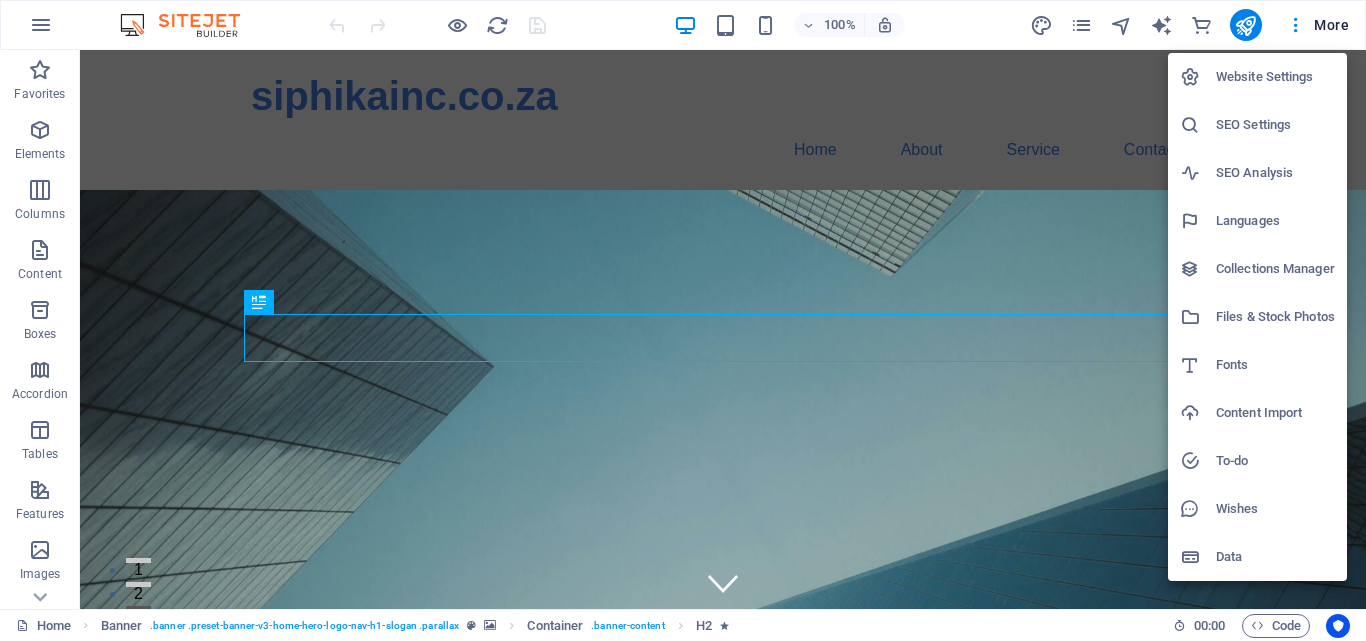 click on "Website Settings" at bounding box center [1275, 77] 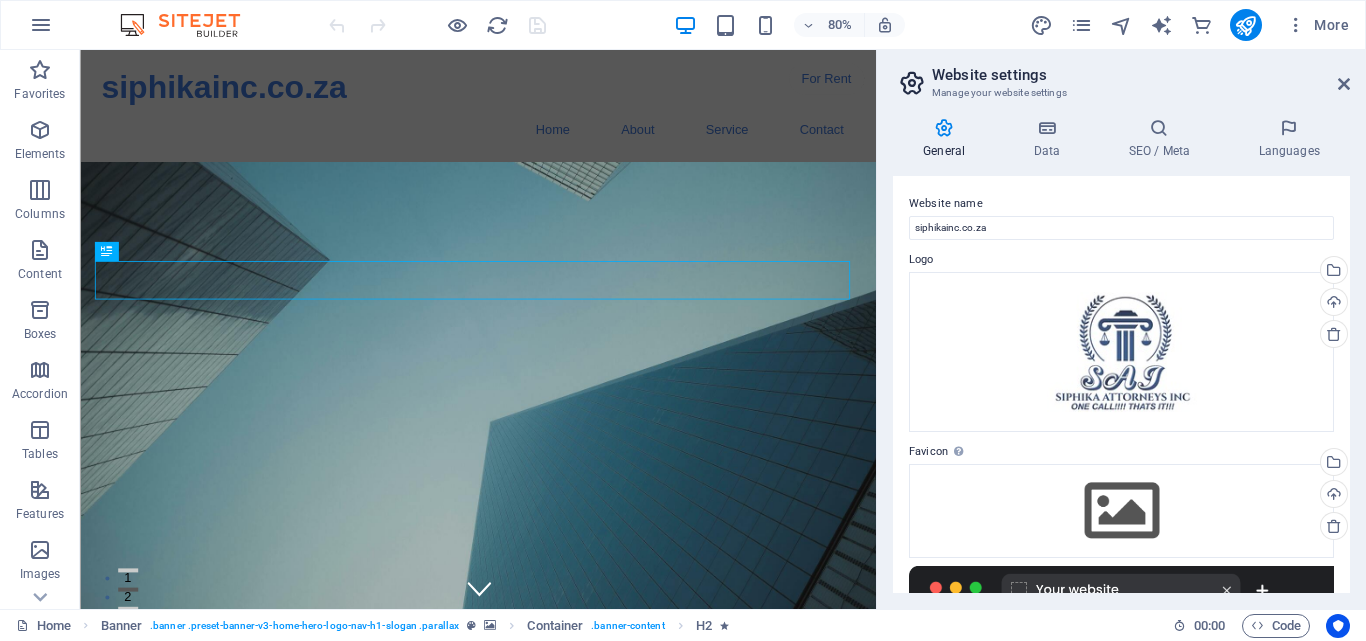 type 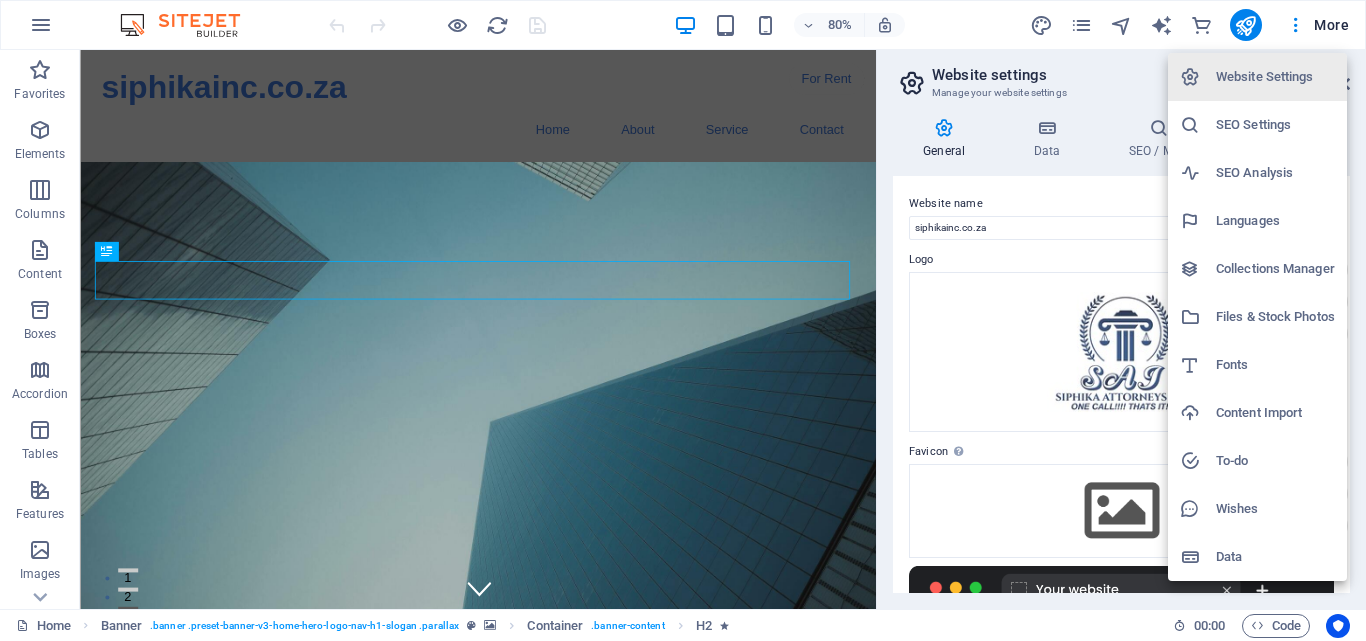 type 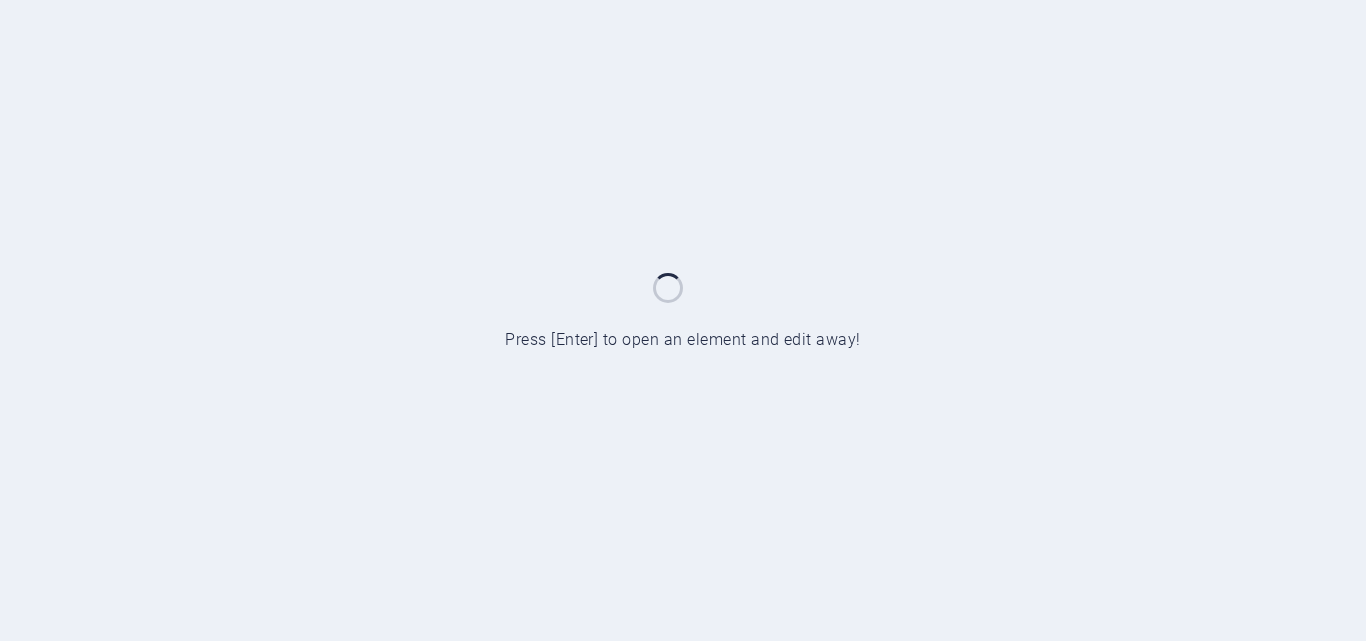 scroll, scrollTop: 0, scrollLeft: 0, axis: both 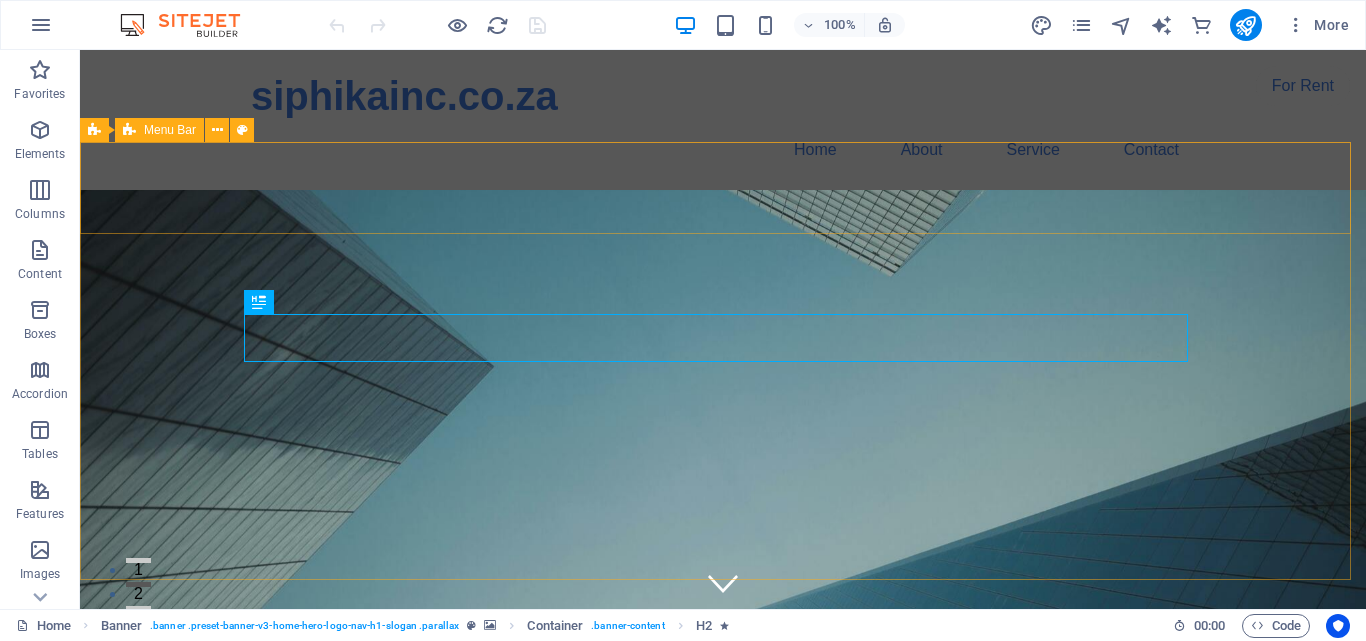 click on "This is a very cool headline This is a very appealing slogan" at bounding box center (723, 999) 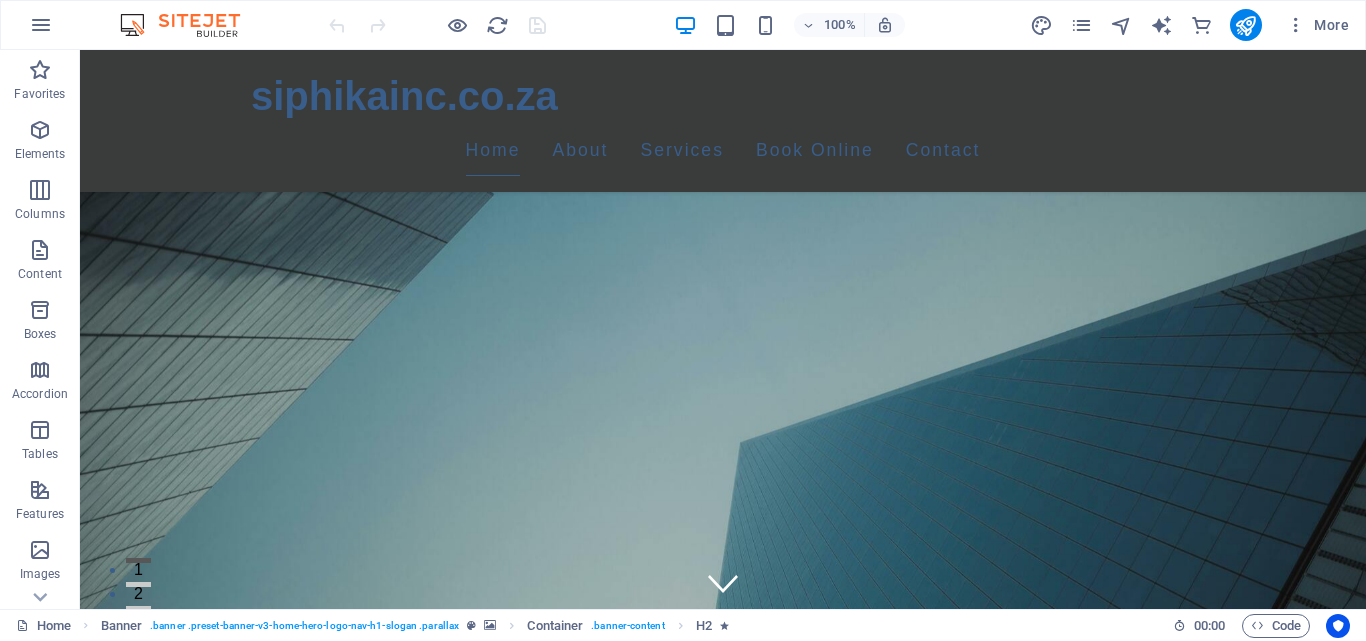 scroll, scrollTop: 4351, scrollLeft: 0, axis: vertical 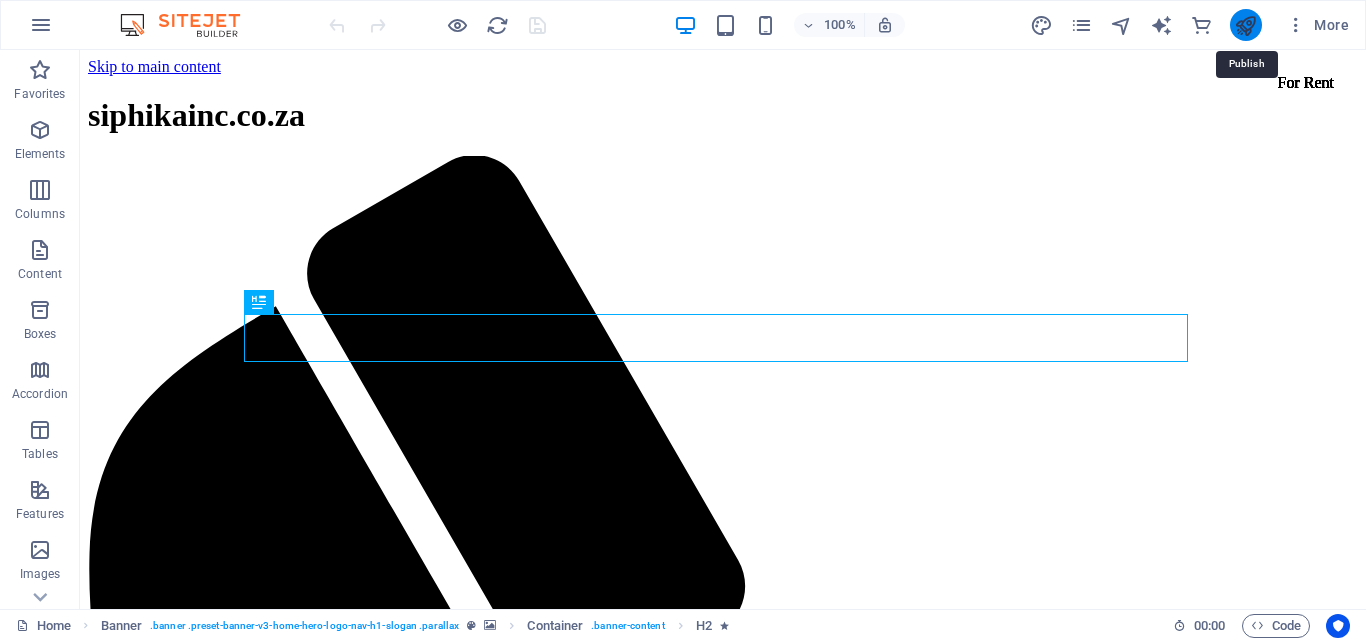 click at bounding box center (1245, 25) 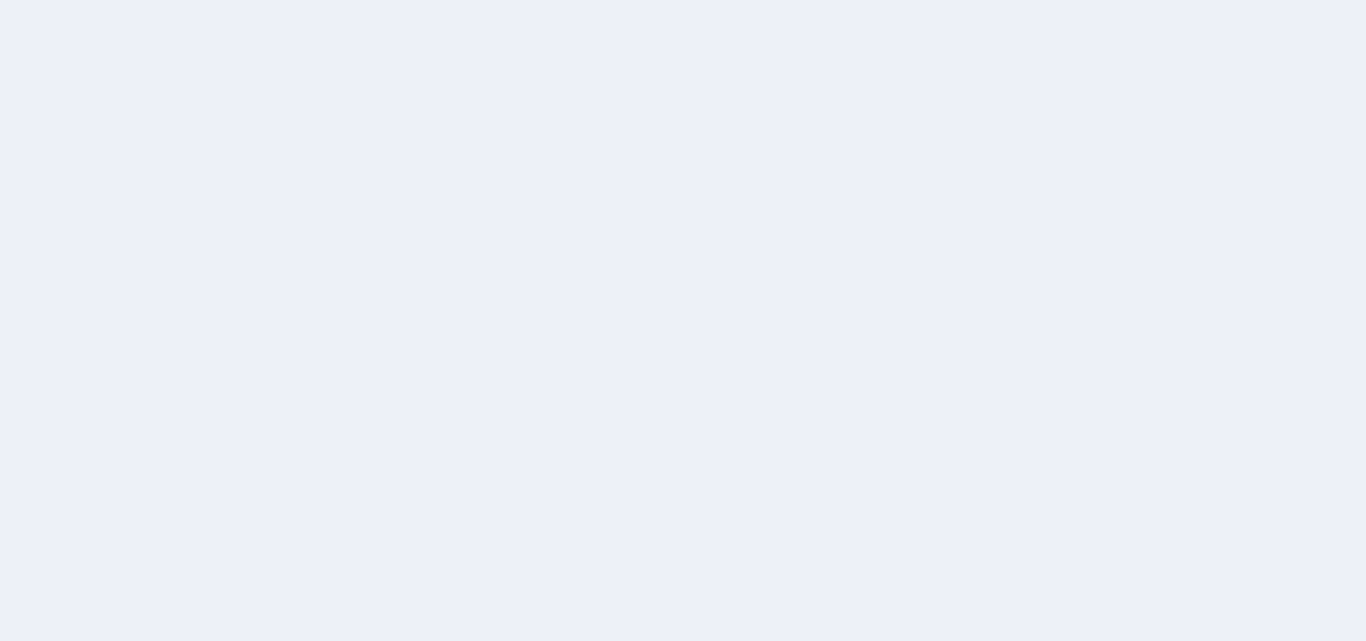 scroll, scrollTop: 0, scrollLeft: 0, axis: both 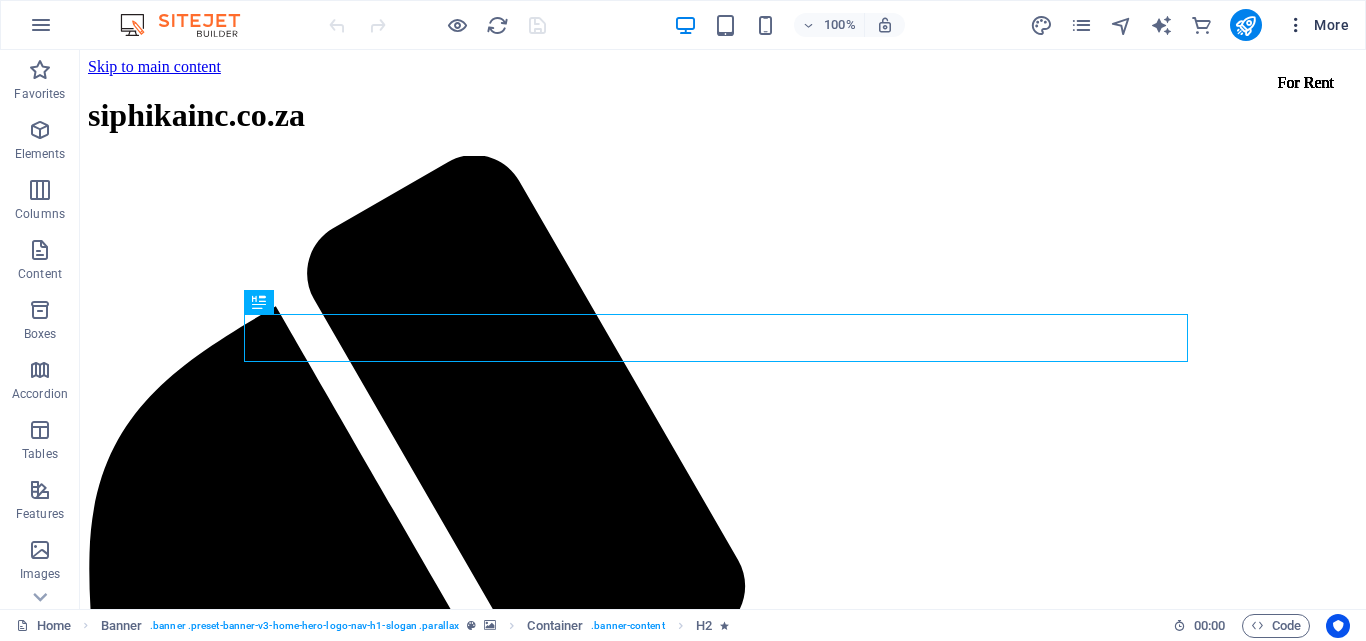 click on "More" at bounding box center [1317, 25] 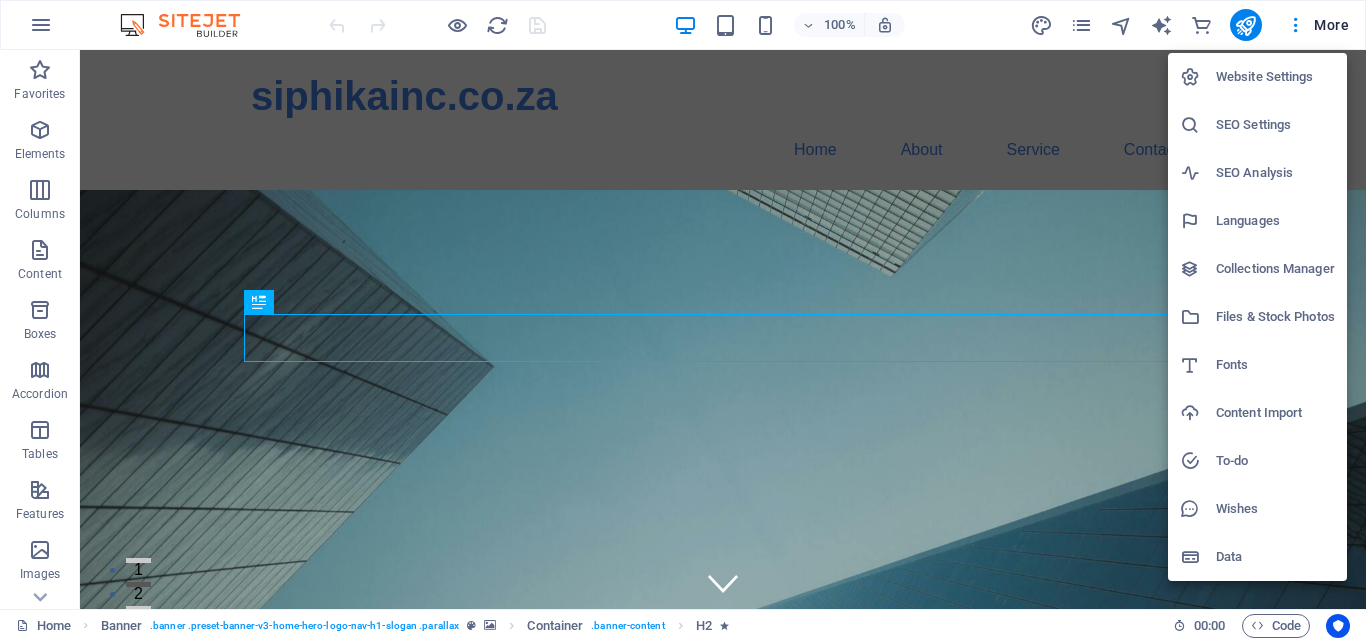 click on "Website Settings" at bounding box center (1275, 77) 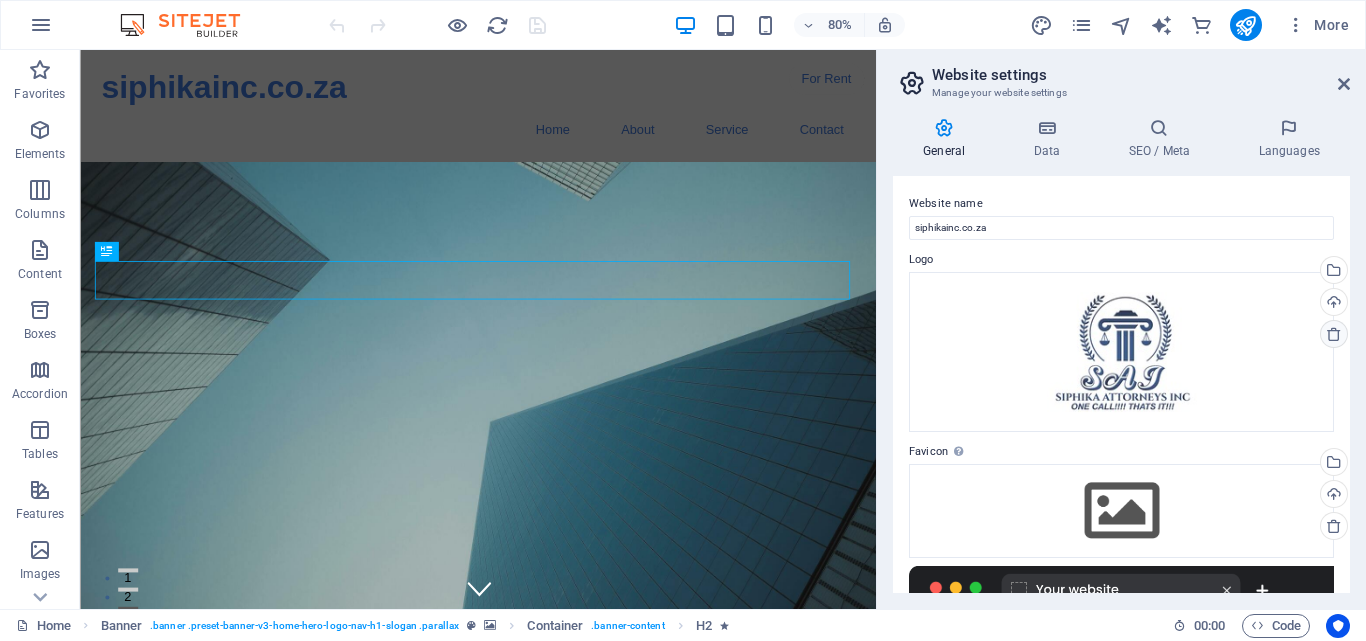 click at bounding box center [1334, 334] 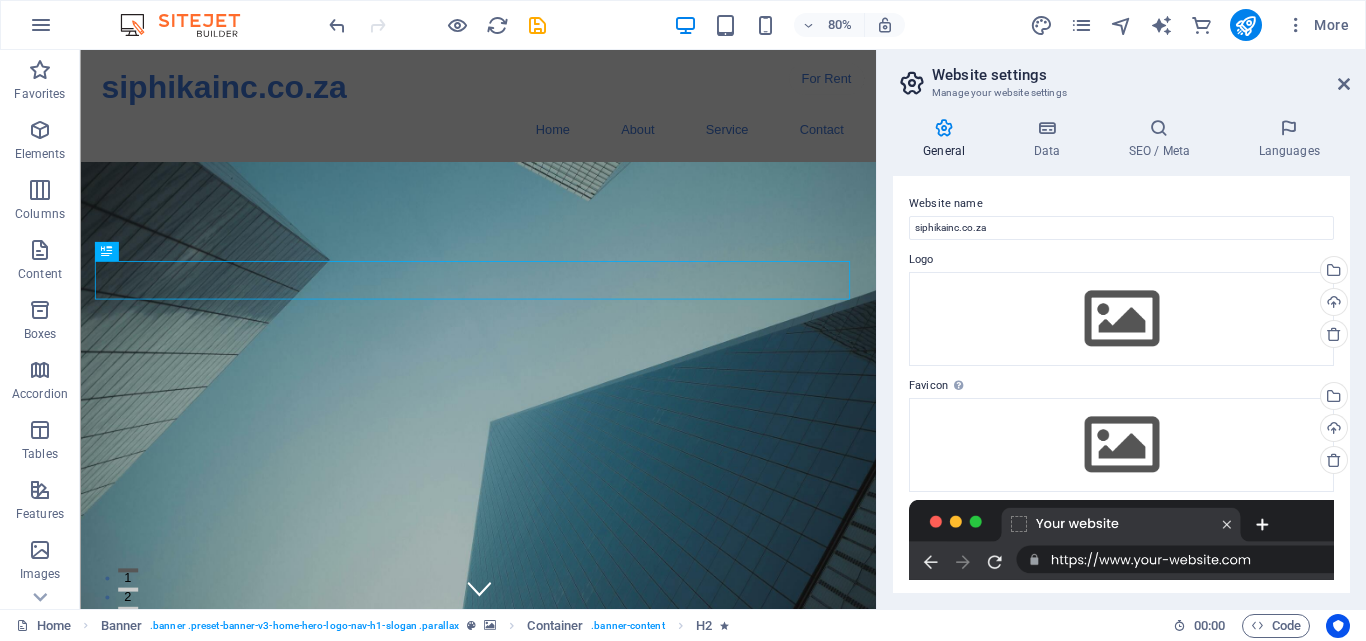 drag, startPoint x: 1350, startPoint y: 298, endPoint x: 1350, endPoint y: 353, distance: 55 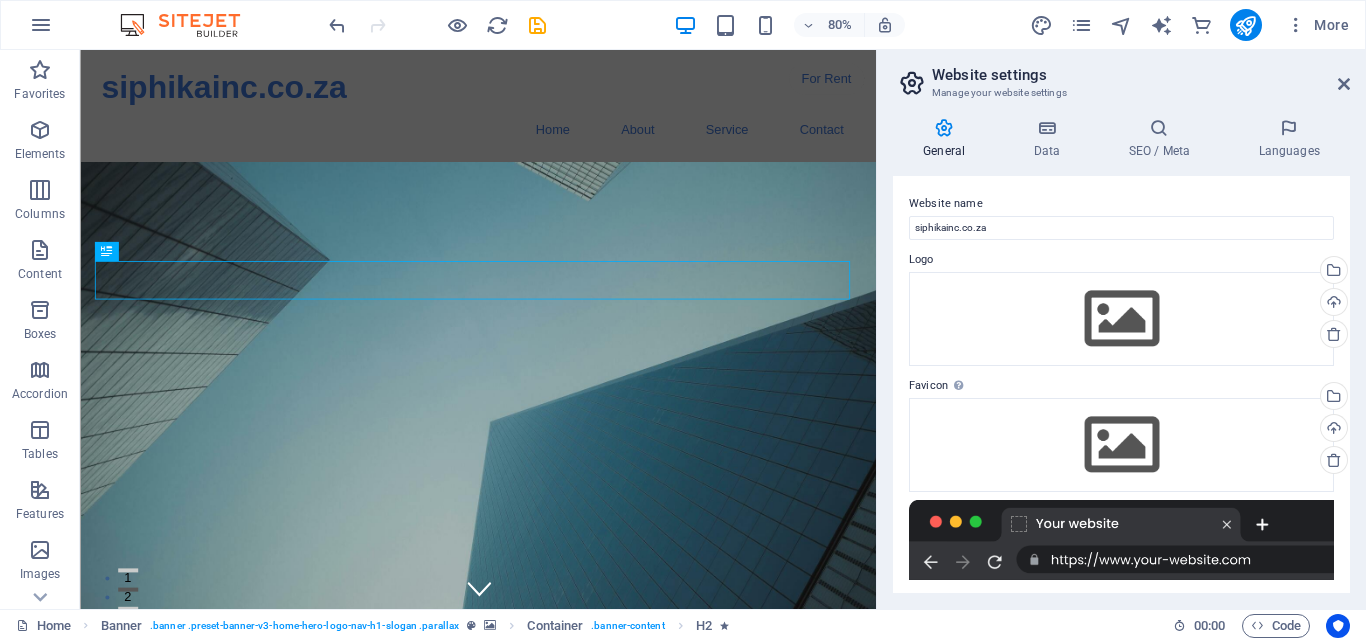 drag, startPoint x: 1350, startPoint y: 353, endPoint x: 1365, endPoint y: 450, distance: 98.15294 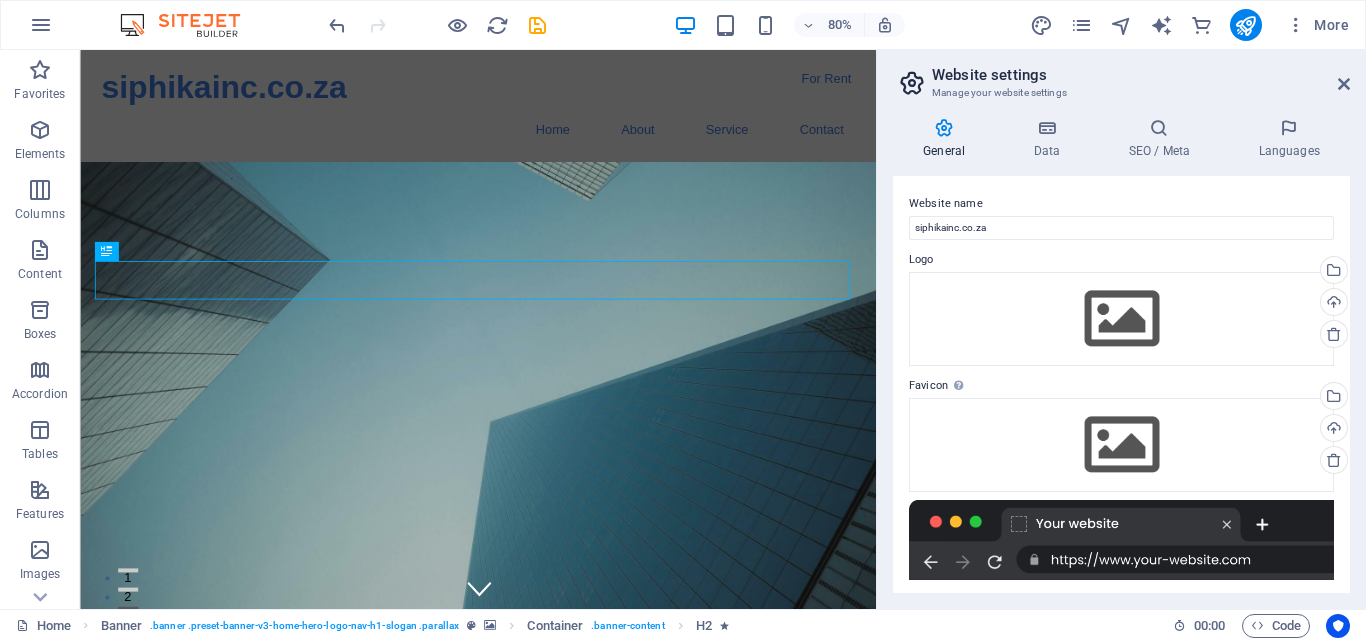 click at bounding box center [944, 128] 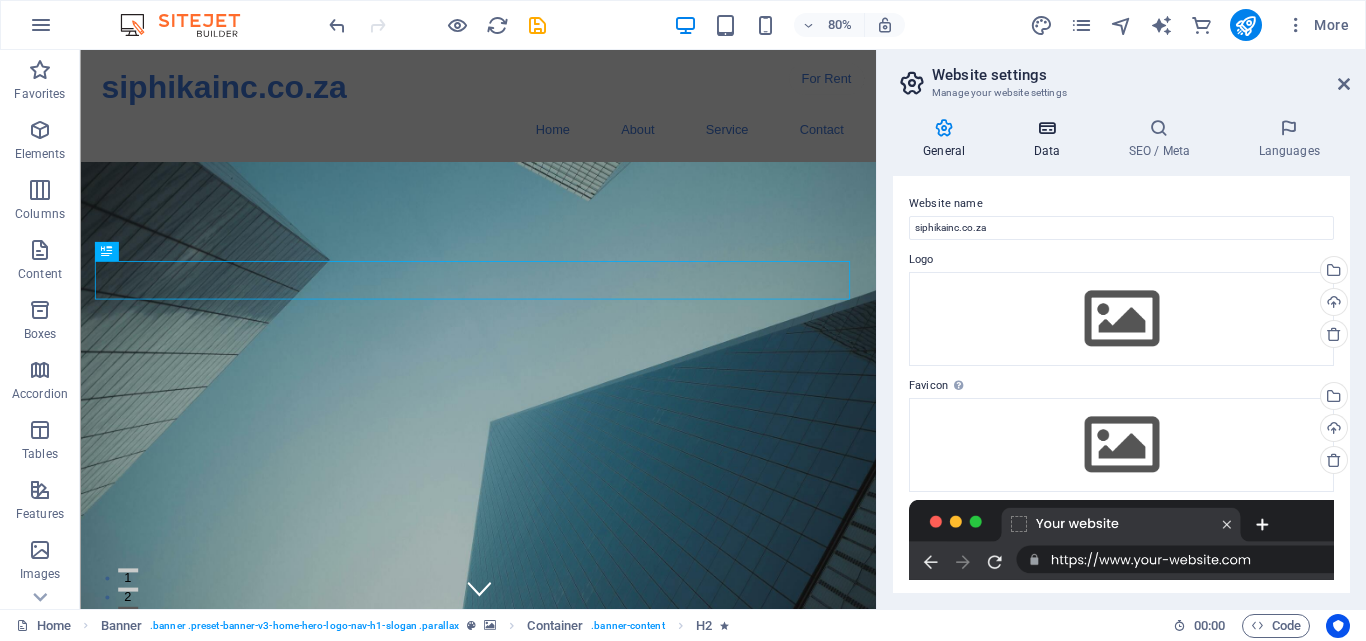 click on "Data" at bounding box center (1050, 139) 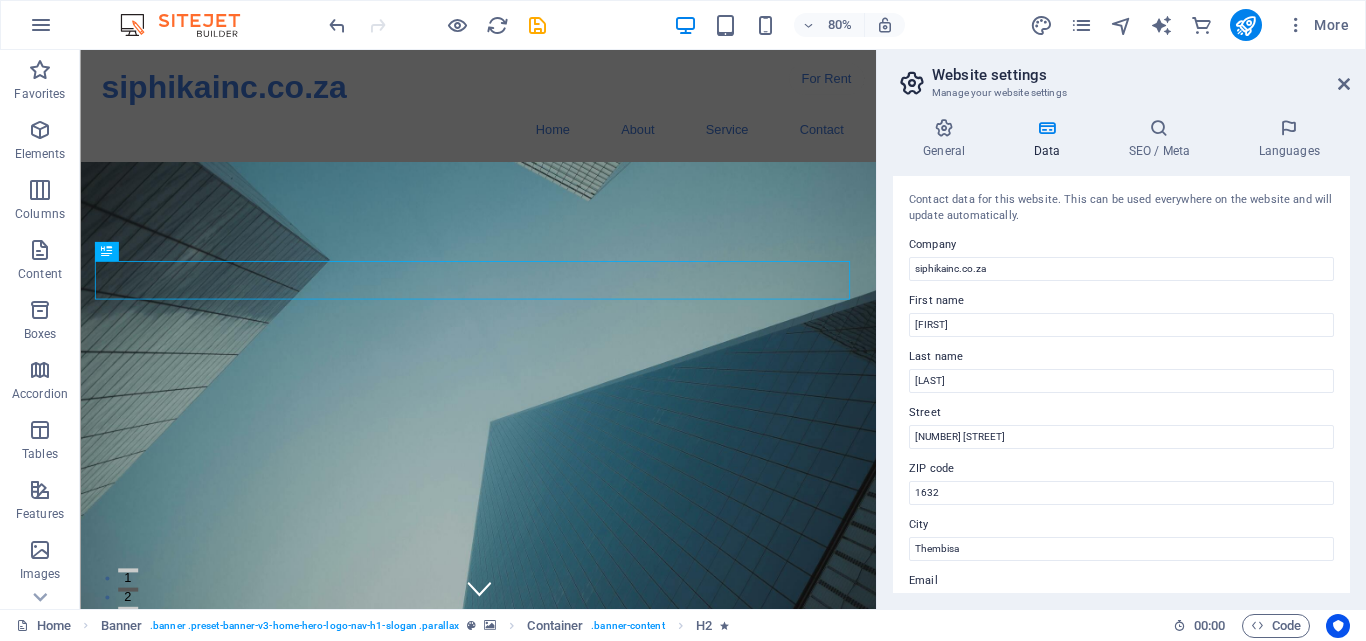 click on "First name" at bounding box center (1121, 301) 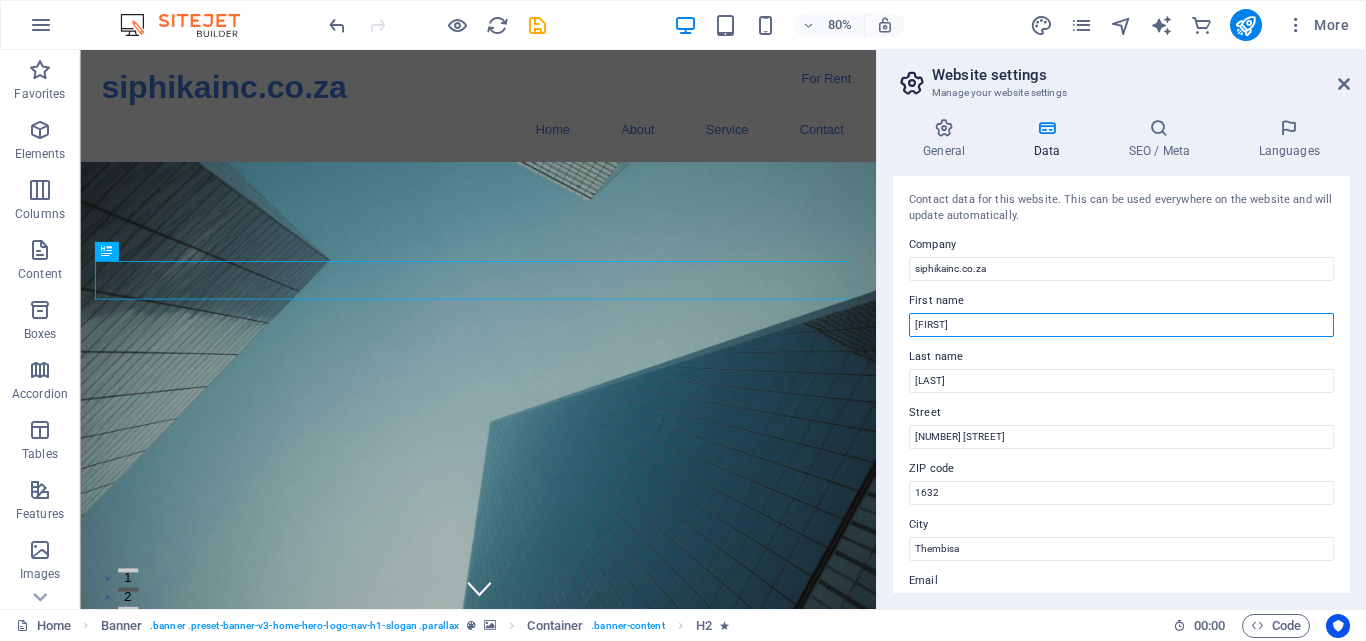 click on "Mpendulo" at bounding box center [1121, 325] 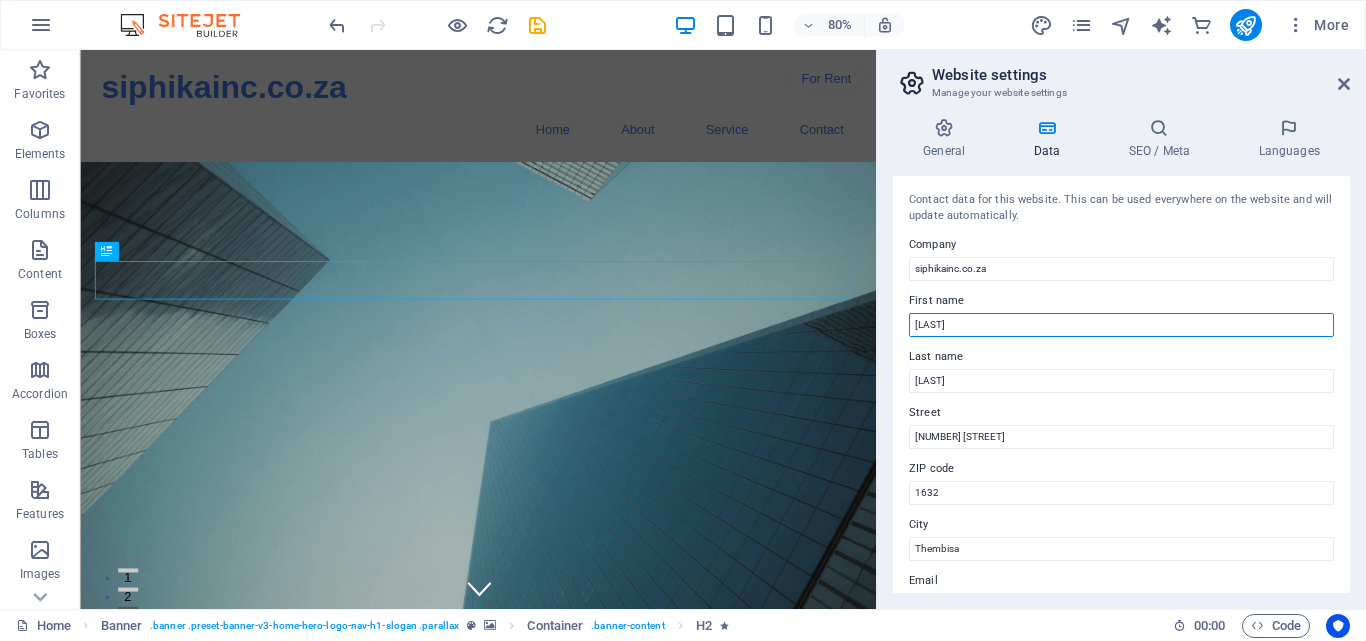 type on "M" 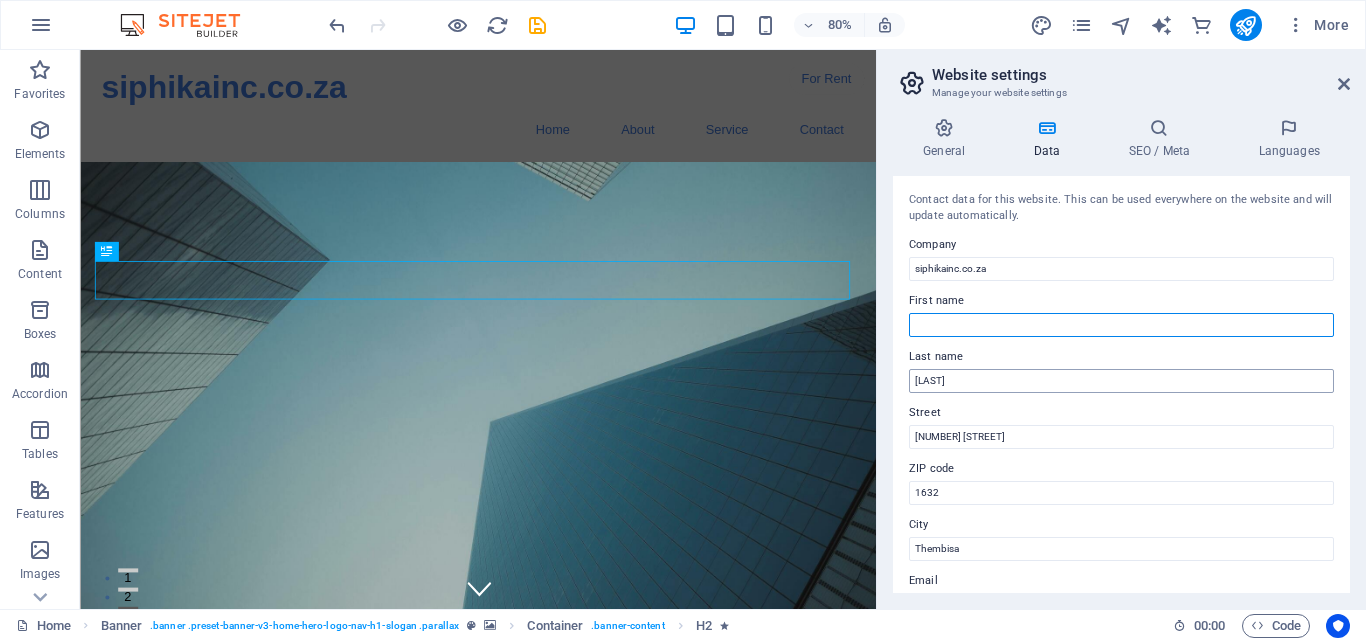 type 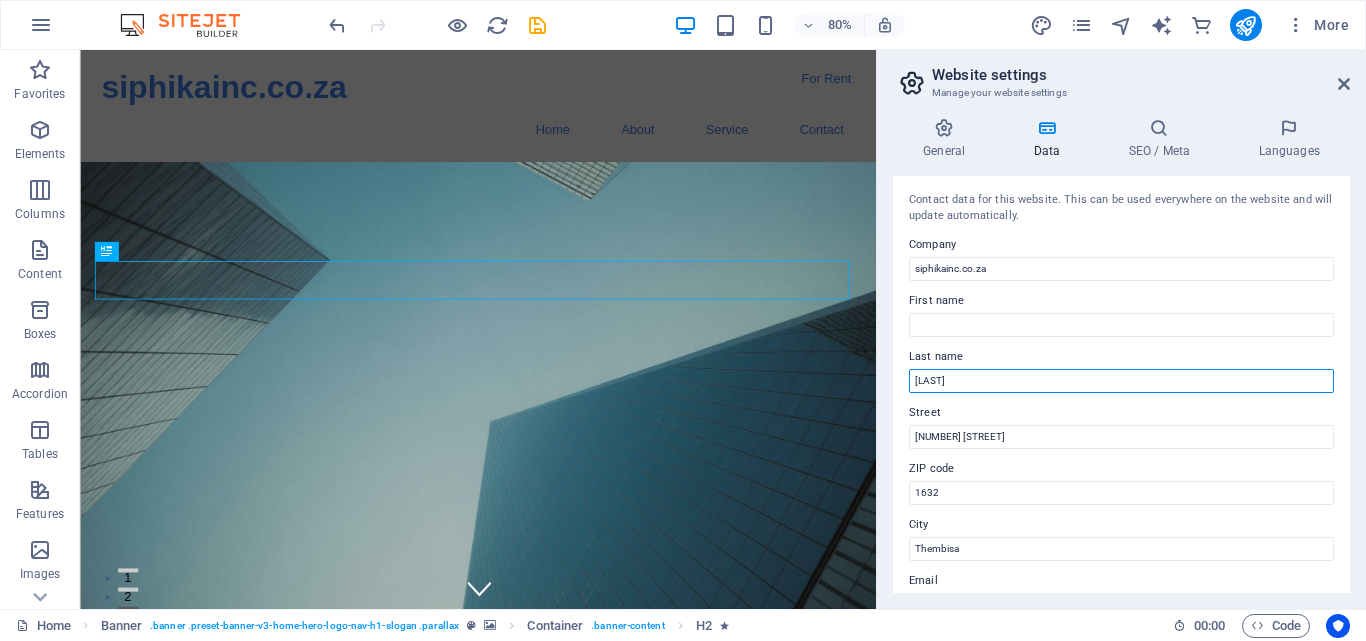 click on "Siphika" at bounding box center (1121, 381) 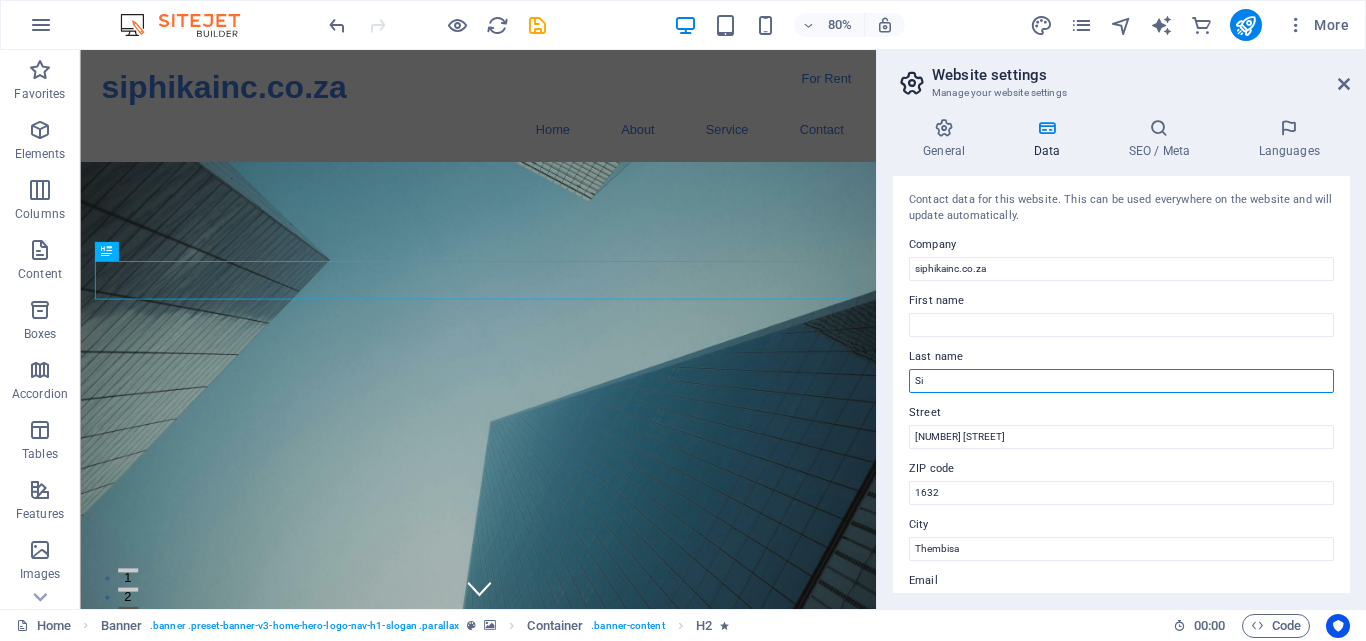 type on "S" 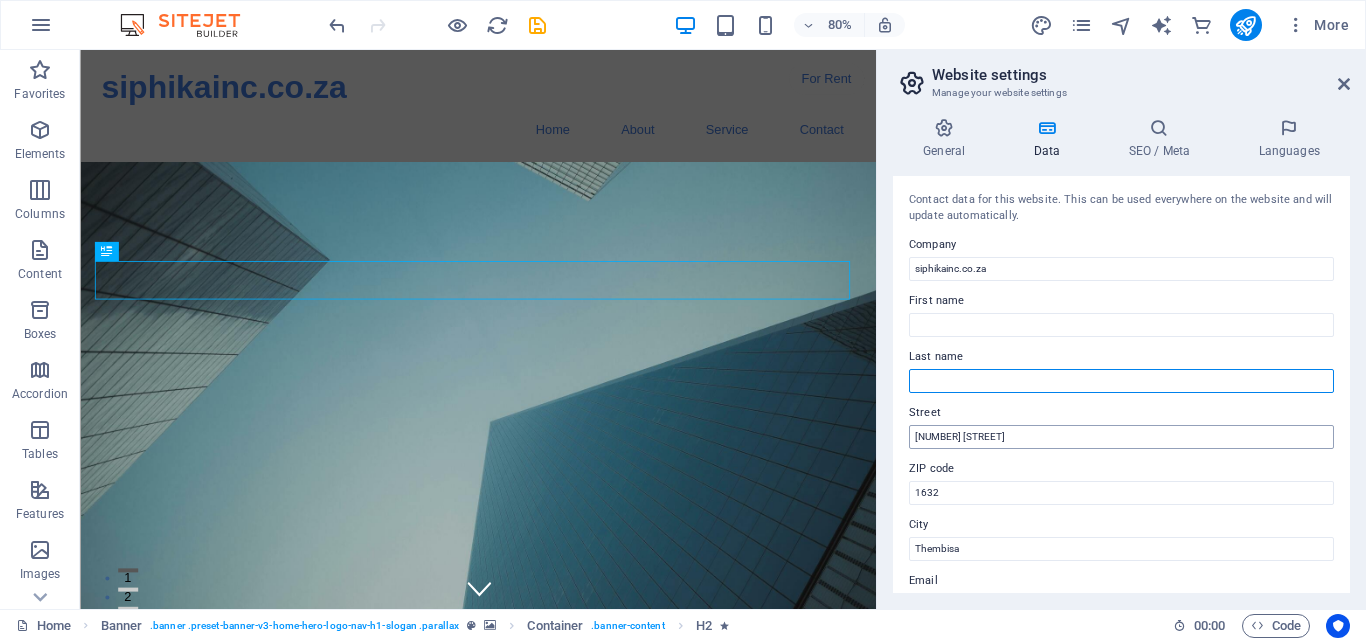 type 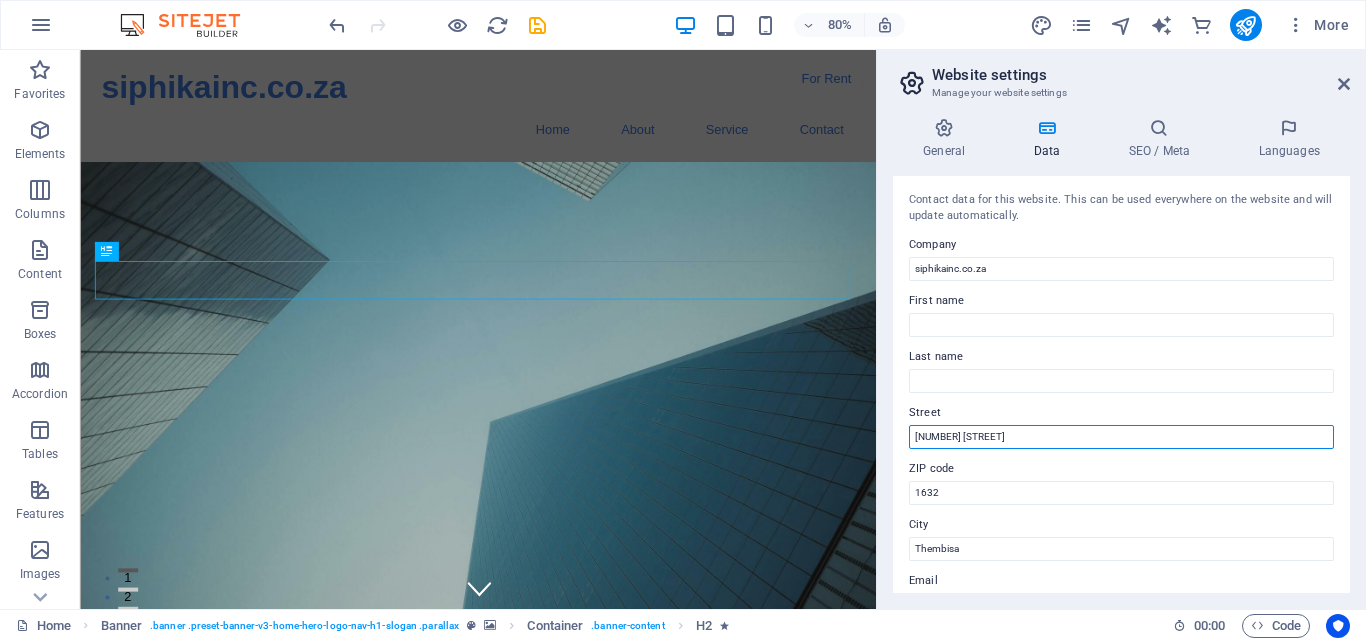 click on "[NUMBER] [STREET]" at bounding box center [1121, 437] 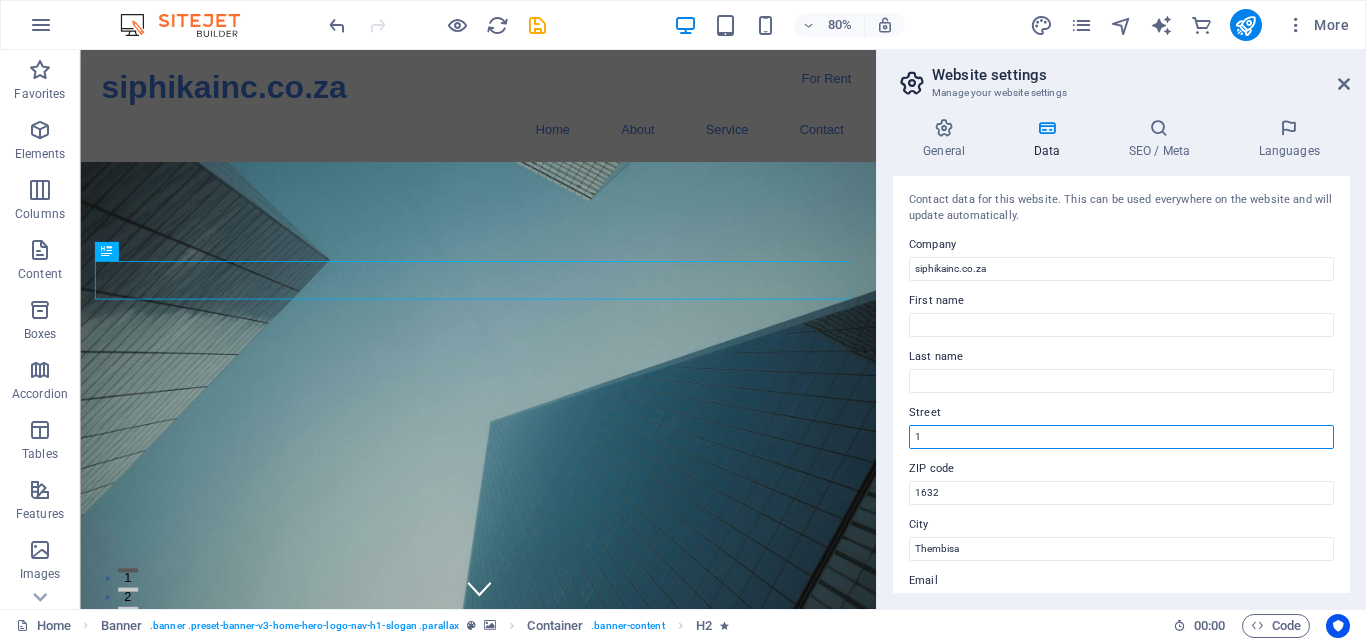 type on "1" 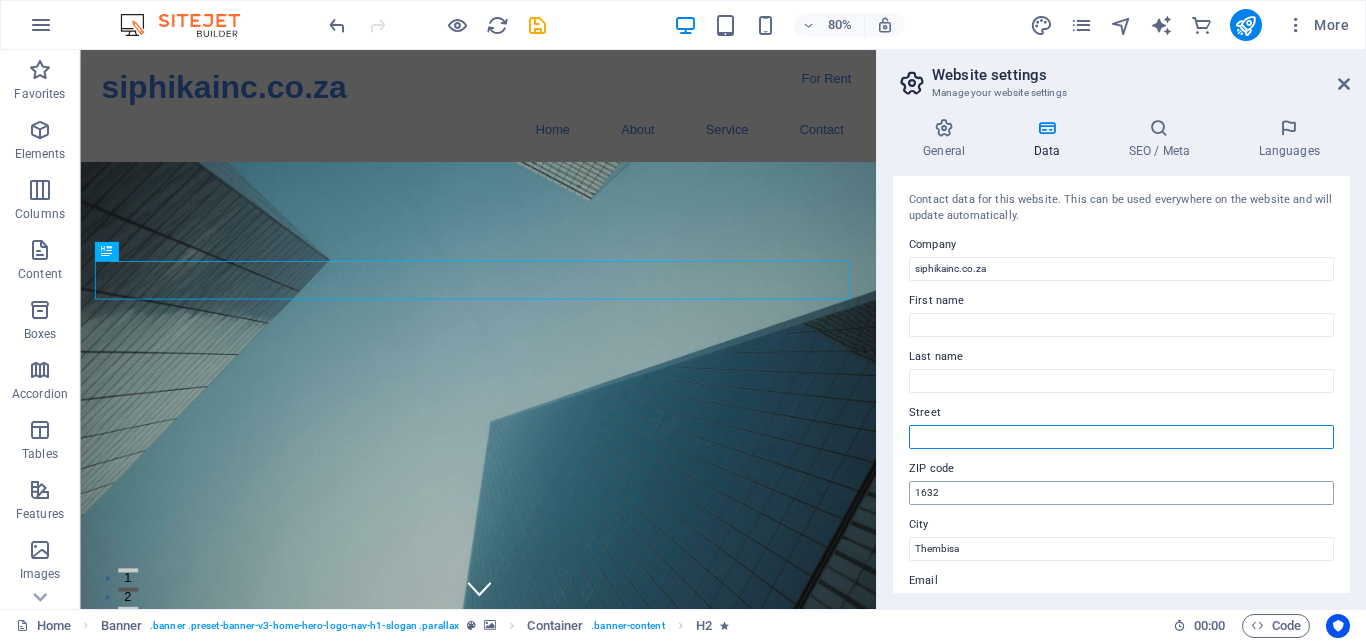 type 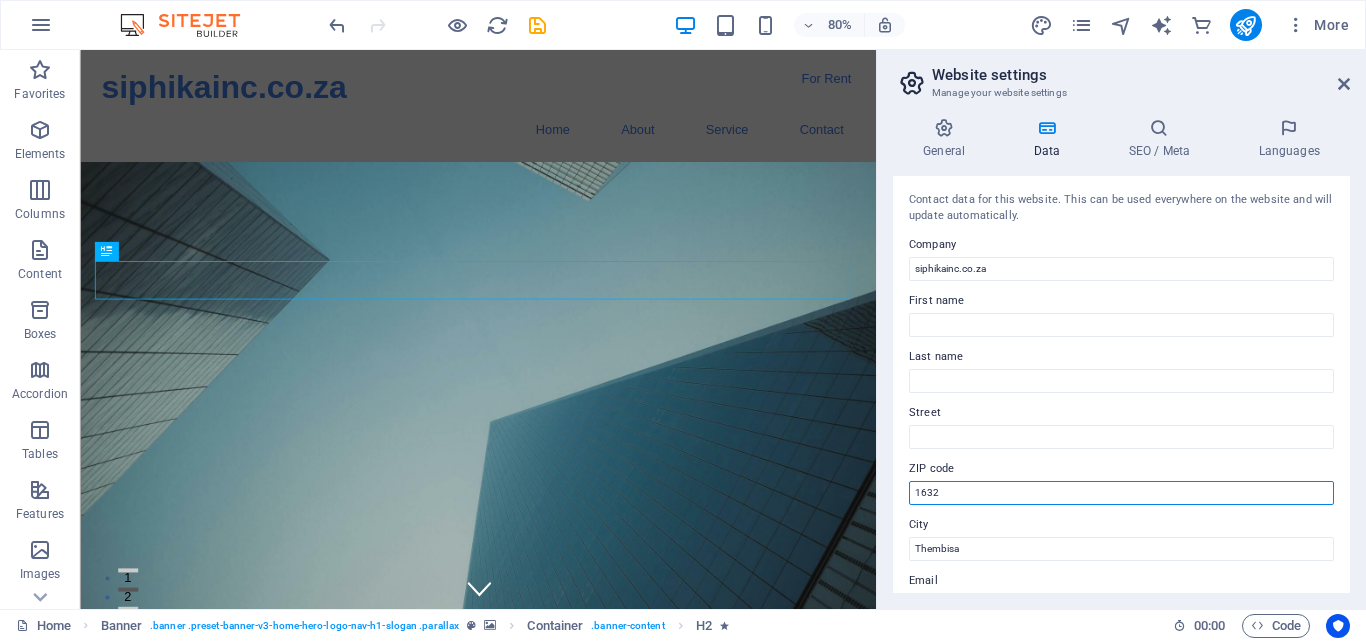 click on "1632" at bounding box center (1121, 493) 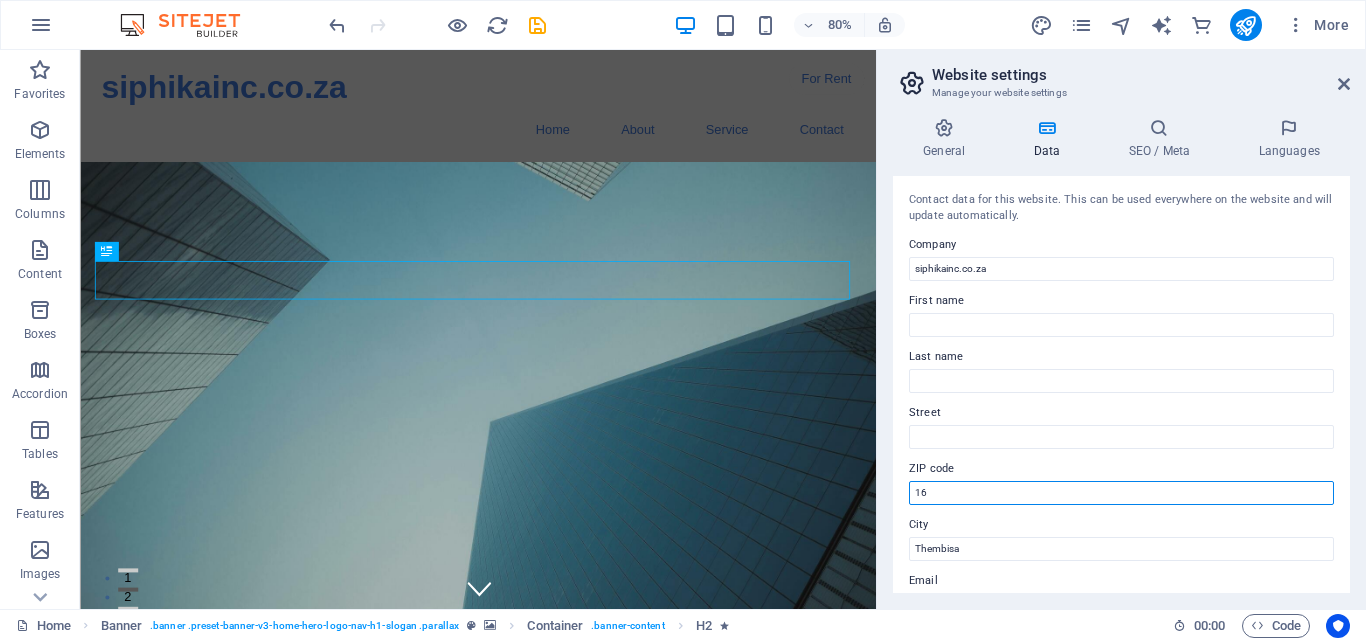 type on "1" 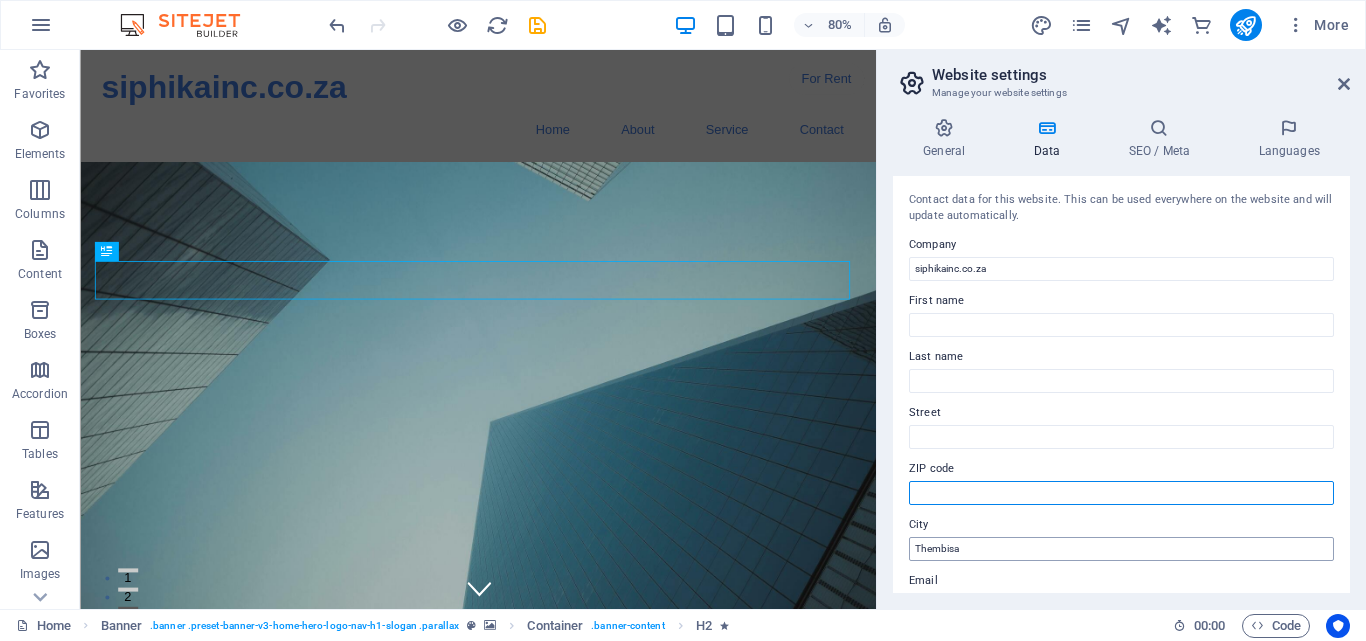 type 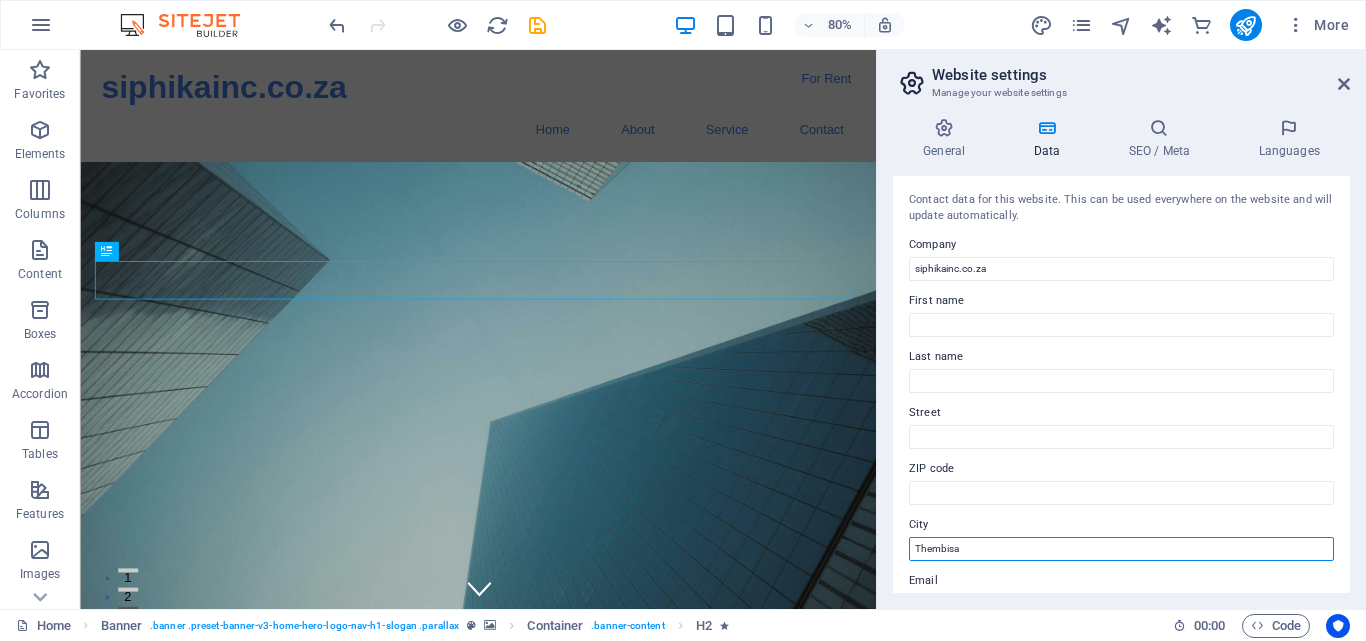 click on "Thembisa" at bounding box center [1121, 549] 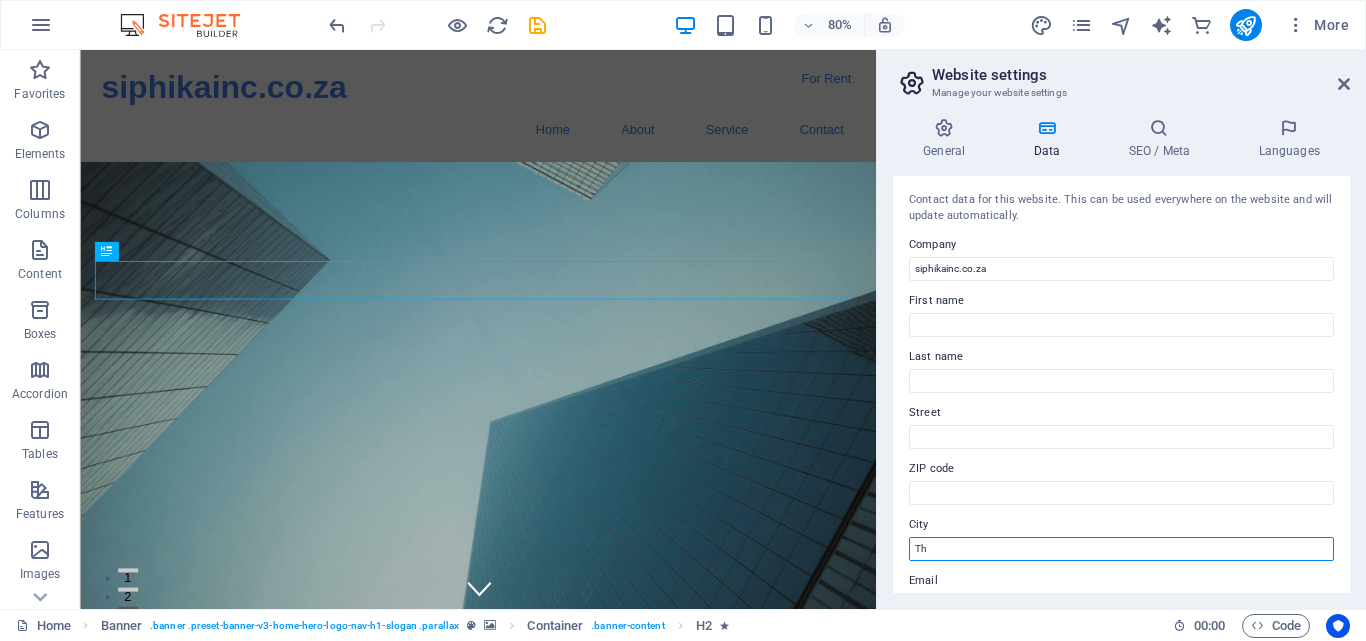 type on "T" 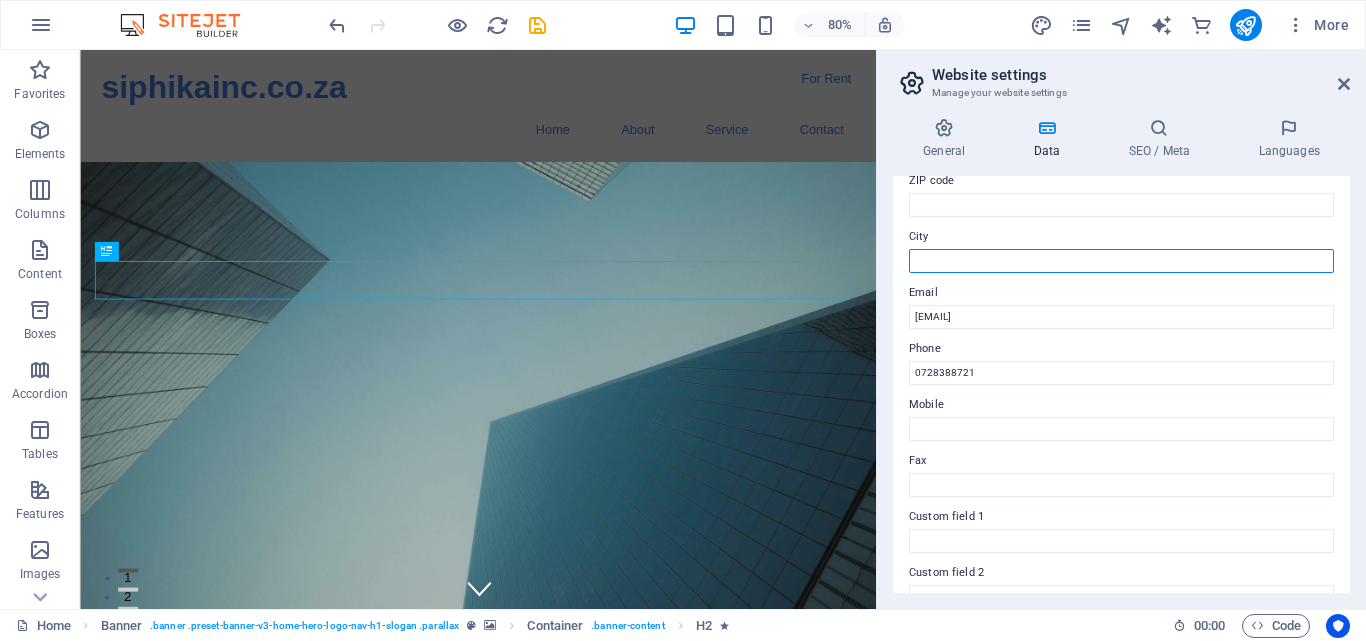 scroll, scrollTop: 289, scrollLeft: 0, axis: vertical 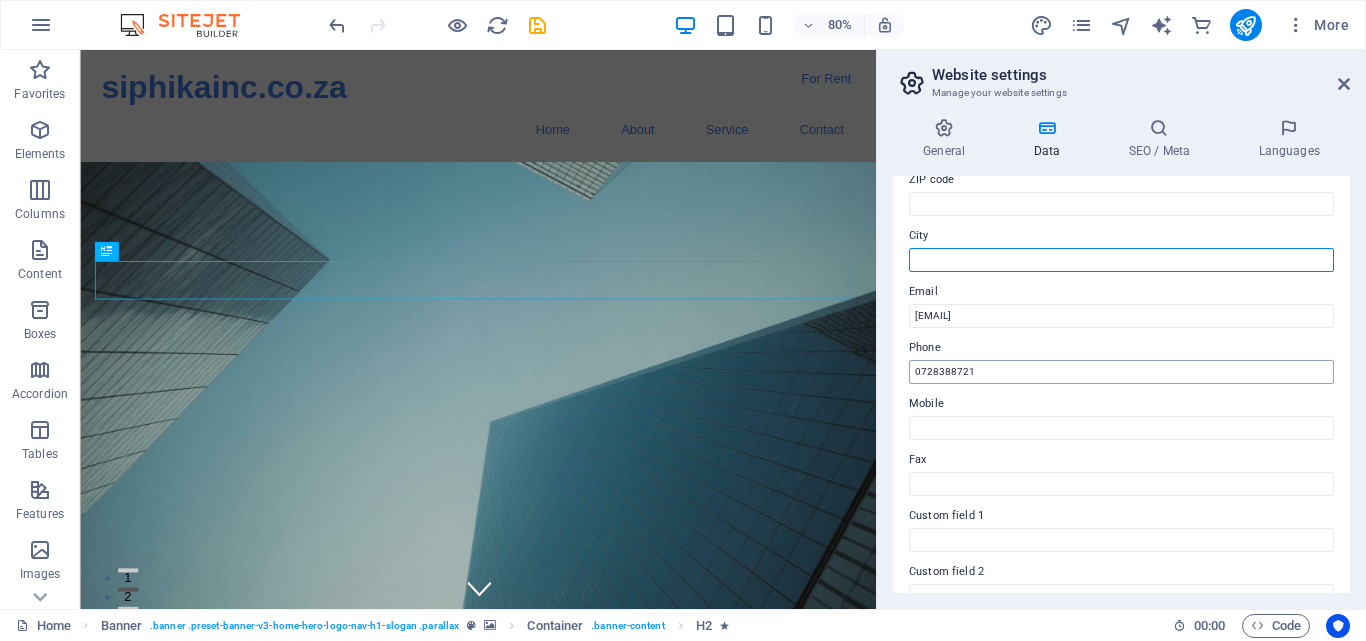 type 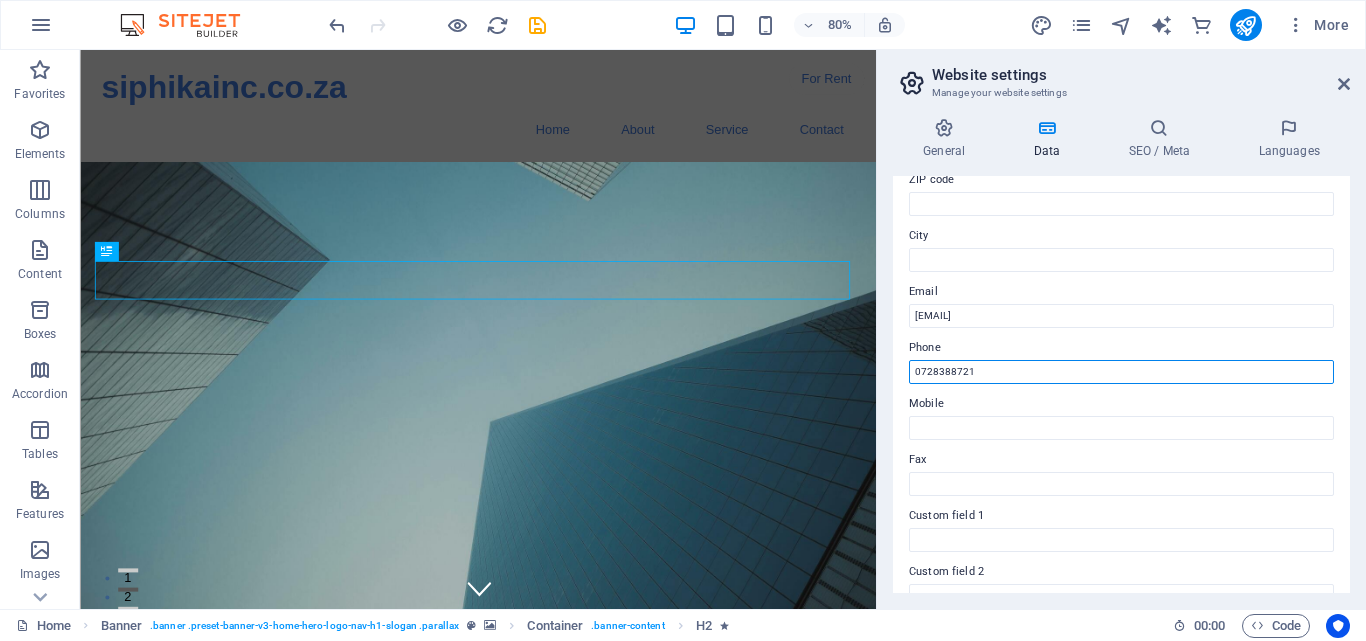 click on "0728388721" at bounding box center [1121, 372] 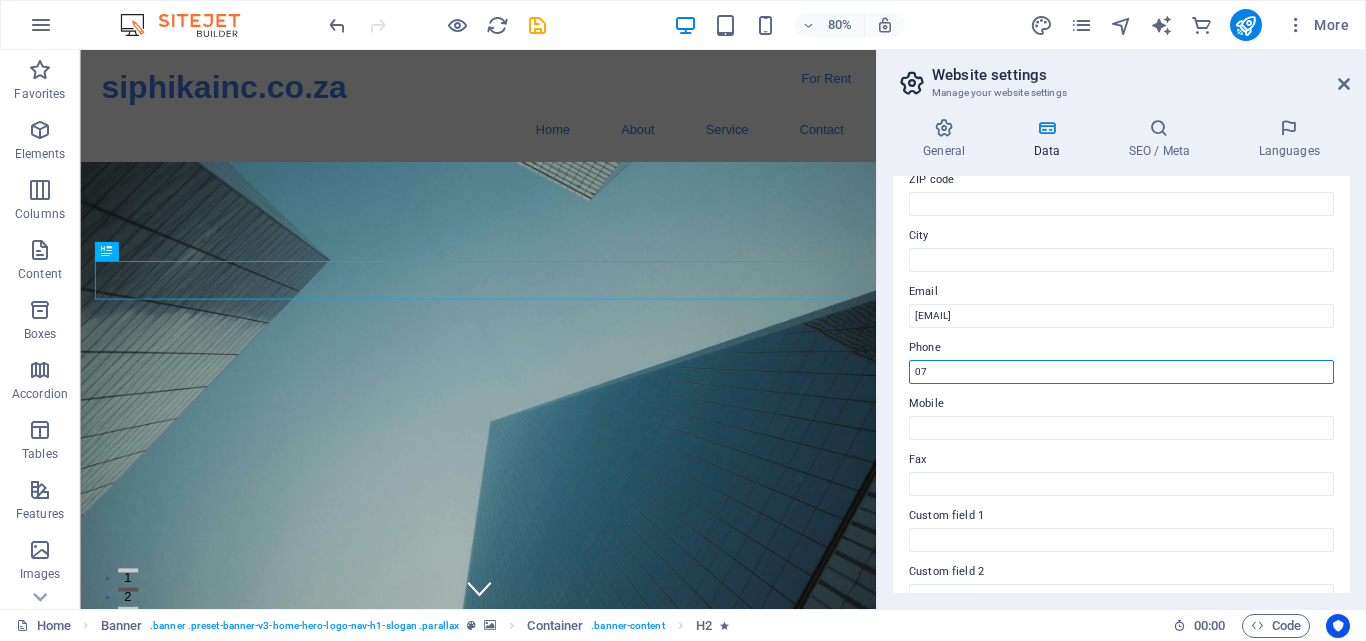 type on "0" 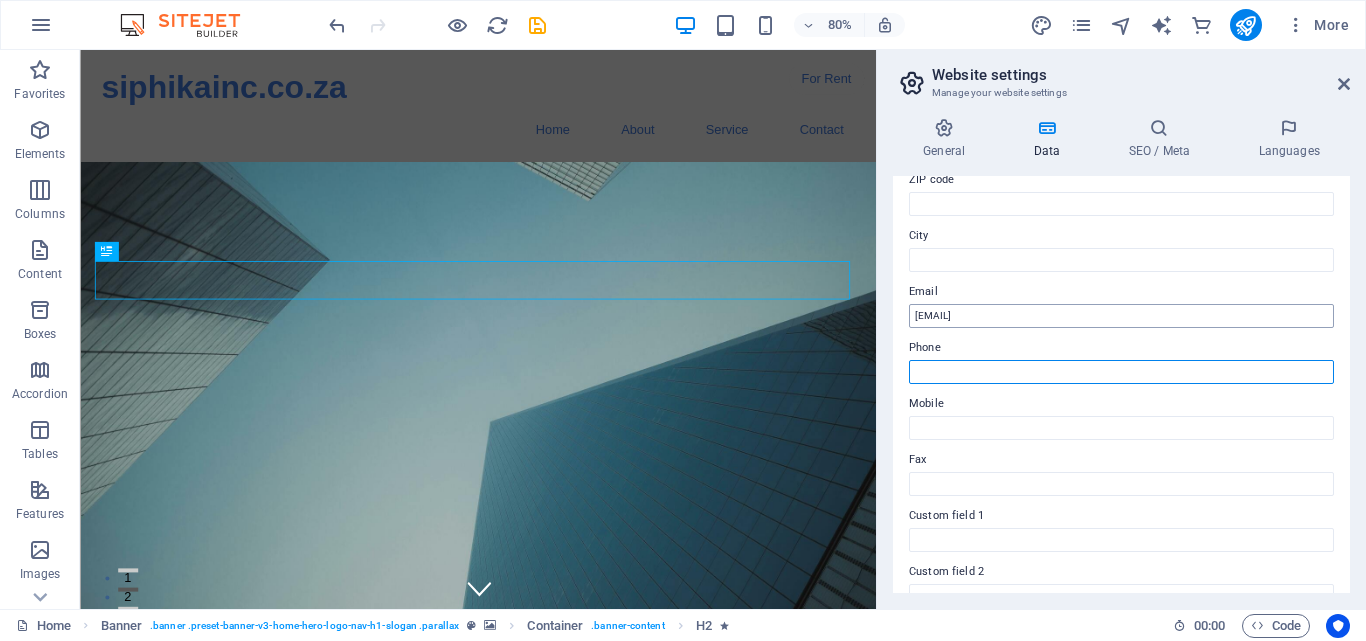 type 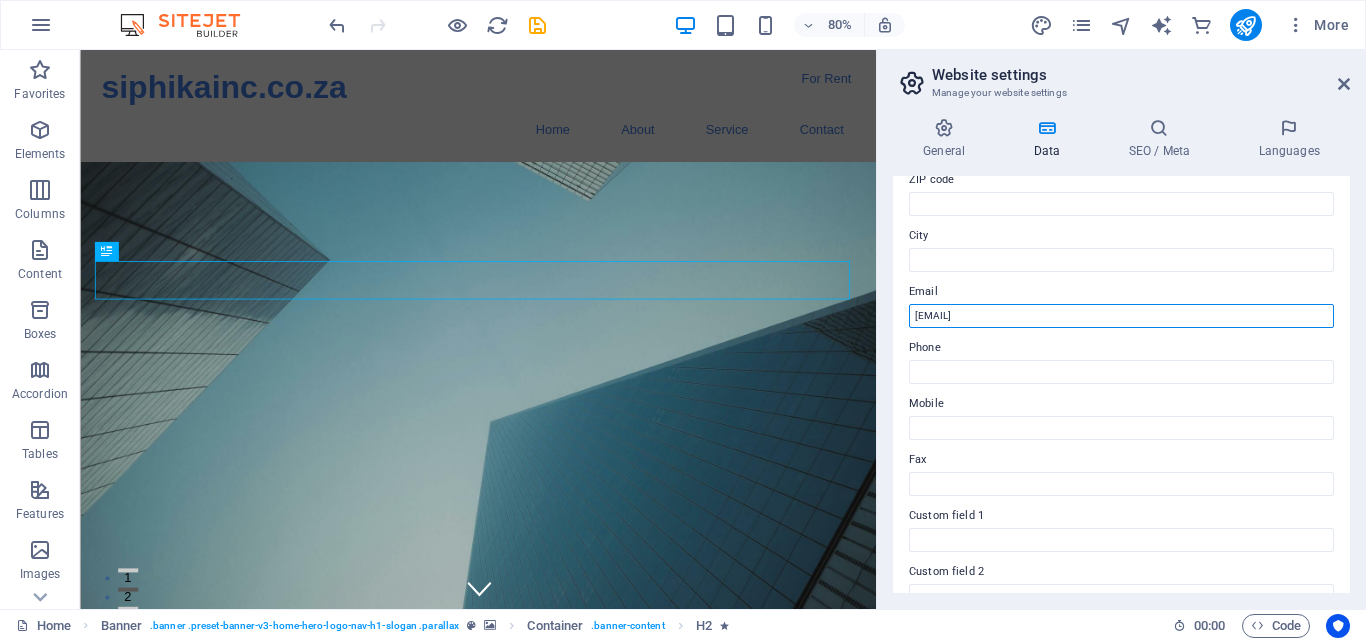 click on "[EMAIL]" at bounding box center [1121, 316] 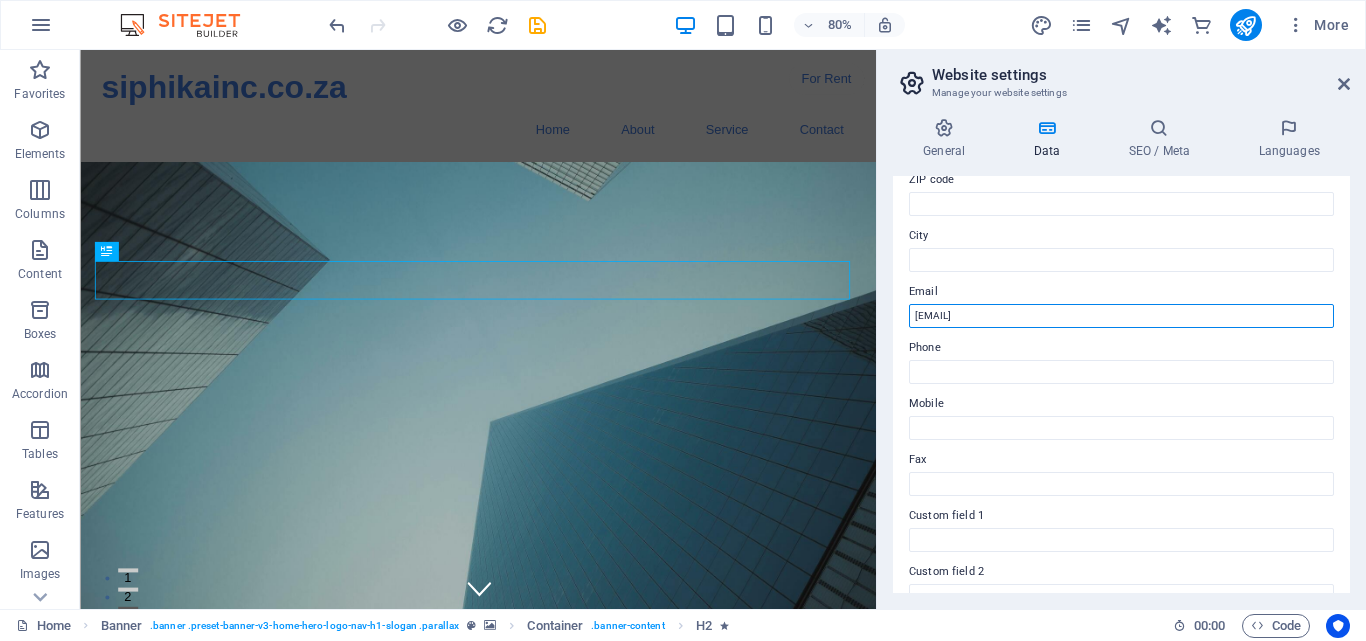 type on "m" 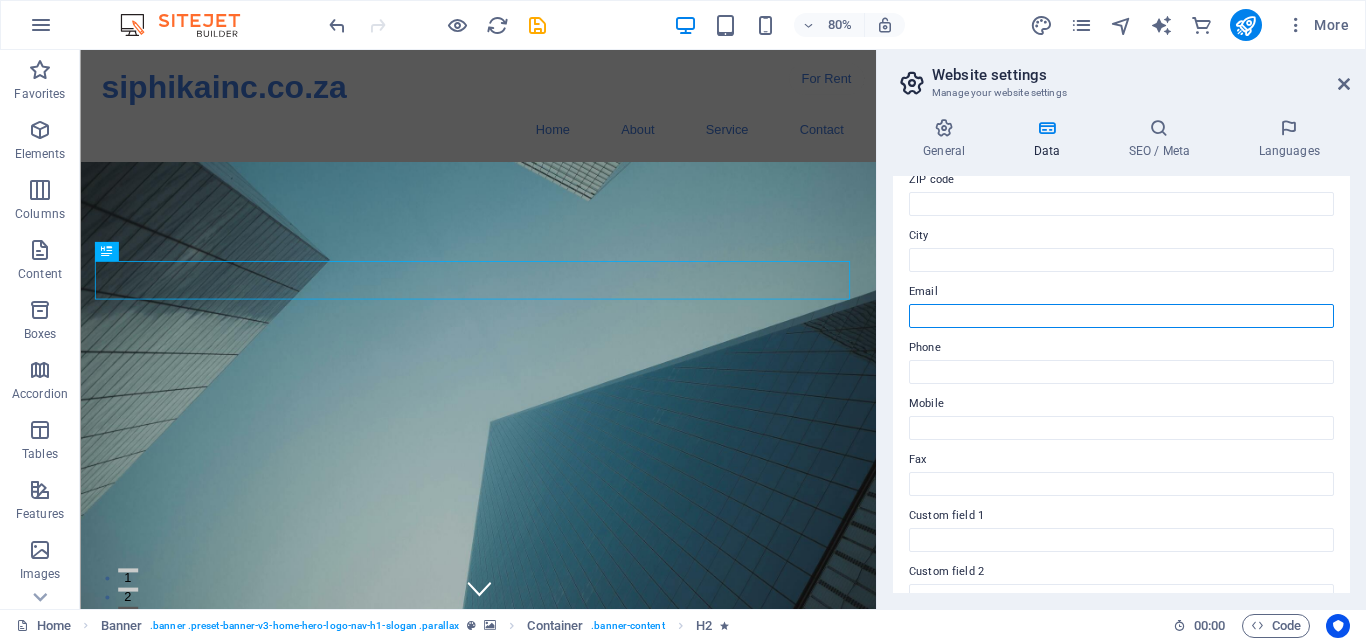 scroll, scrollTop: 349, scrollLeft: 0, axis: vertical 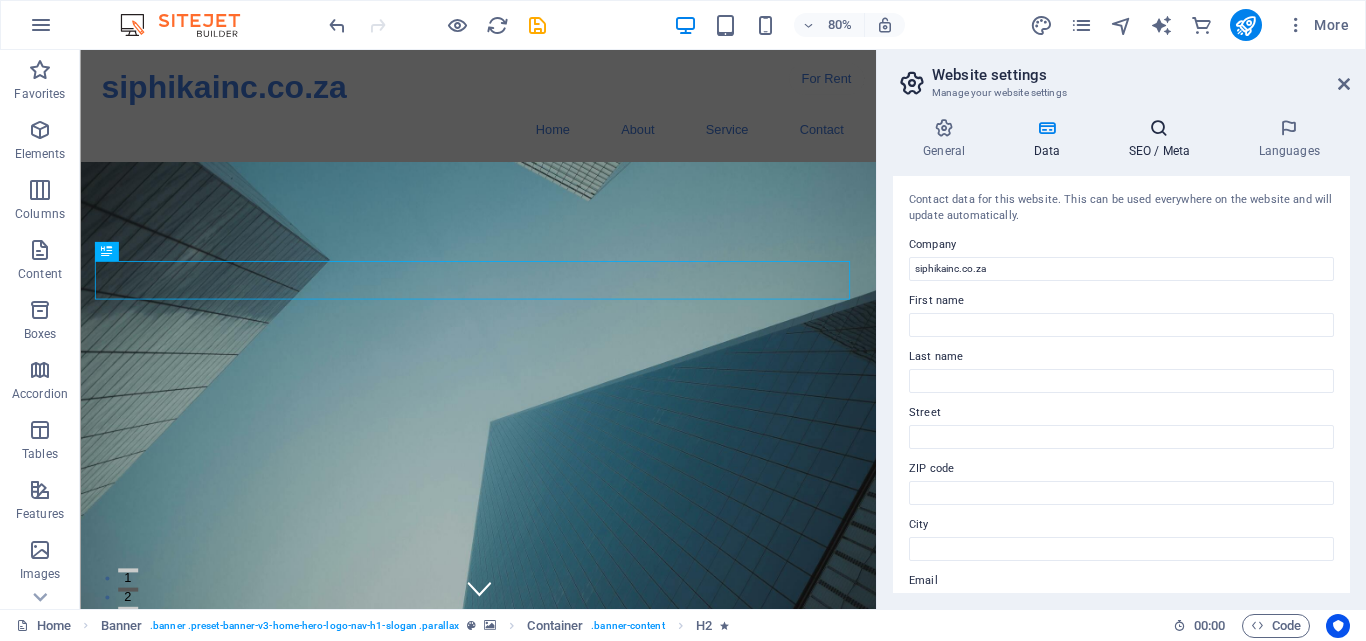 type 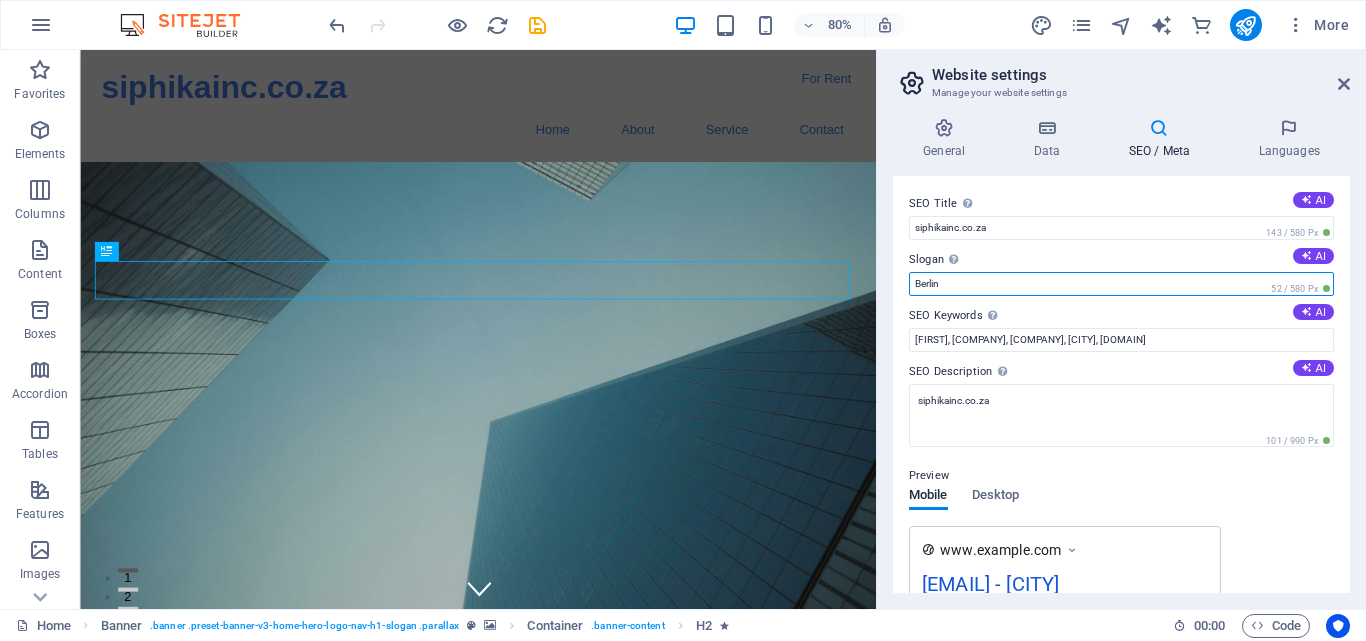 click on "Berlin" at bounding box center [1121, 284] 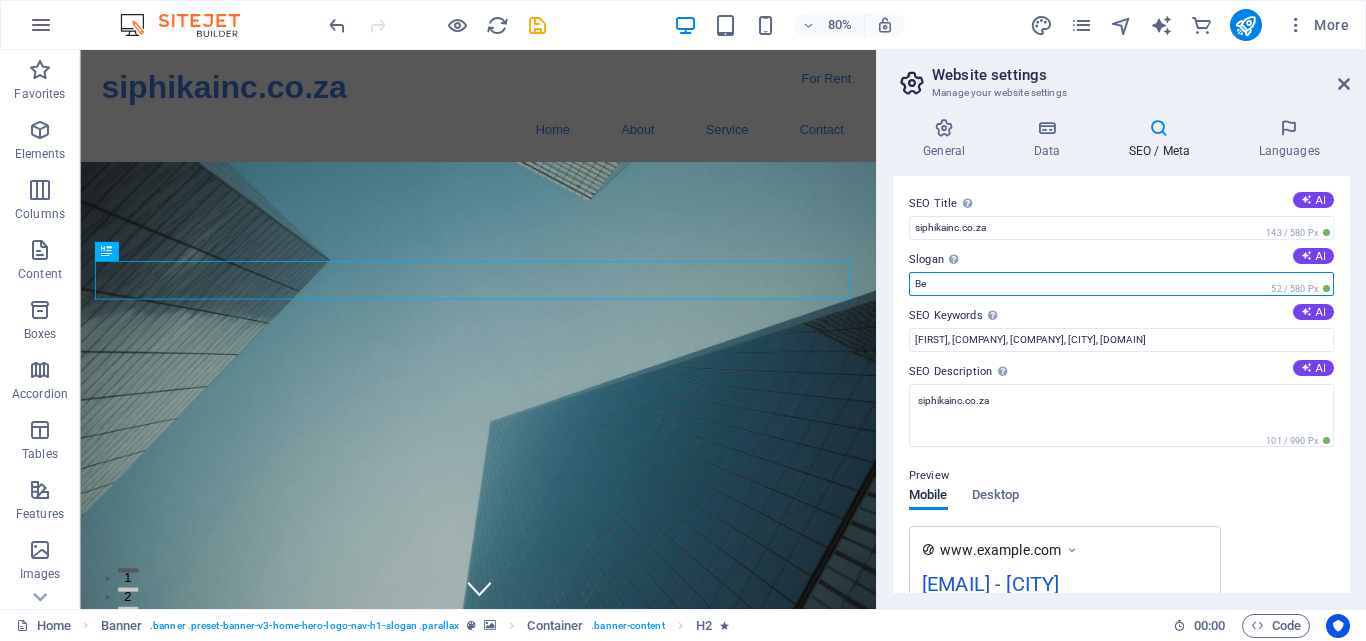type on "B" 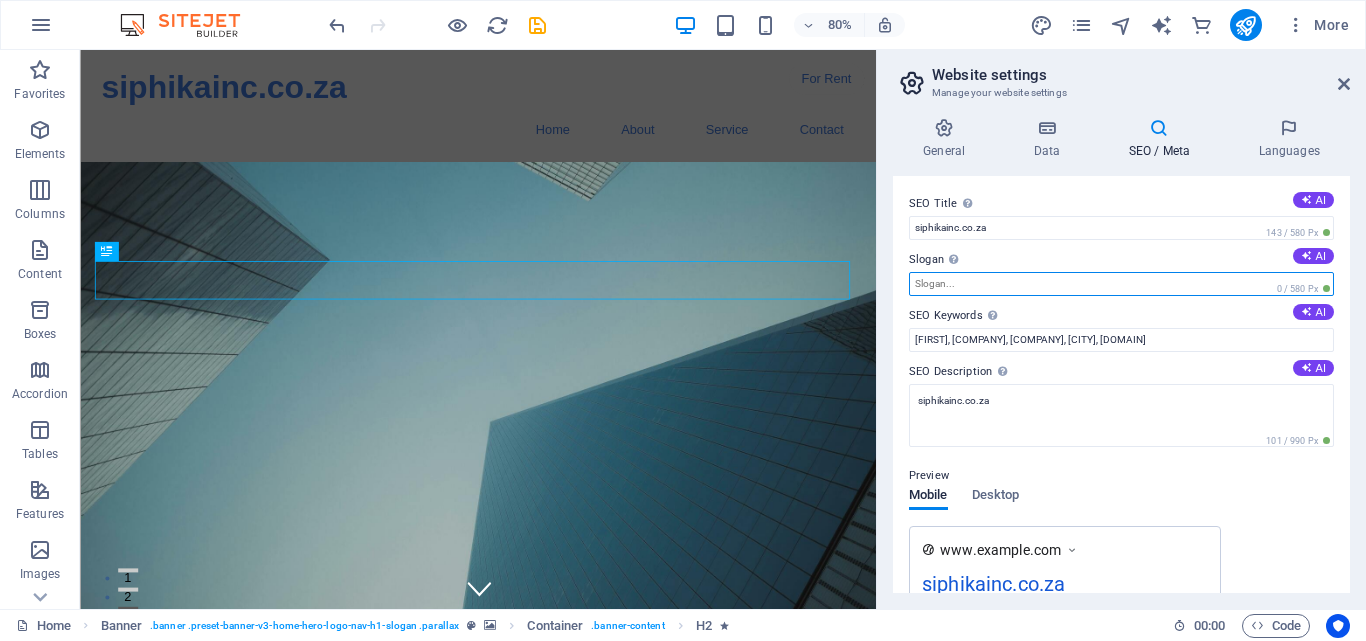 type 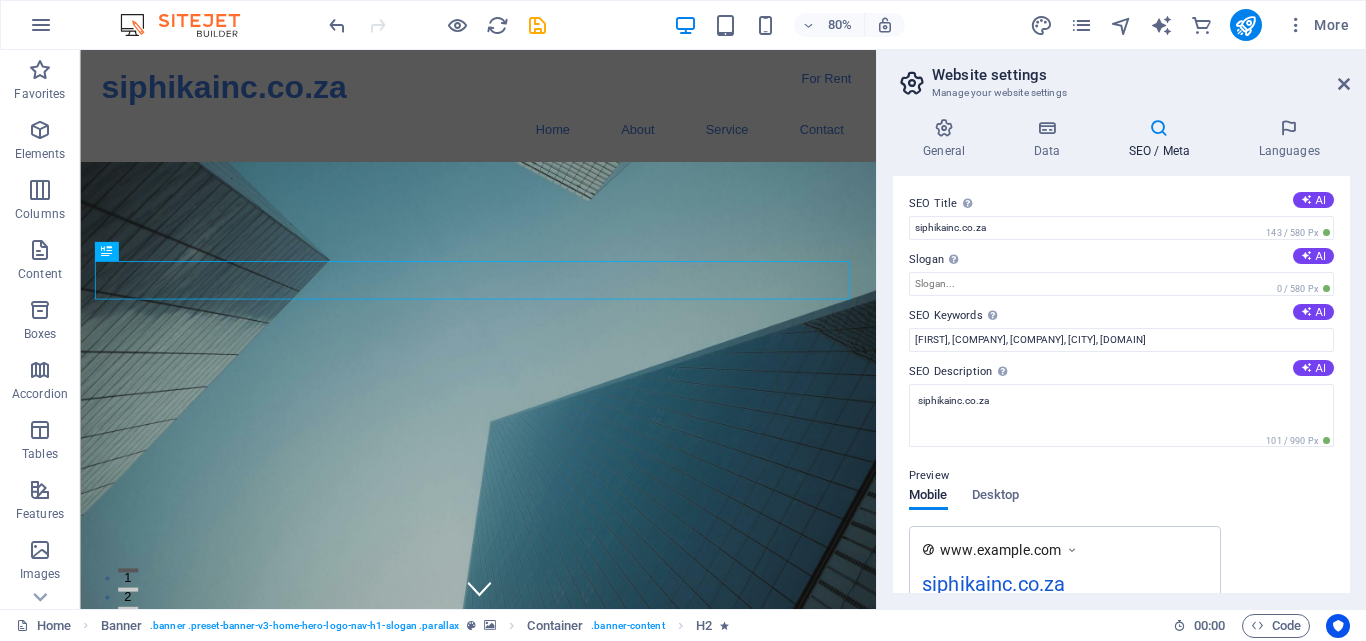 drag, startPoint x: 1345, startPoint y: 357, endPoint x: 1348, endPoint y: 393, distance: 36.124783 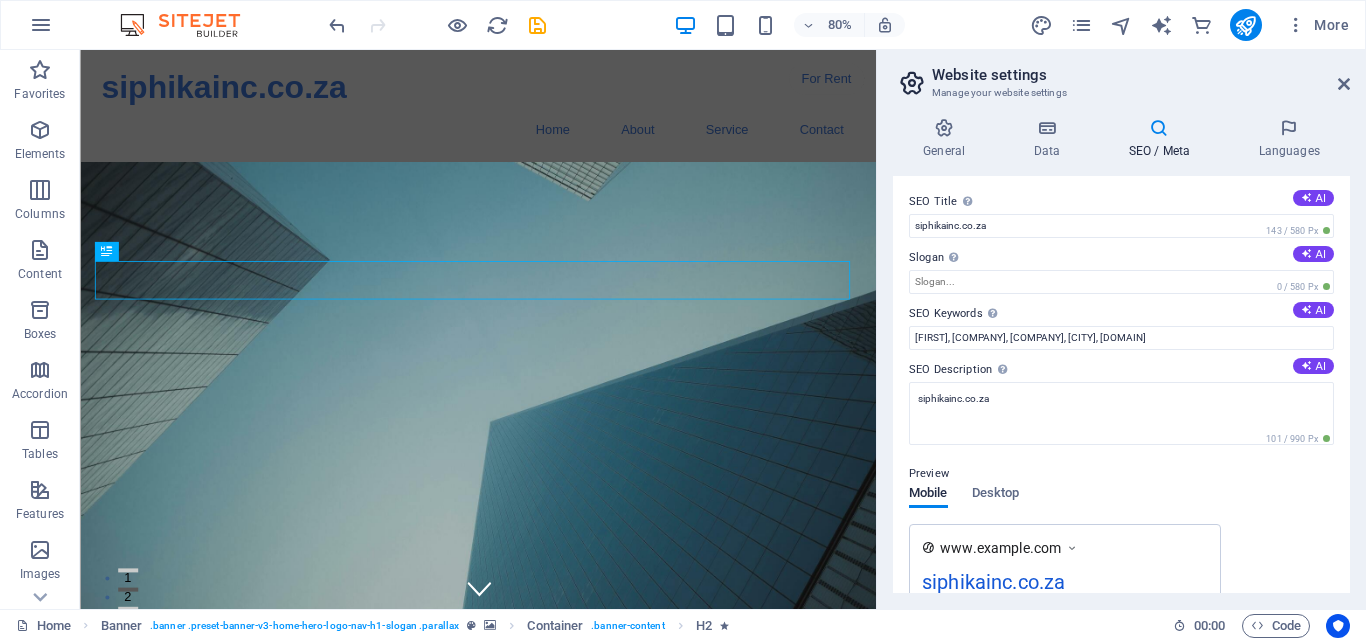 scroll, scrollTop: 0, scrollLeft: 0, axis: both 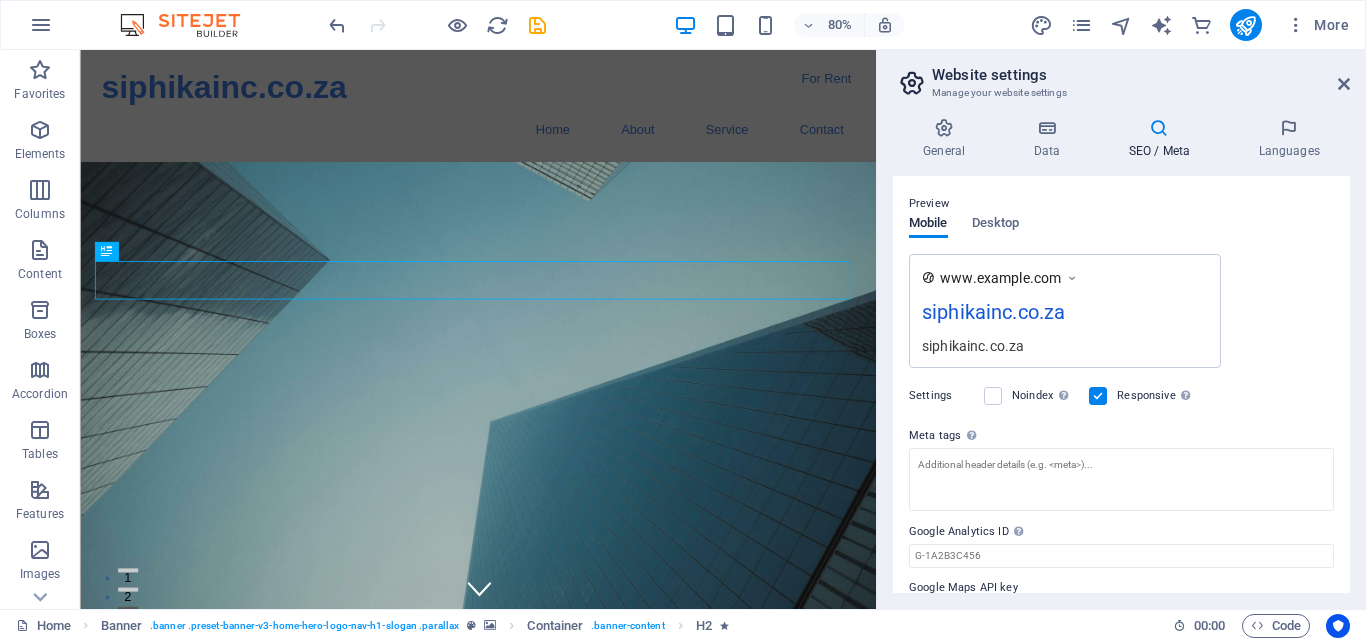drag, startPoint x: 1341, startPoint y: 547, endPoint x: 1341, endPoint y: 600, distance: 53 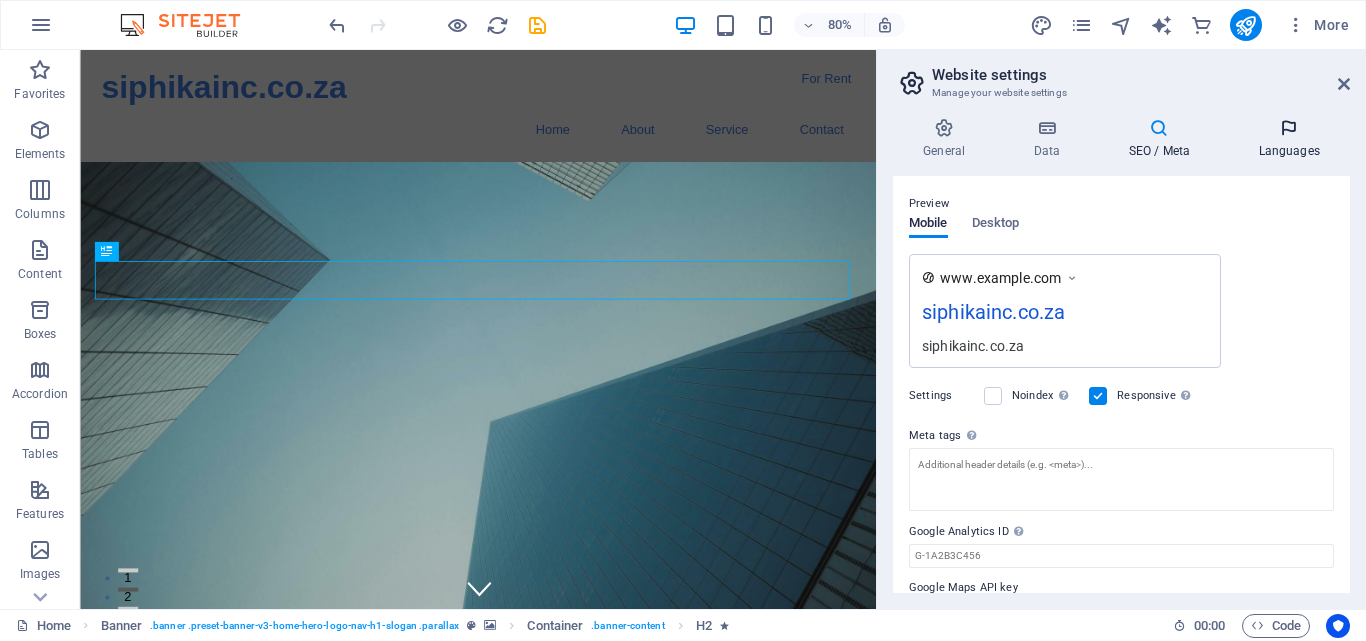 click at bounding box center [1289, 128] 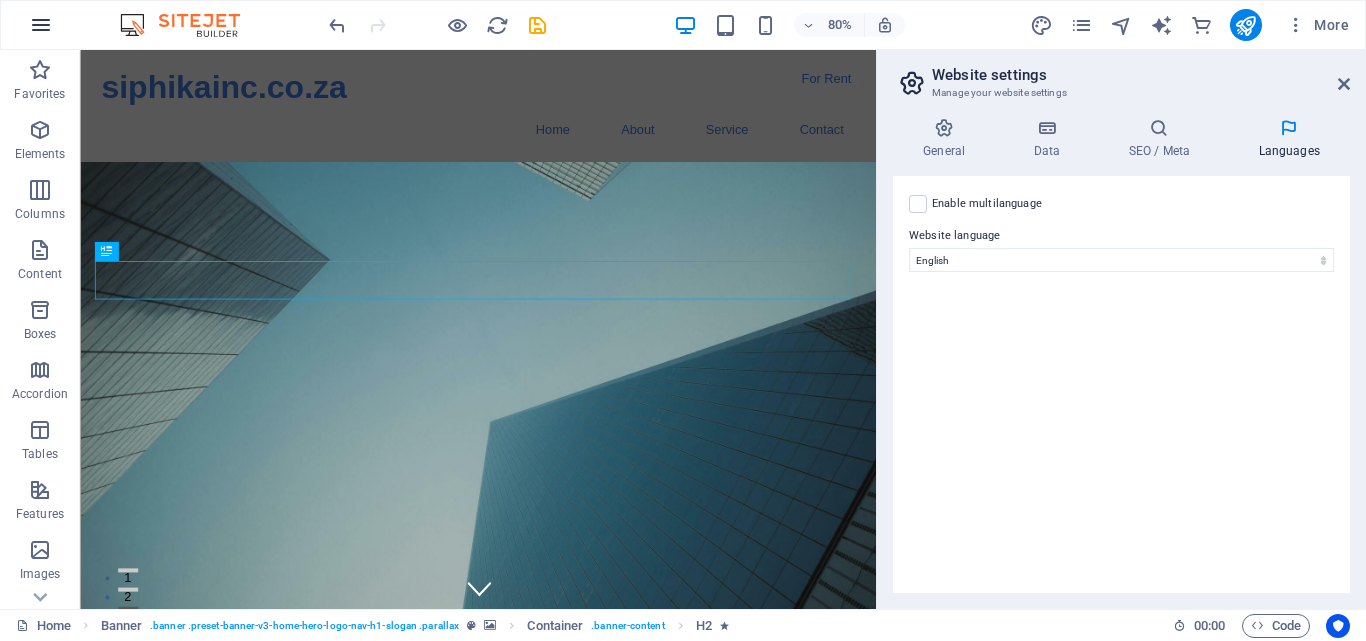 click at bounding box center [41, 25] 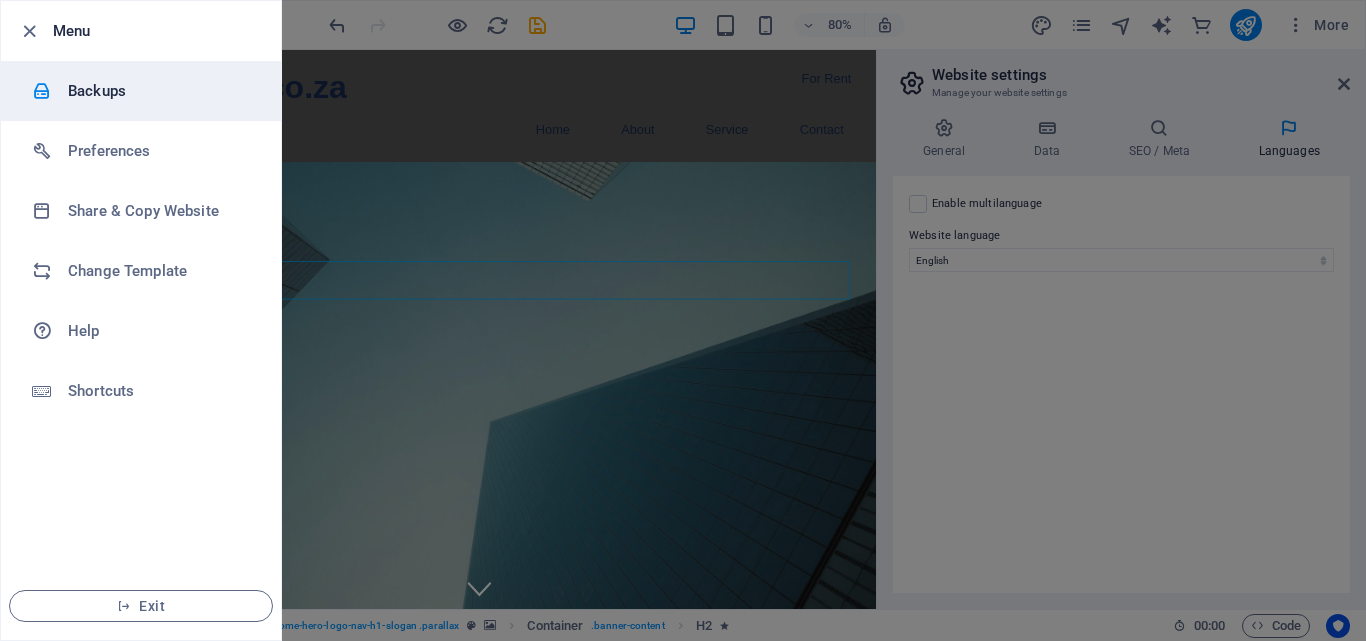 click on "Backups" at bounding box center [160, 91] 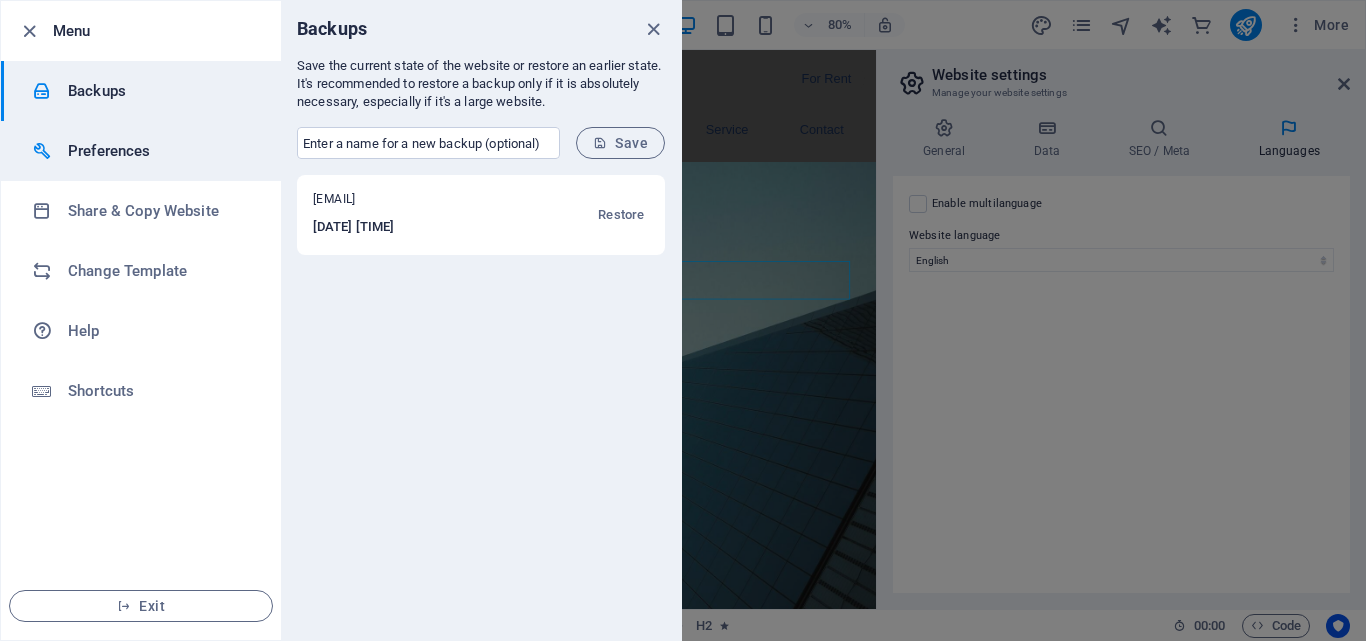 click on "Preferences" at bounding box center (160, 151) 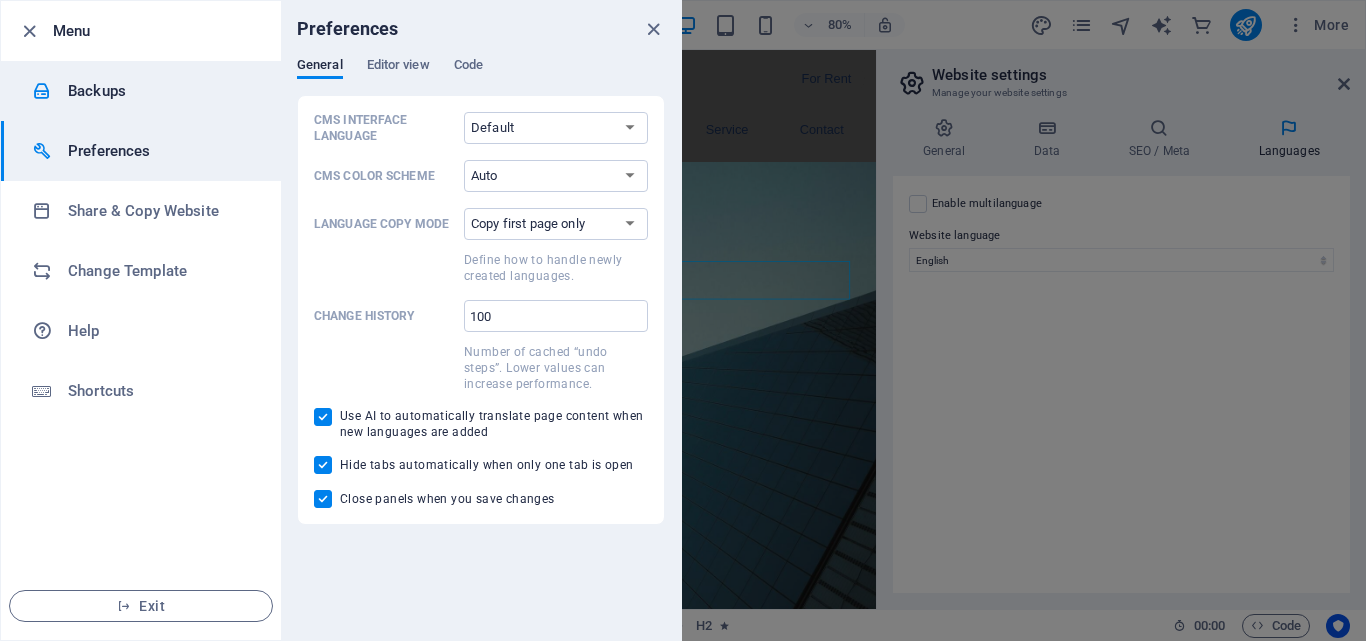 click on "Backups" at bounding box center (160, 91) 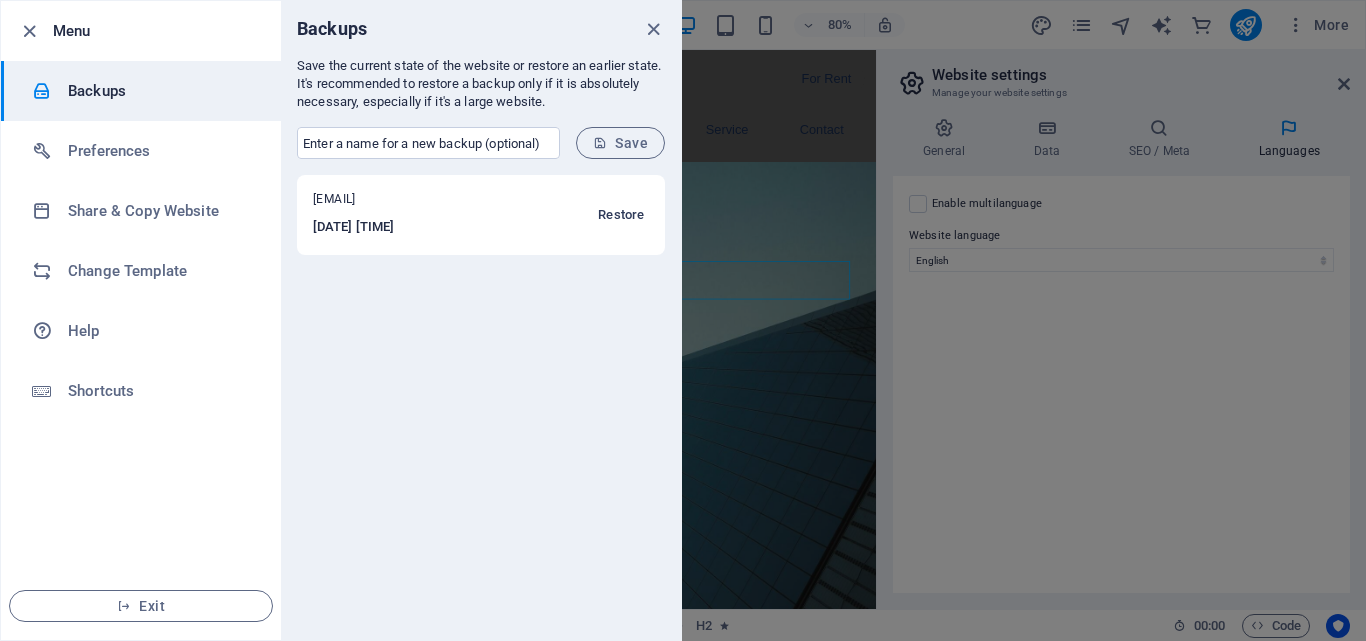 click on "Restore" at bounding box center [621, 215] 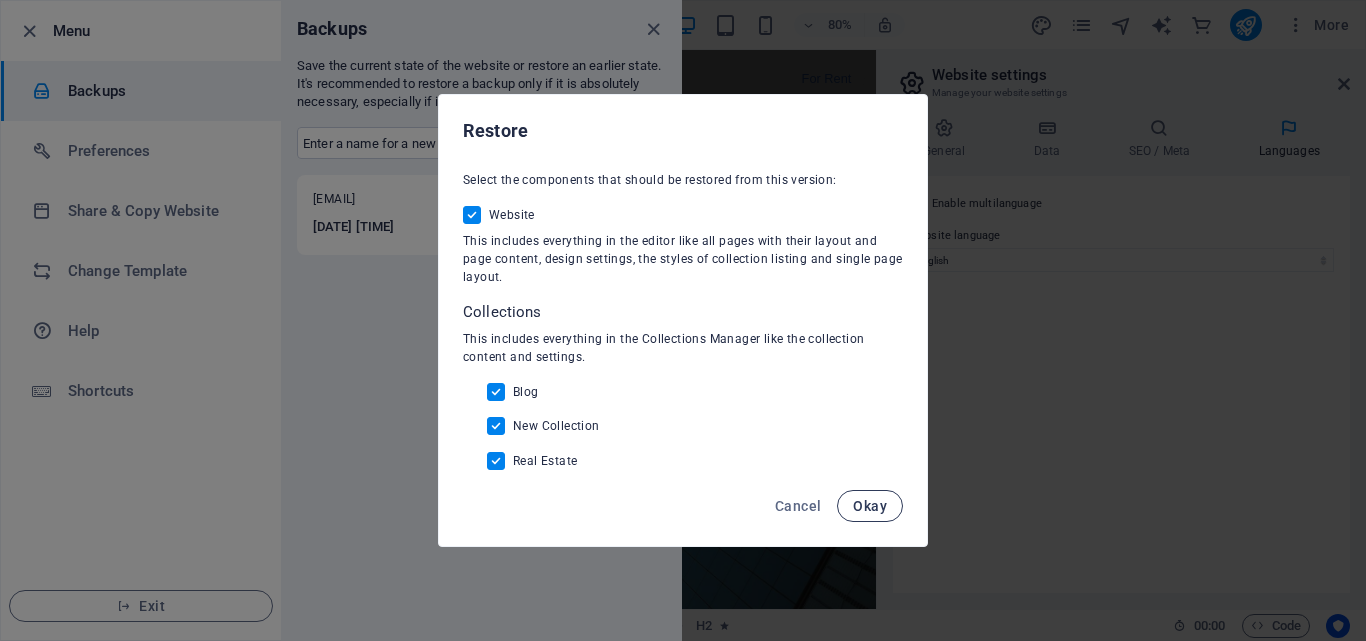 click on "Okay" at bounding box center [870, 506] 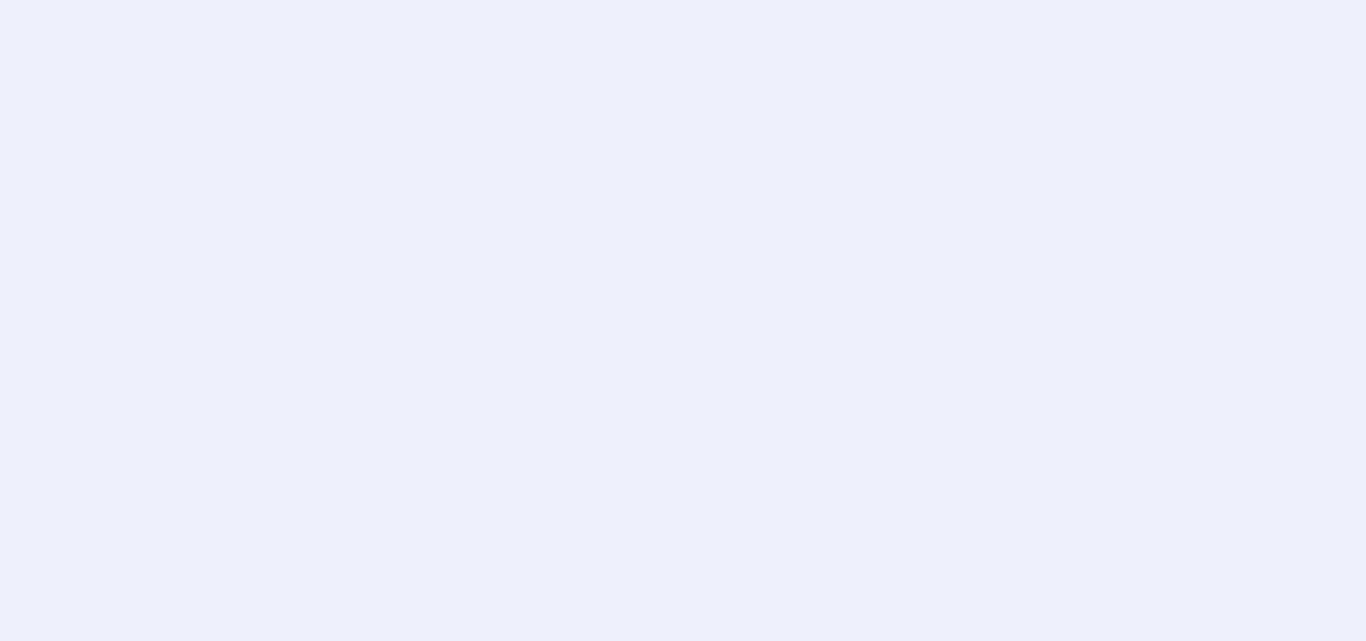 scroll, scrollTop: 0, scrollLeft: 0, axis: both 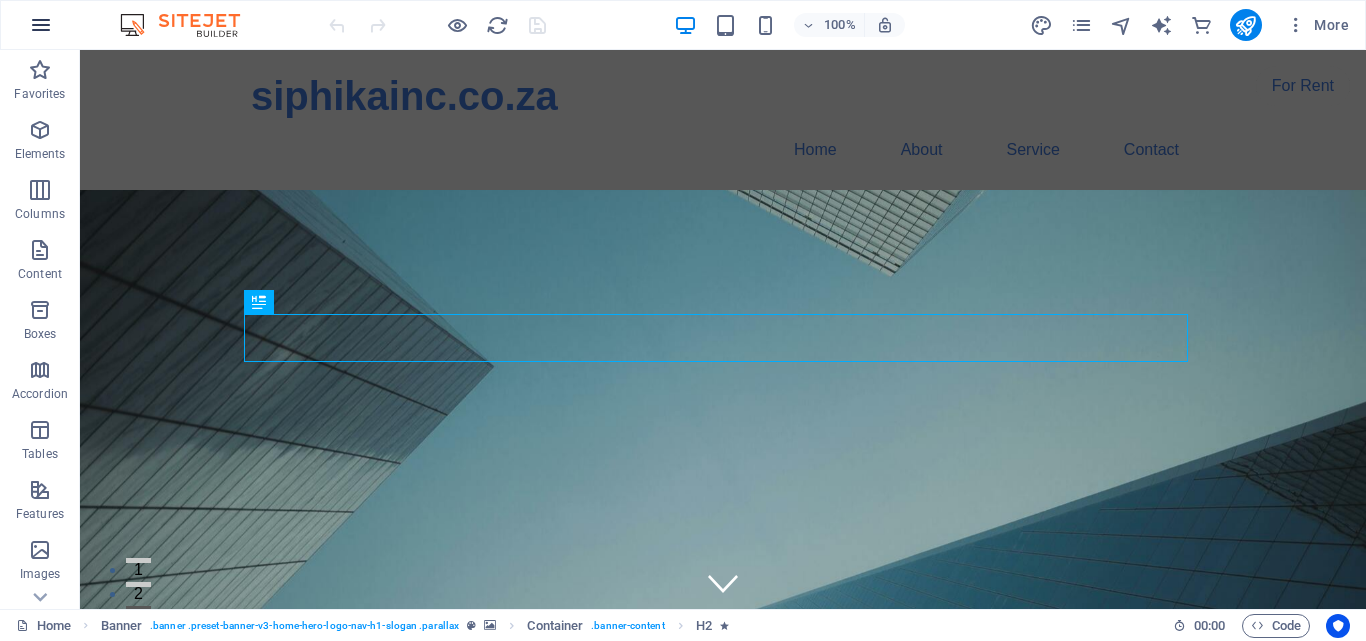 click at bounding box center (41, 25) 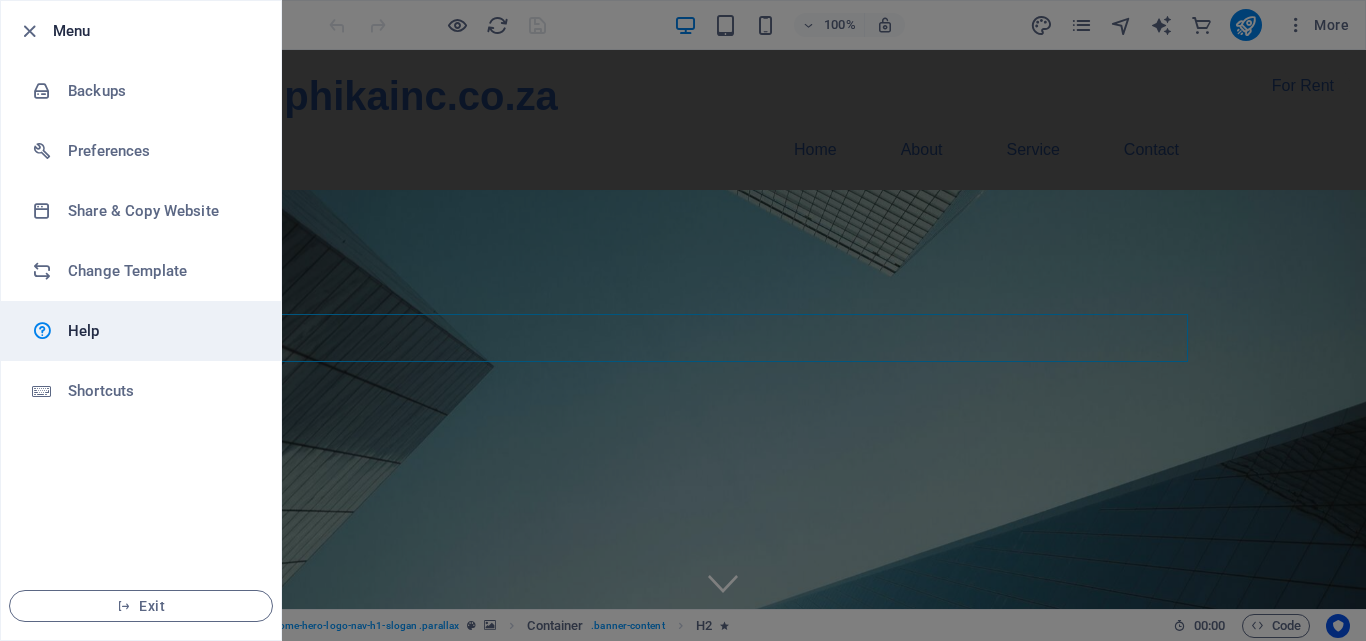 click on "Help" at bounding box center (160, 331) 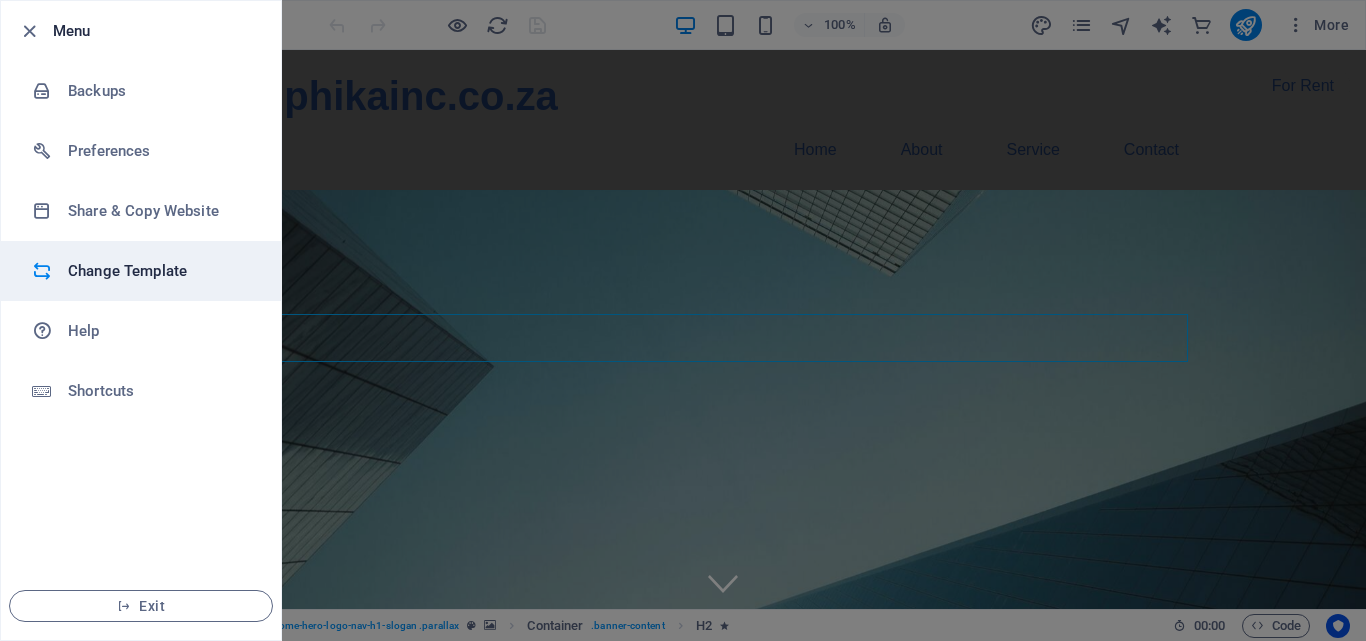 click on "Change Template" at bounding box center (160, 271) 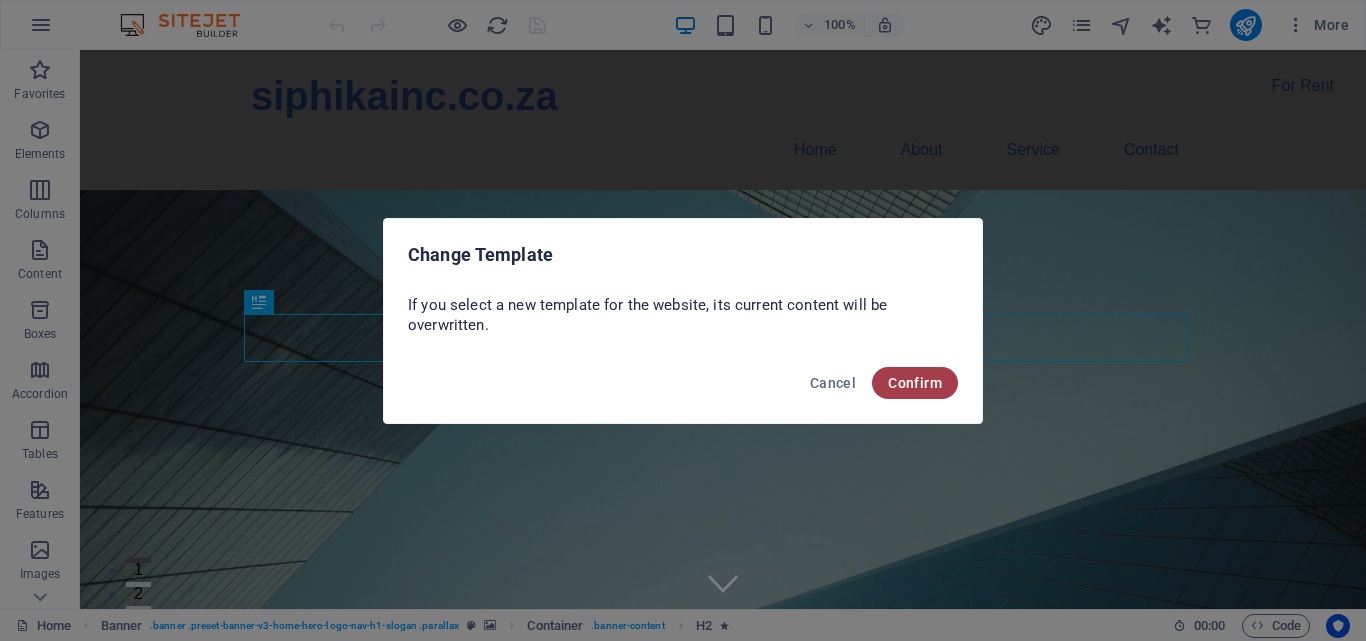 click on "Confirm" at bounding box center [915, 383] 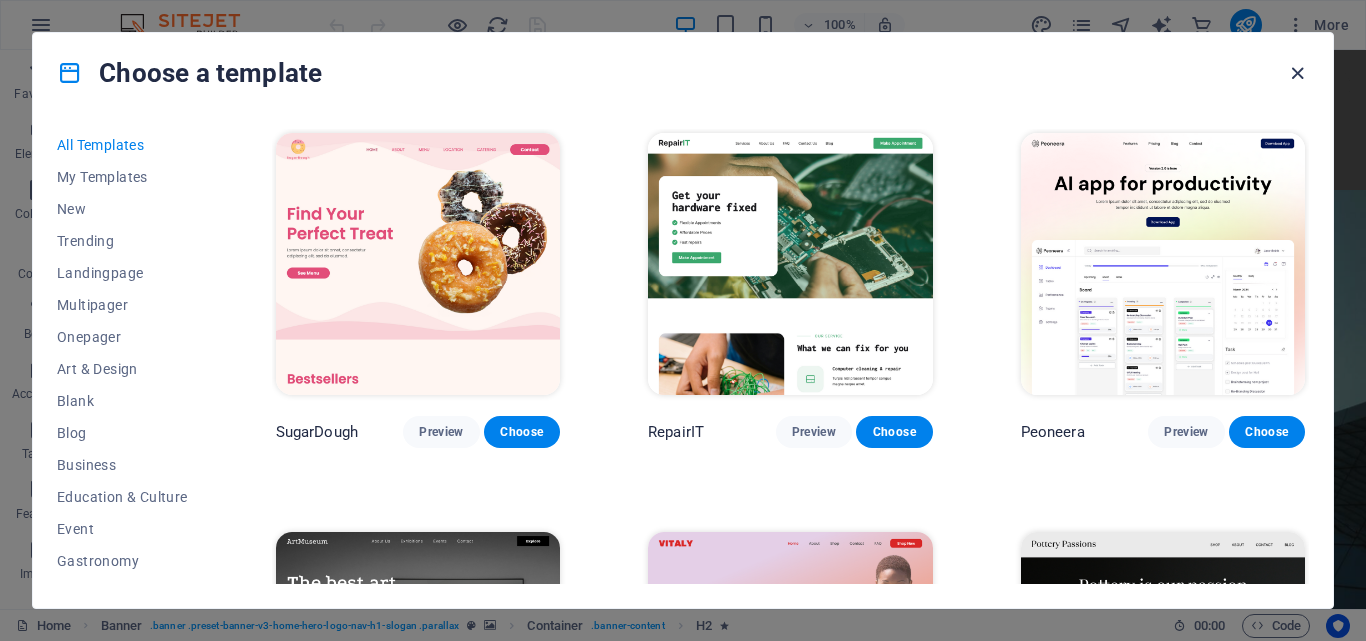 click at bounding box center (1297, 73) 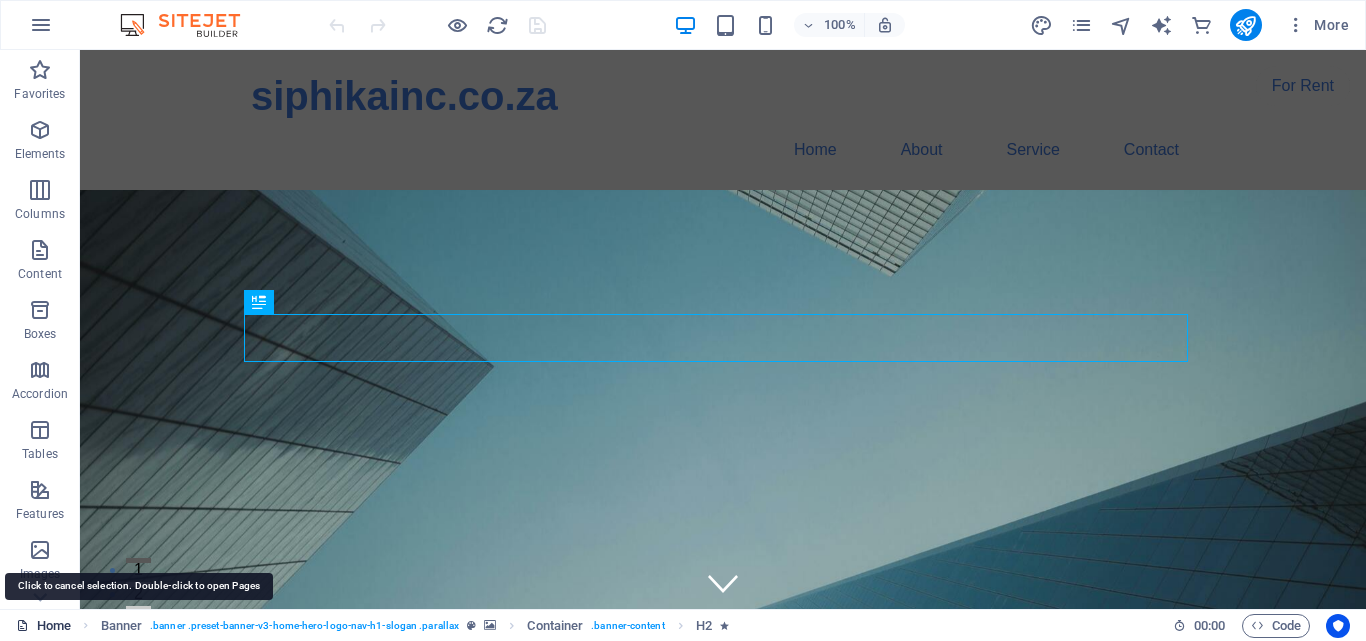 click at bounding box center [22, 625] 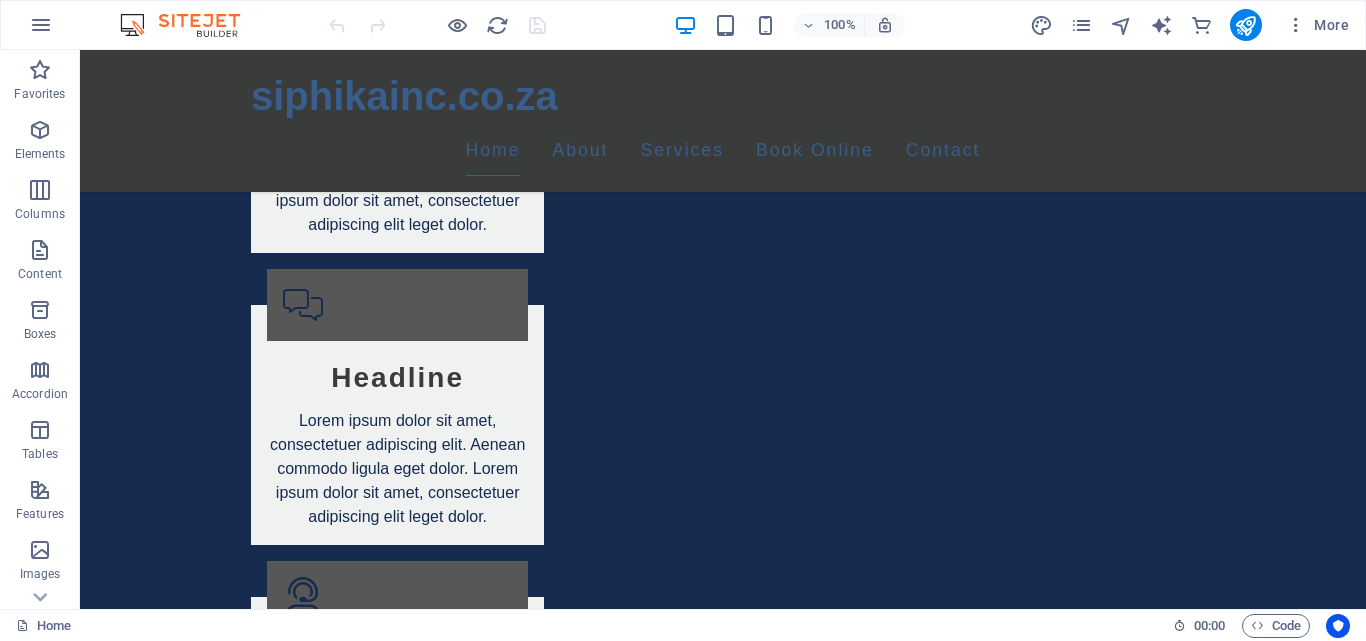 scroll, scrollTop: 9588, scrollLeft: 0, axis: vertical 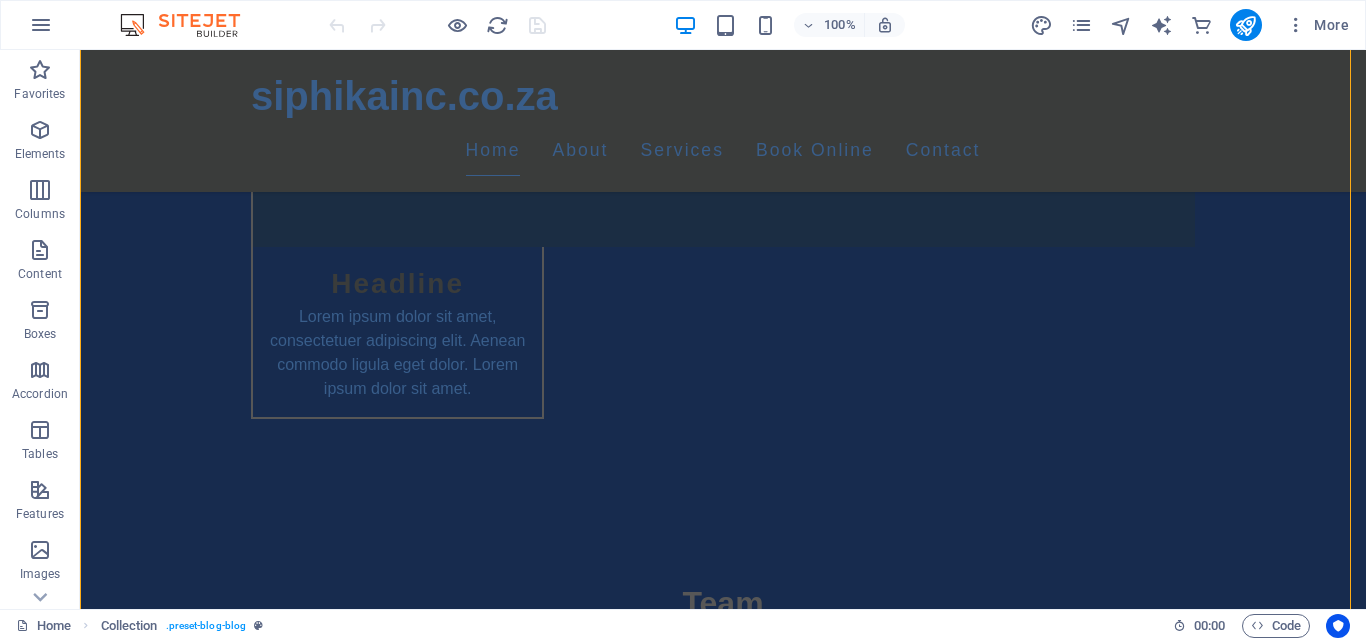 drag, startPoint x: 1347, startPoint y: 518, endPoint x: 1365, endPoint y: 158, distance: 360.4497 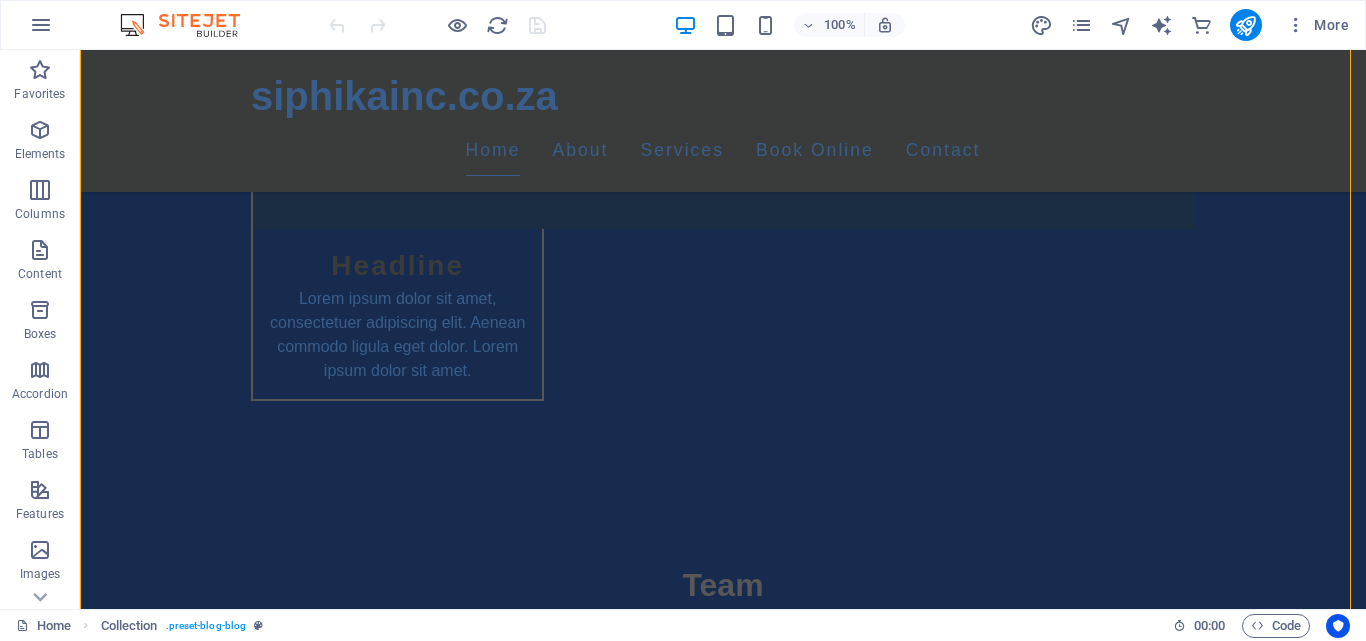 scroll, scrollTop: 24485, scrollLeft: 0, axis: vertical 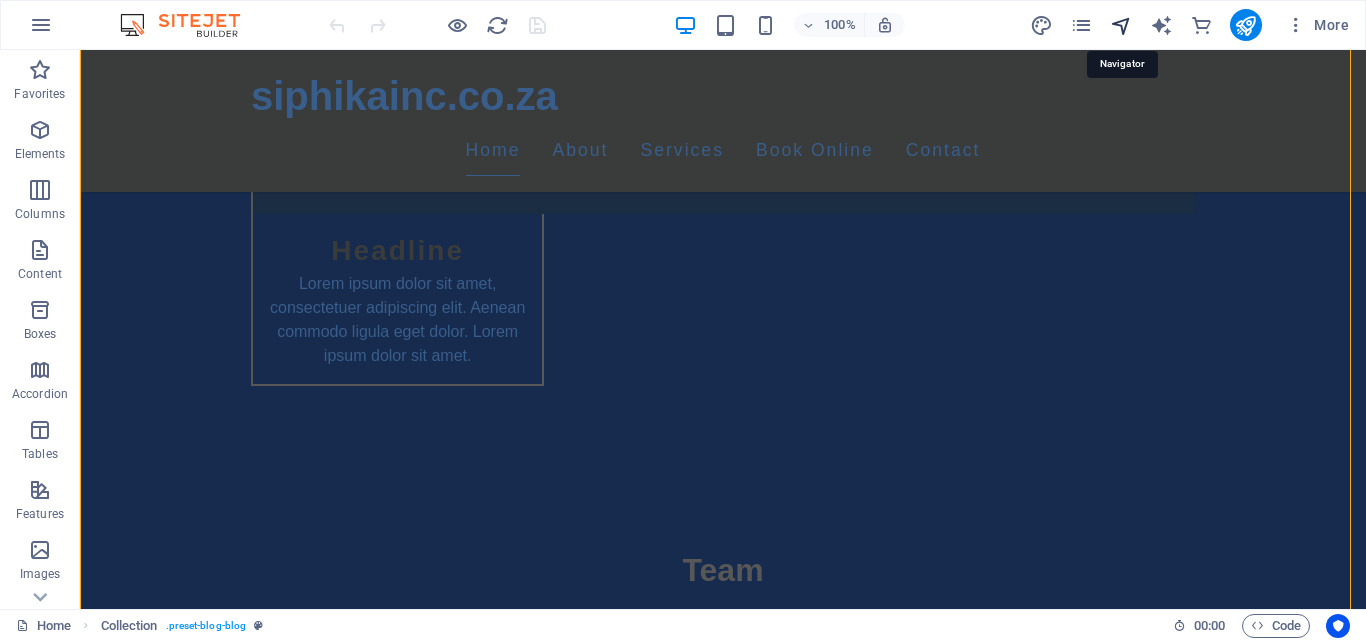click at bounding box center (1121, 25) 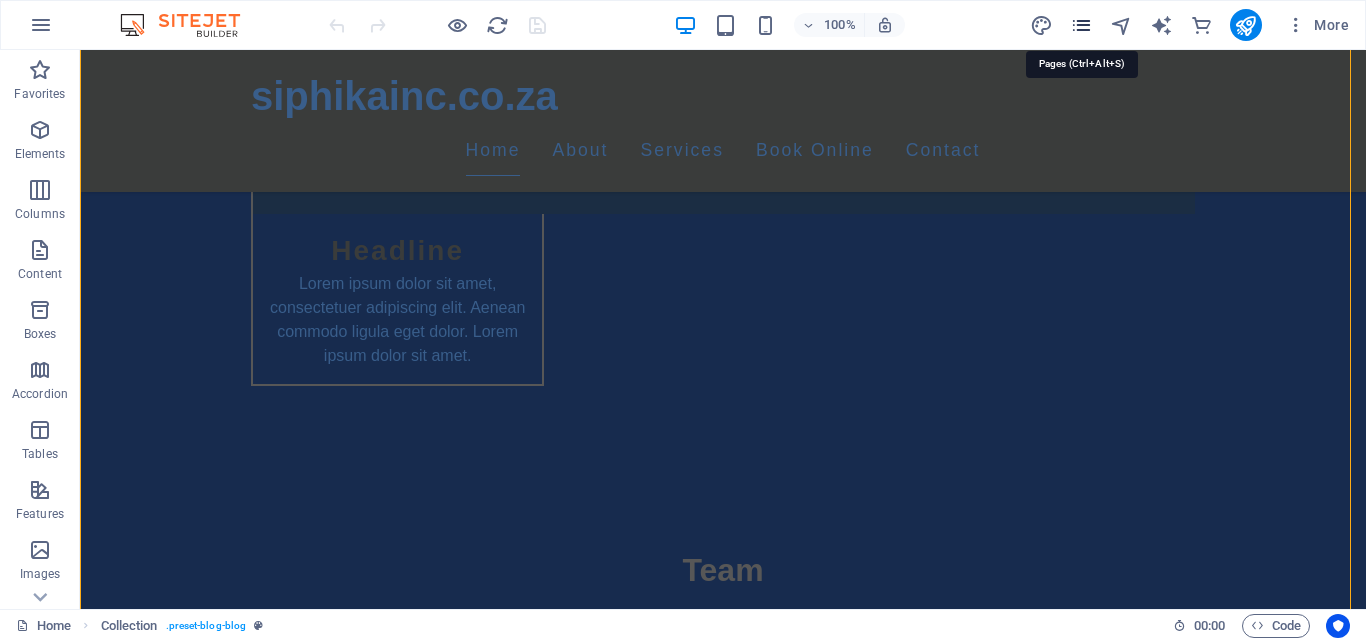 click at bounding box center (1081, 25) 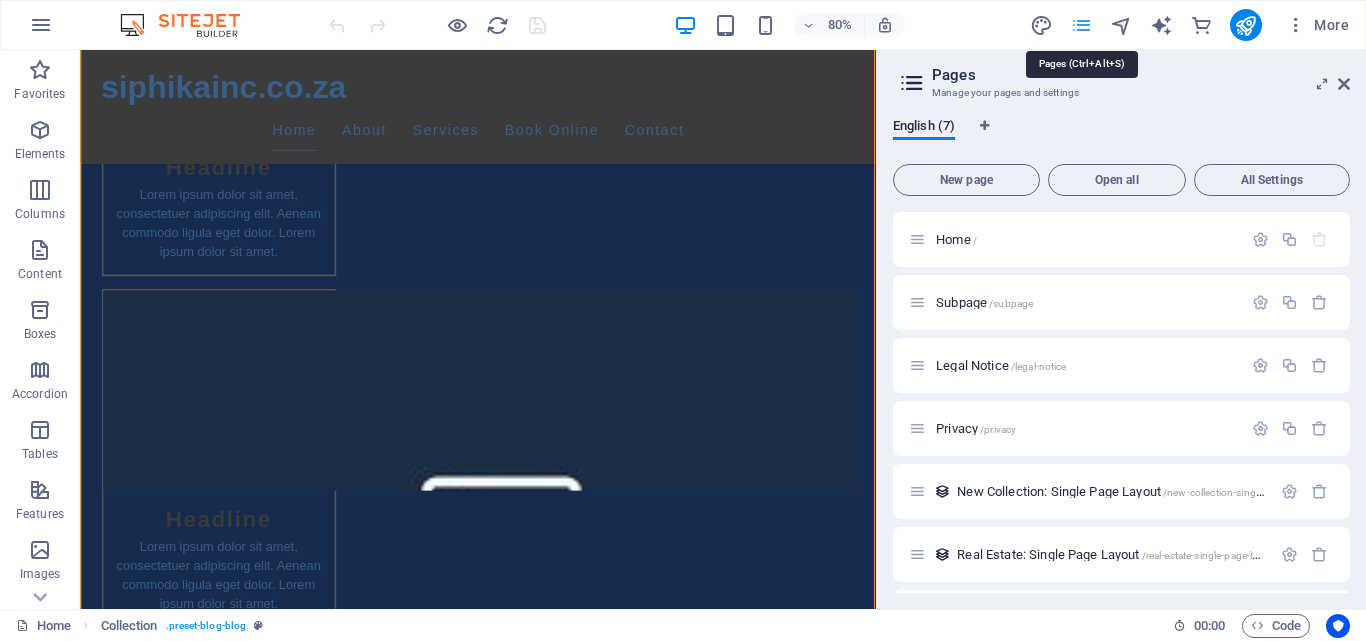 scroll, scrollTop: 24349, scrollLeft: 0, axis: vertical 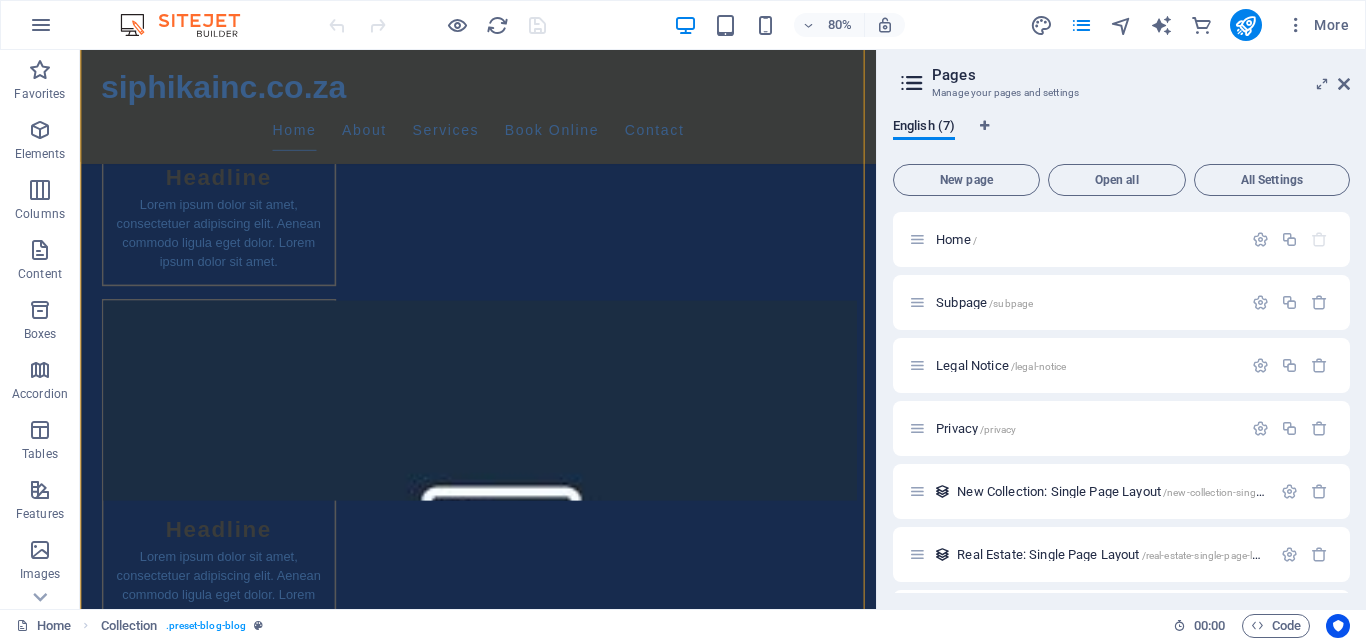 click on "Pages Manage your pages and settings" at bounding box center [1123, 76] 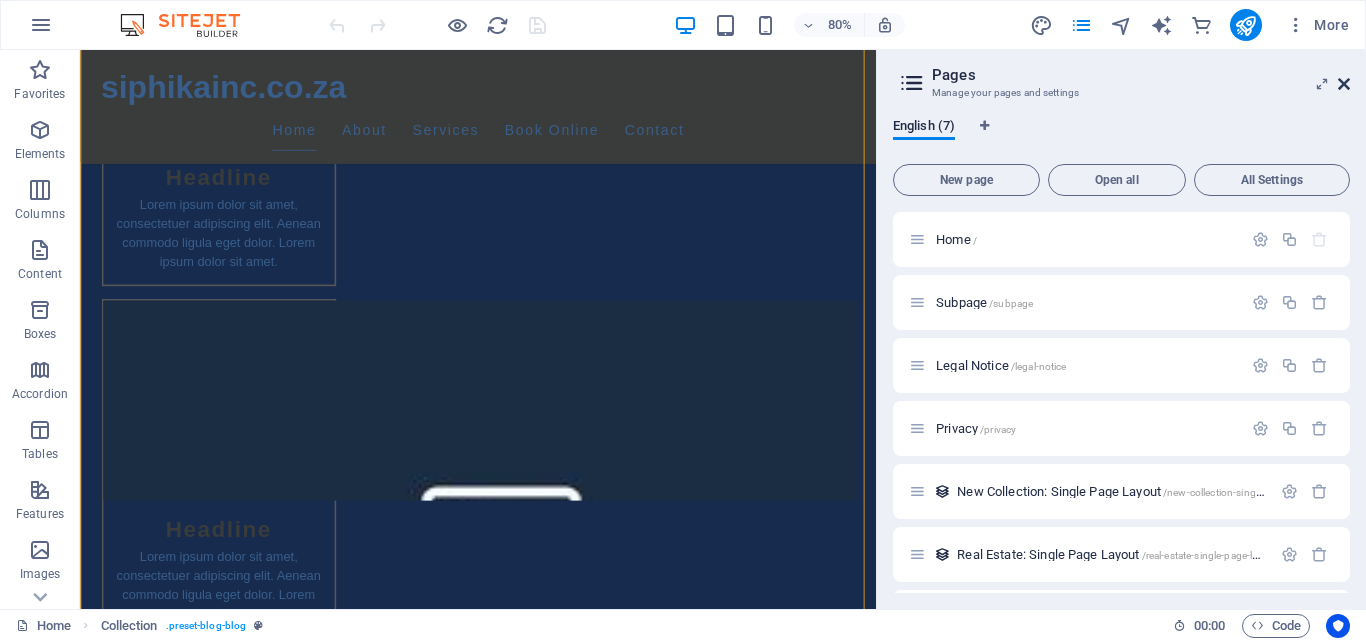 click at bounding box center (1344, 84) 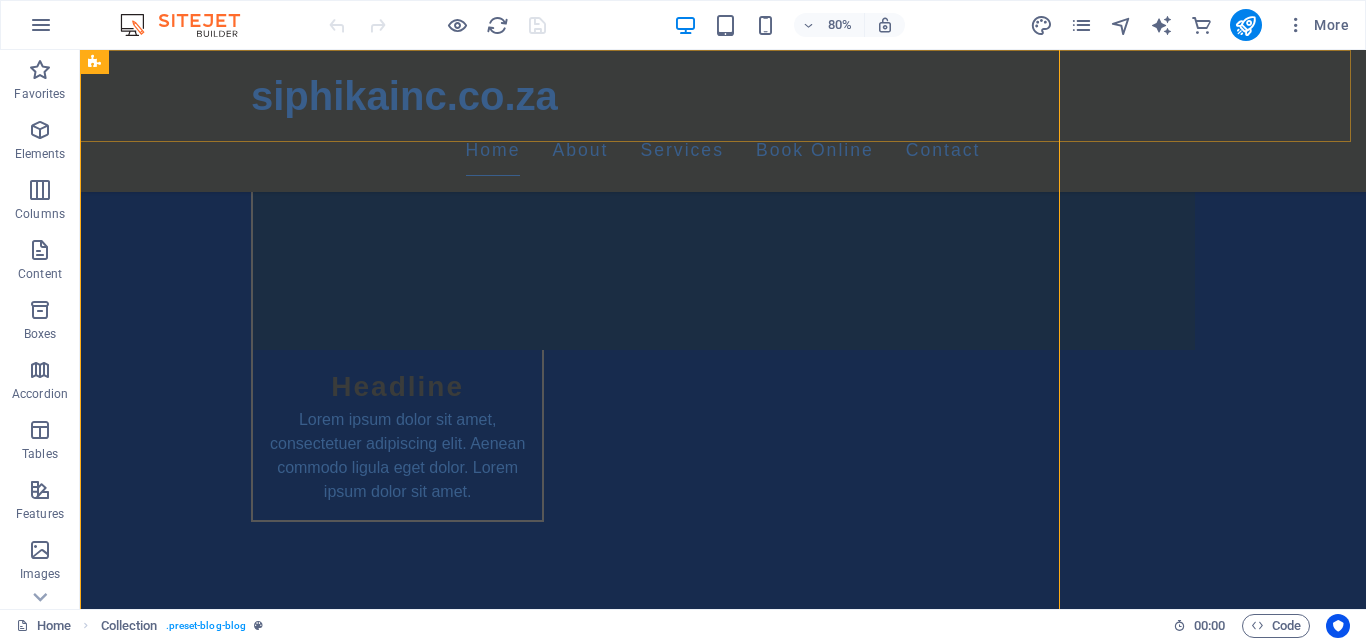 scroll, scrollTop: 24485, scrollLeft: 0, axis: vertical 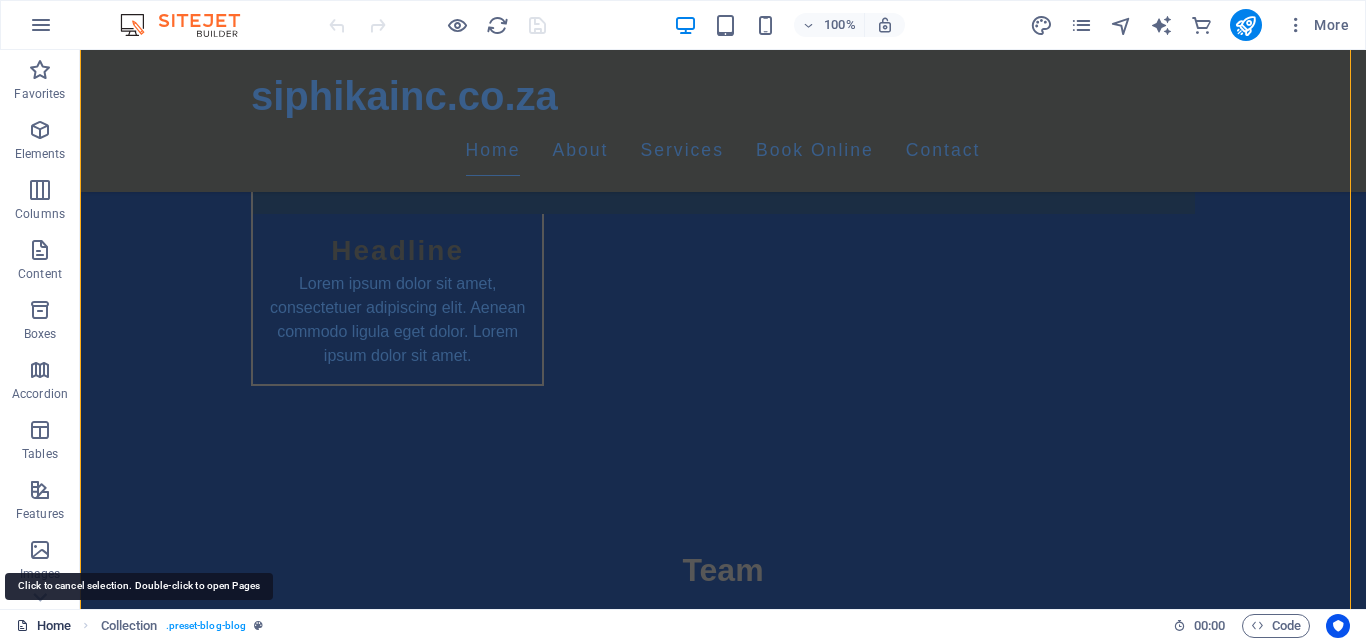 click on "Home" at bounding box center [43, 626] 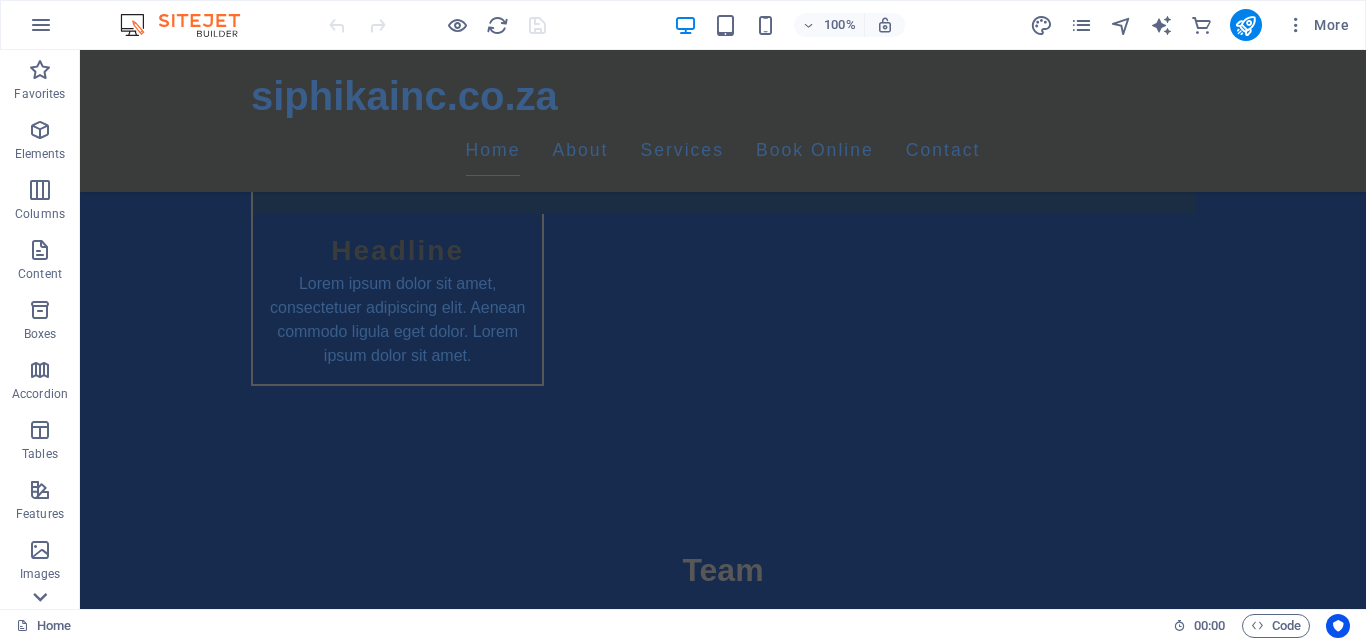 click 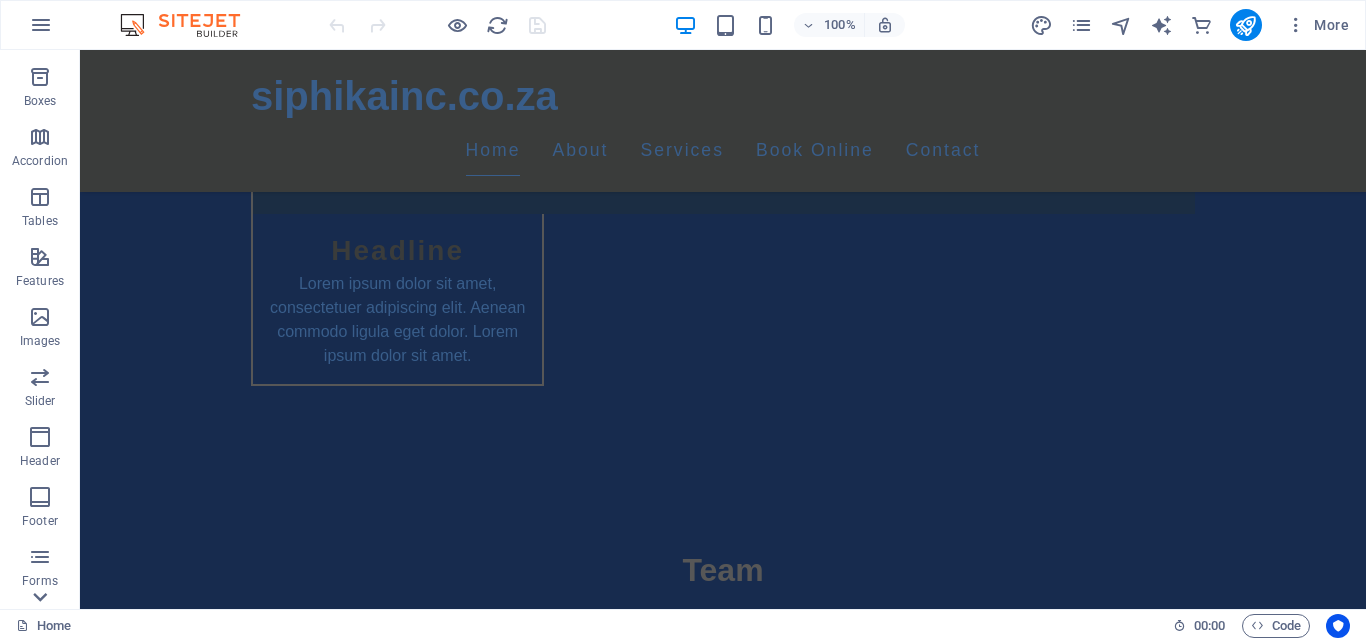 scroll, scrollTop: 401, scrollLeft: 0, axis: vertical 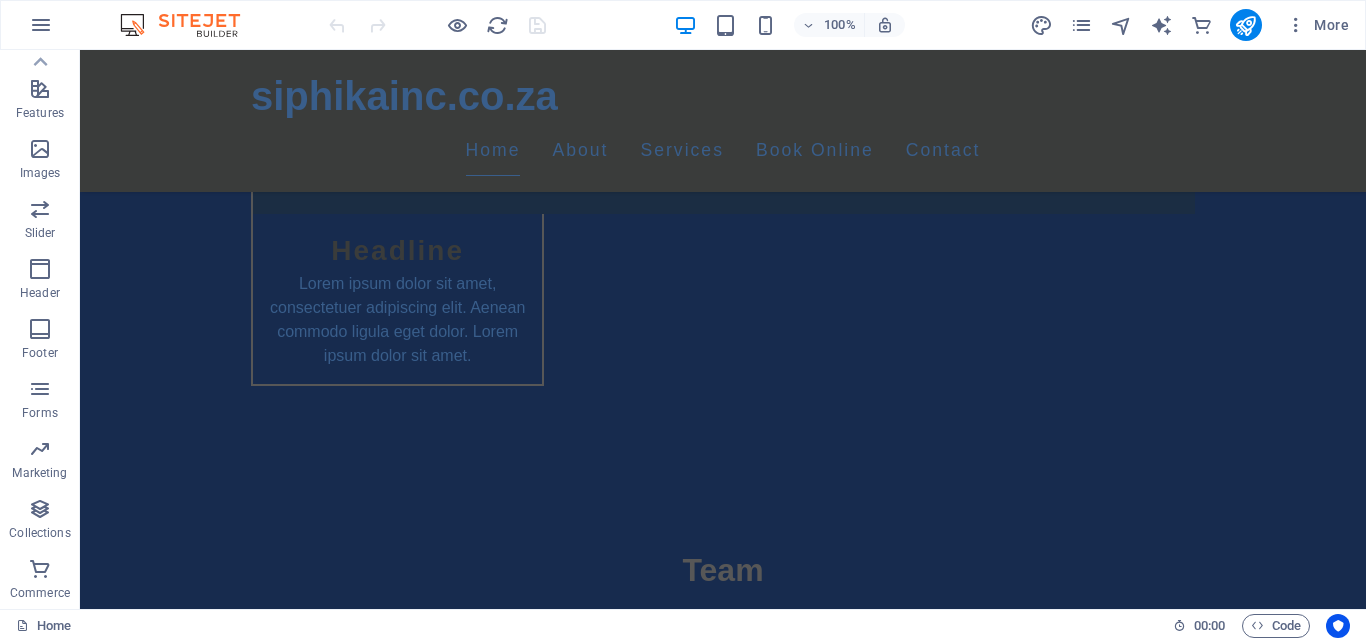 click on "Commerce" at bounding box center [40, 593] 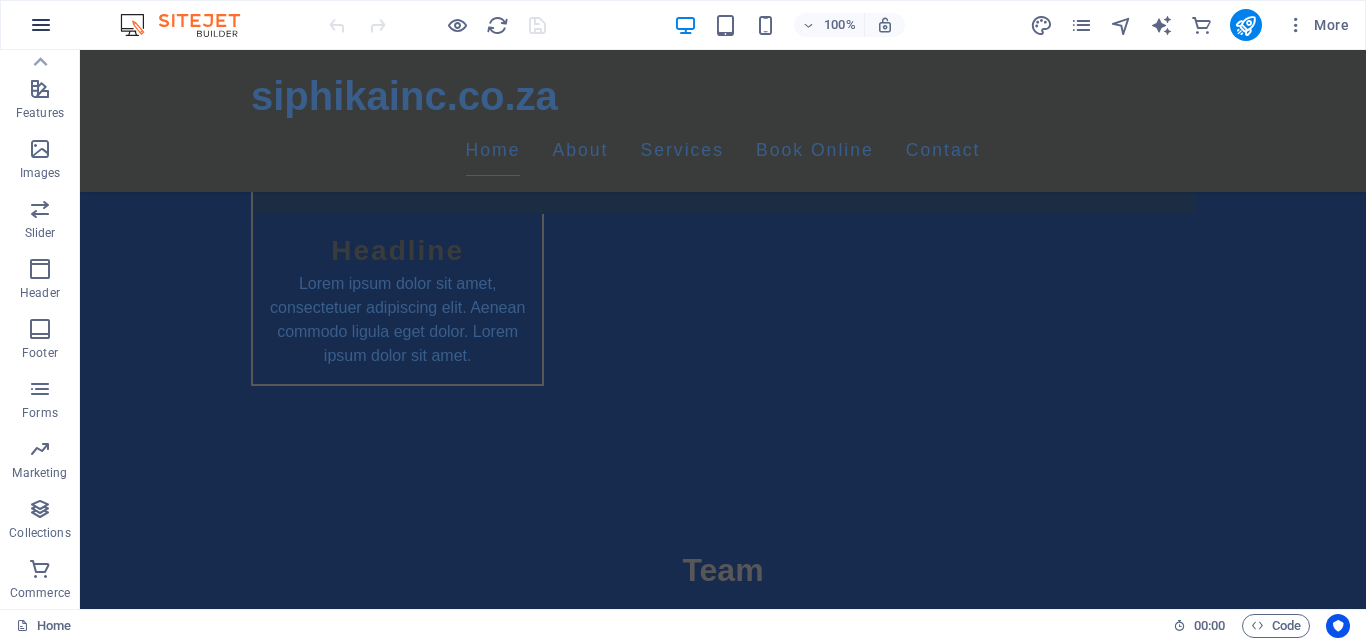 click at bounding box center [41, 25] 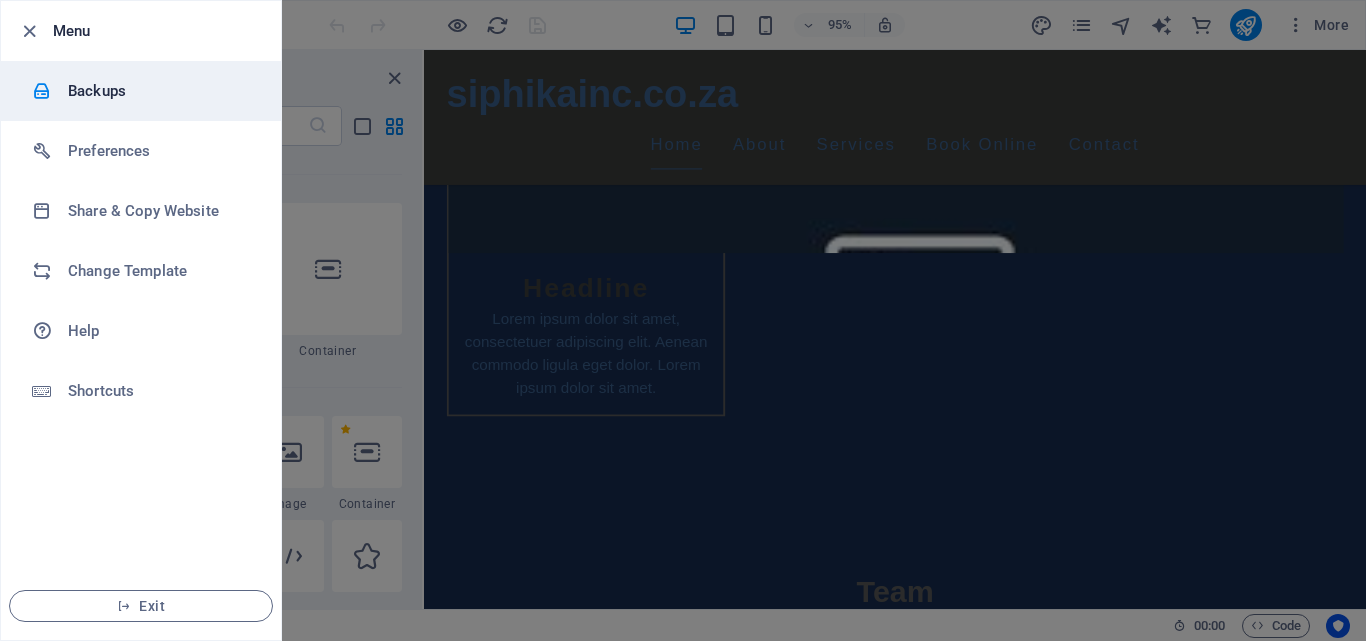 scroll, scrollTop: 24235, scrollLeft: 0, axis: vertical 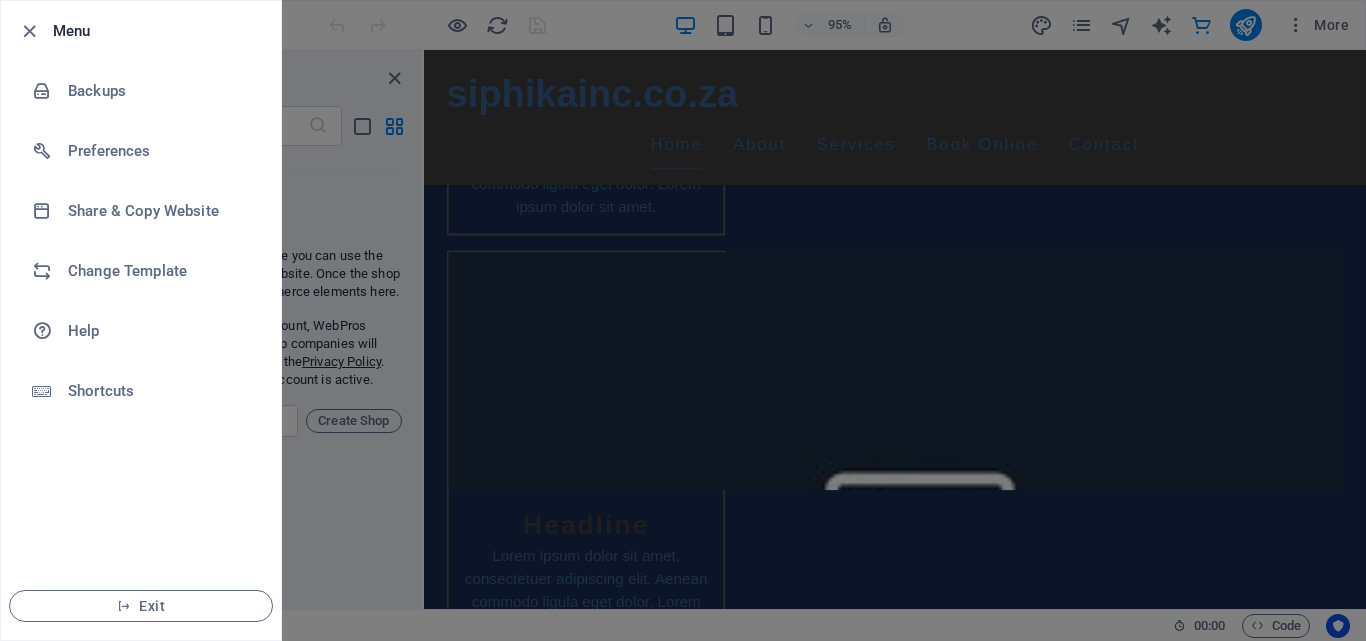 click at bounding box center (683, 320) 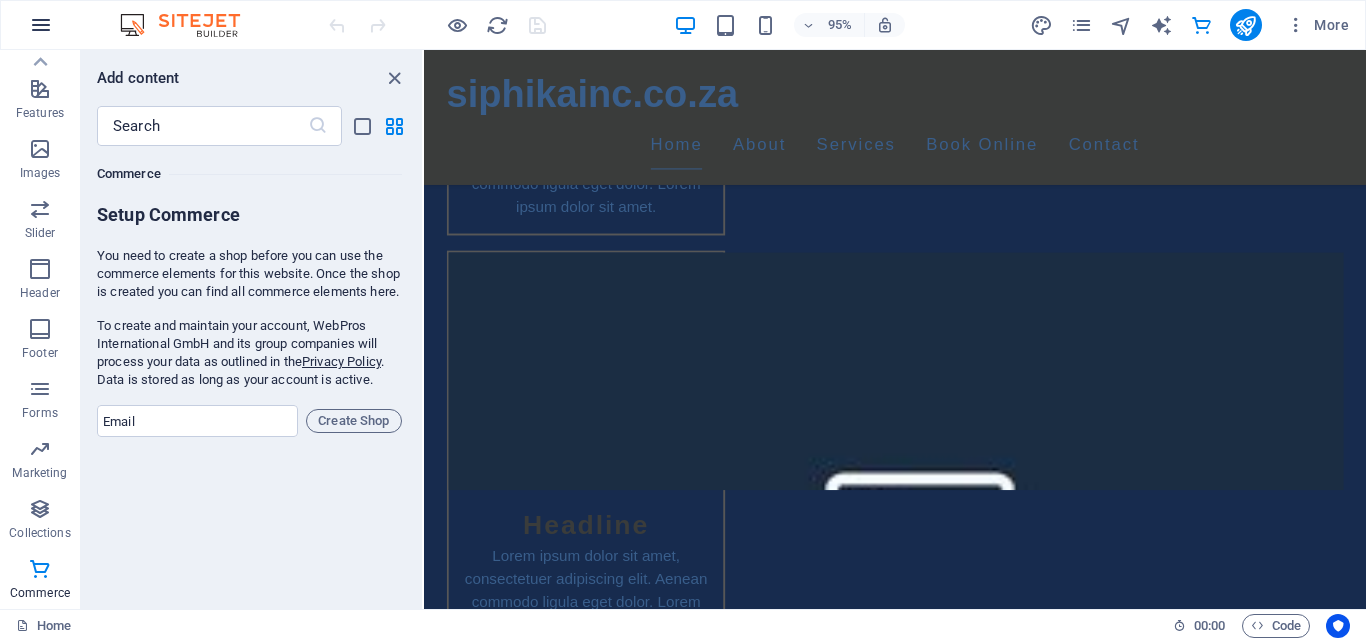 click at bounding box center (41, 25) 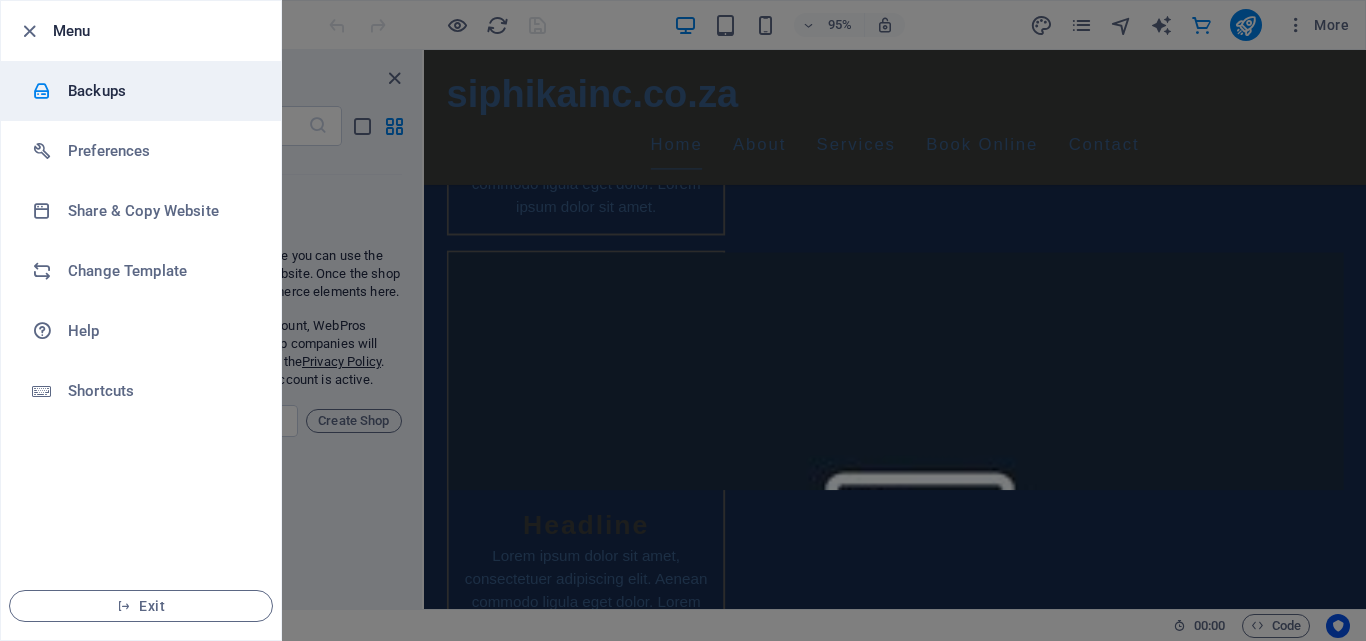 click on "Backups" at bounding box center [160, 91] 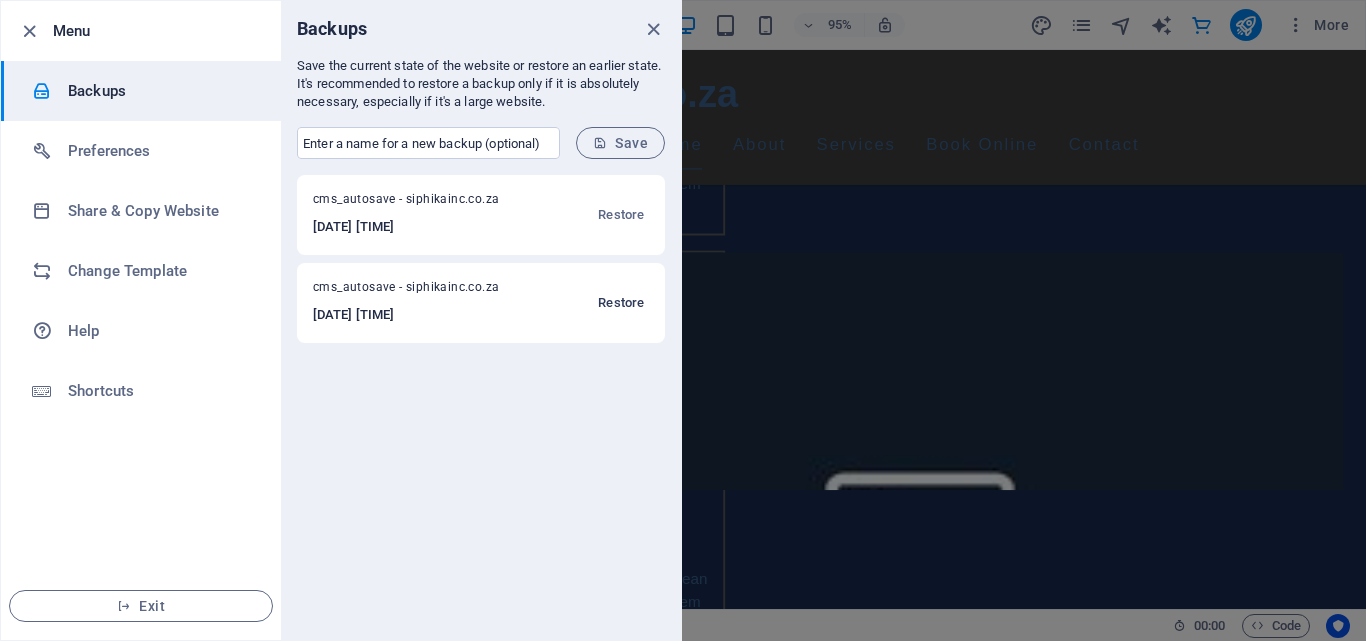 click on "Restore" at bounding box center (621, 303) 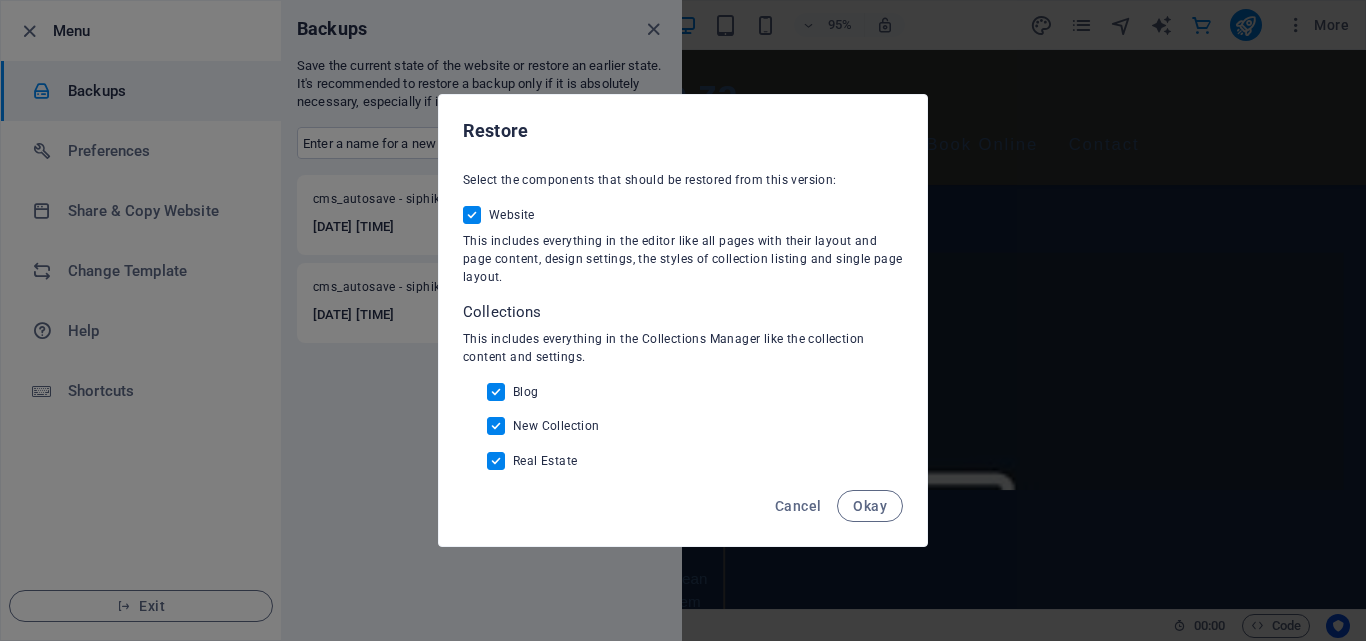 click on "Blog" at bounding box center [500, 392] 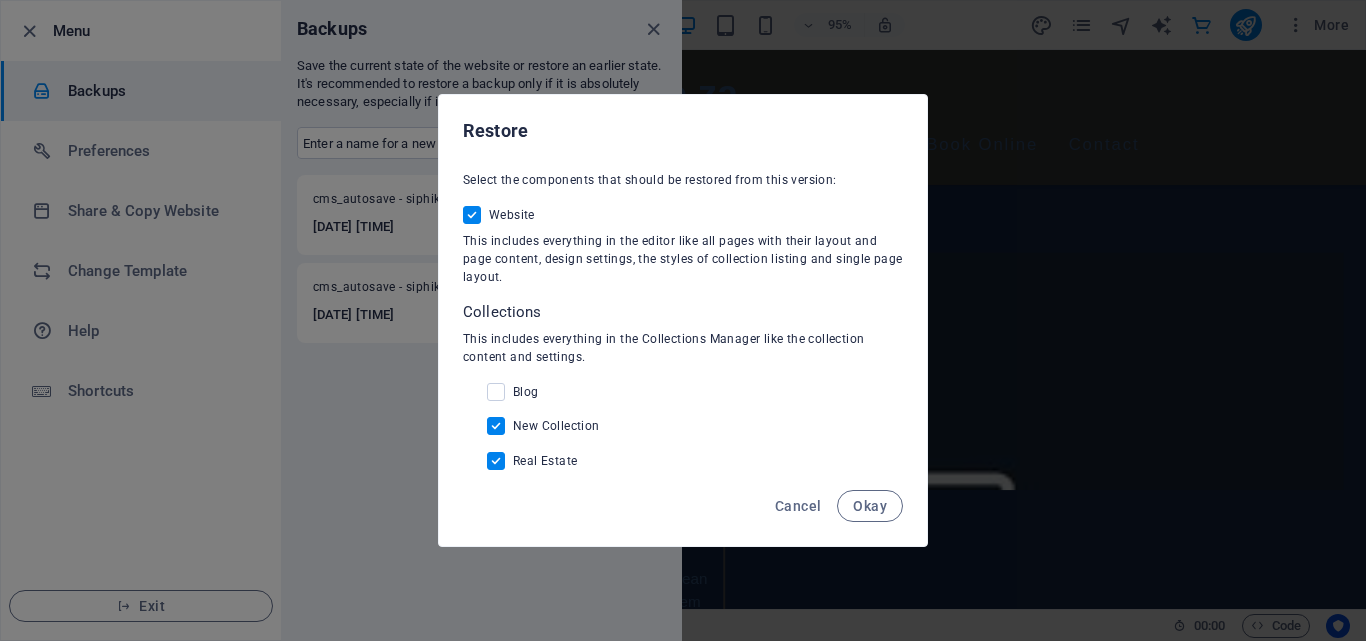 click on "New Collection" at bounding box center (500, 426) 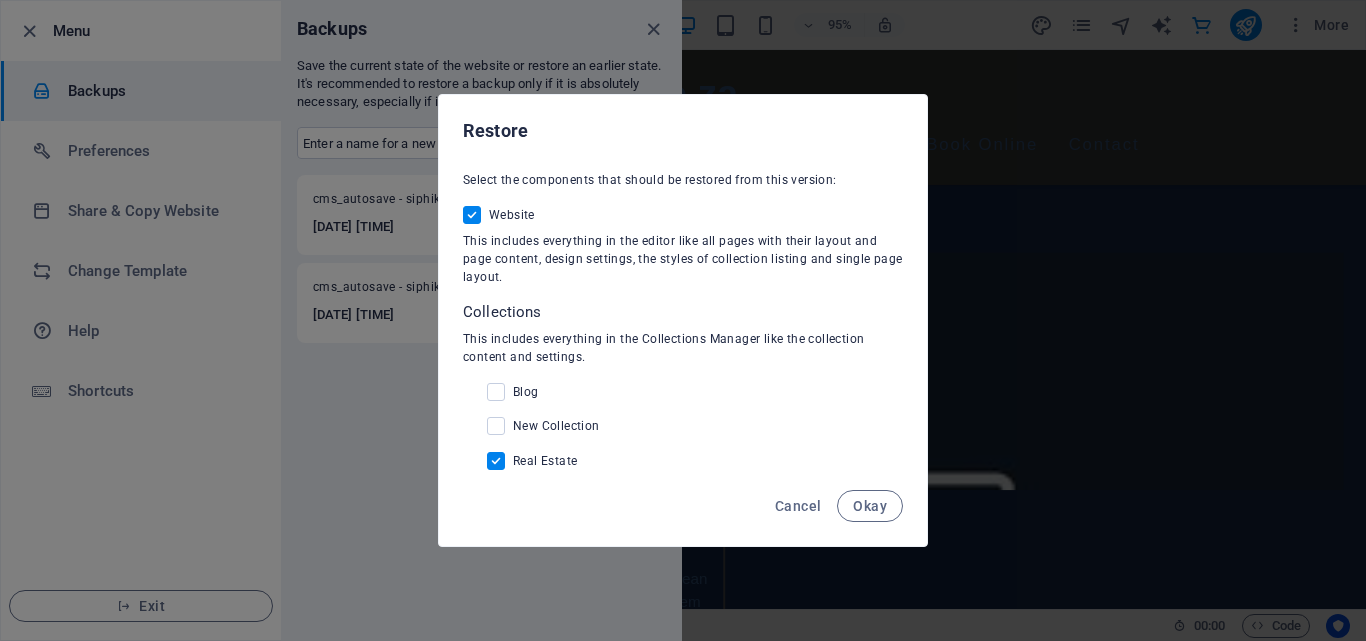 click on "Real Estate" at bounding box center [500, 461] 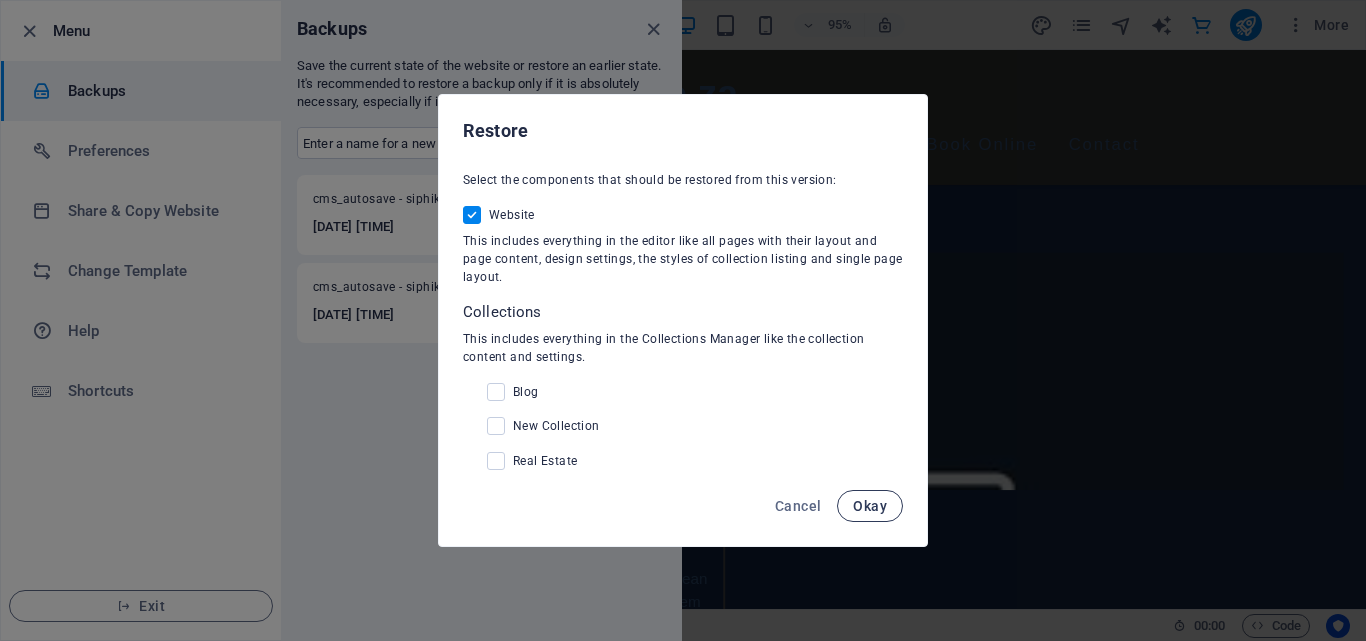 click on "Okay" at bounding box center (870, 506) 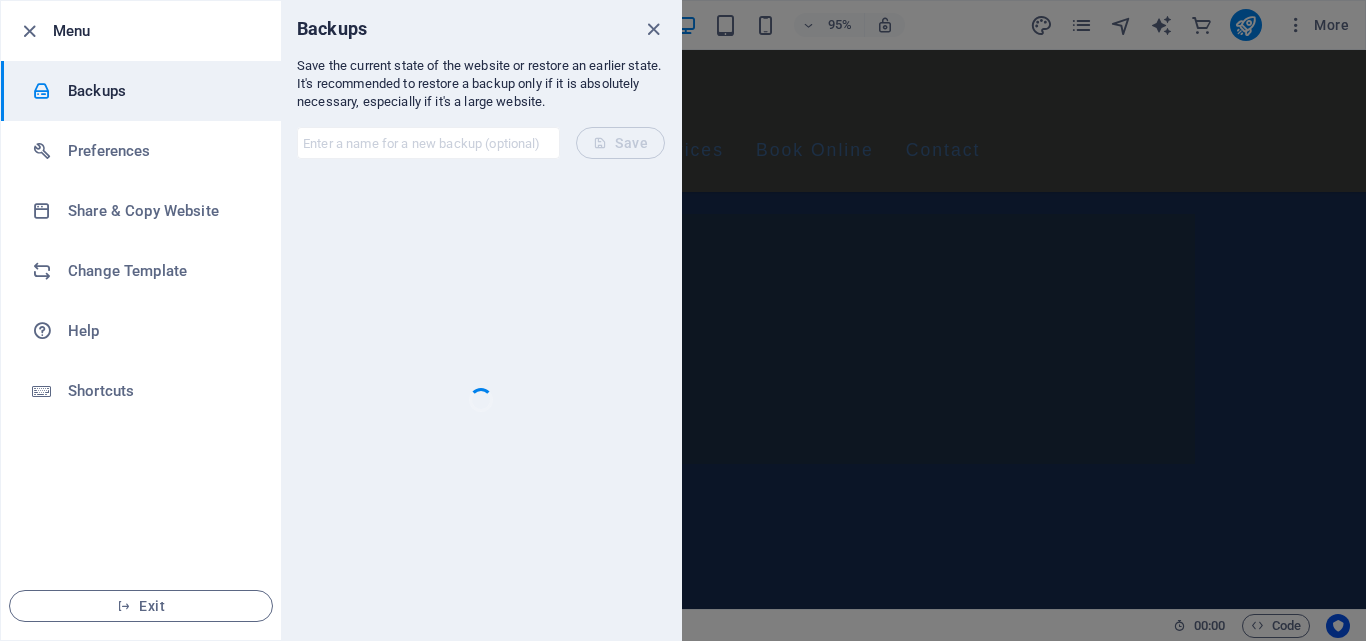 scroll, scrollTop: 24485, scrollLeft: 0, axis: vertical 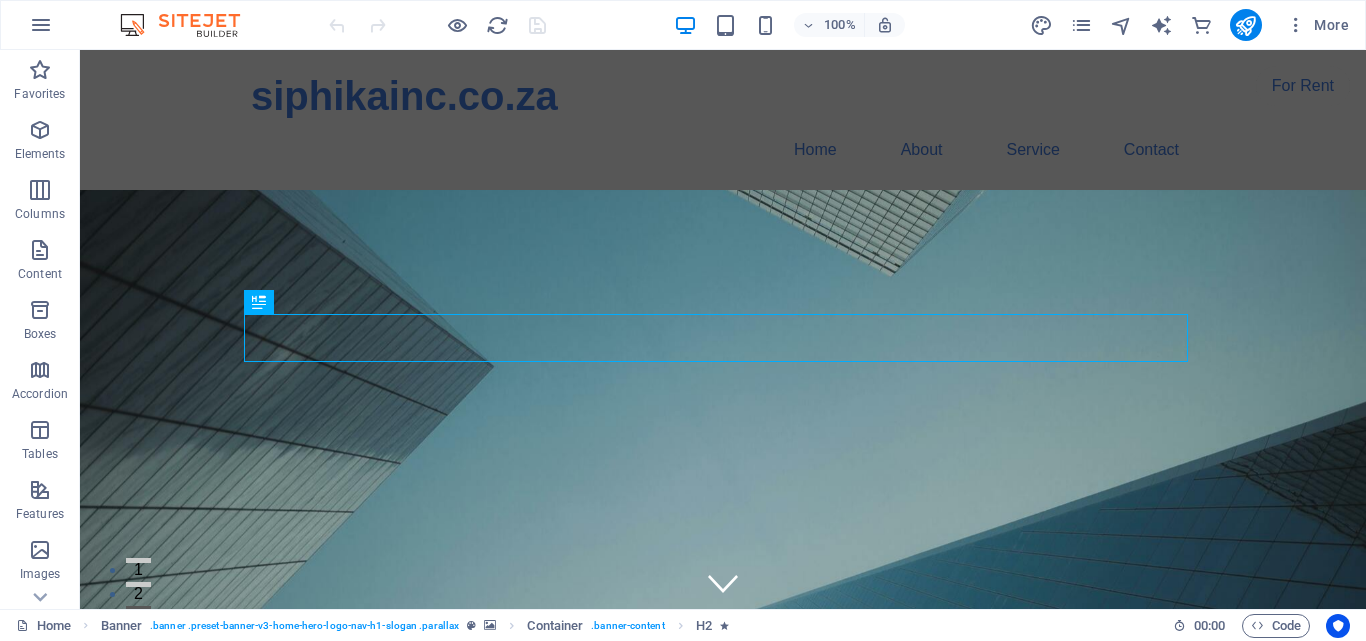 click on "100%" at bounding box center (789, 25) 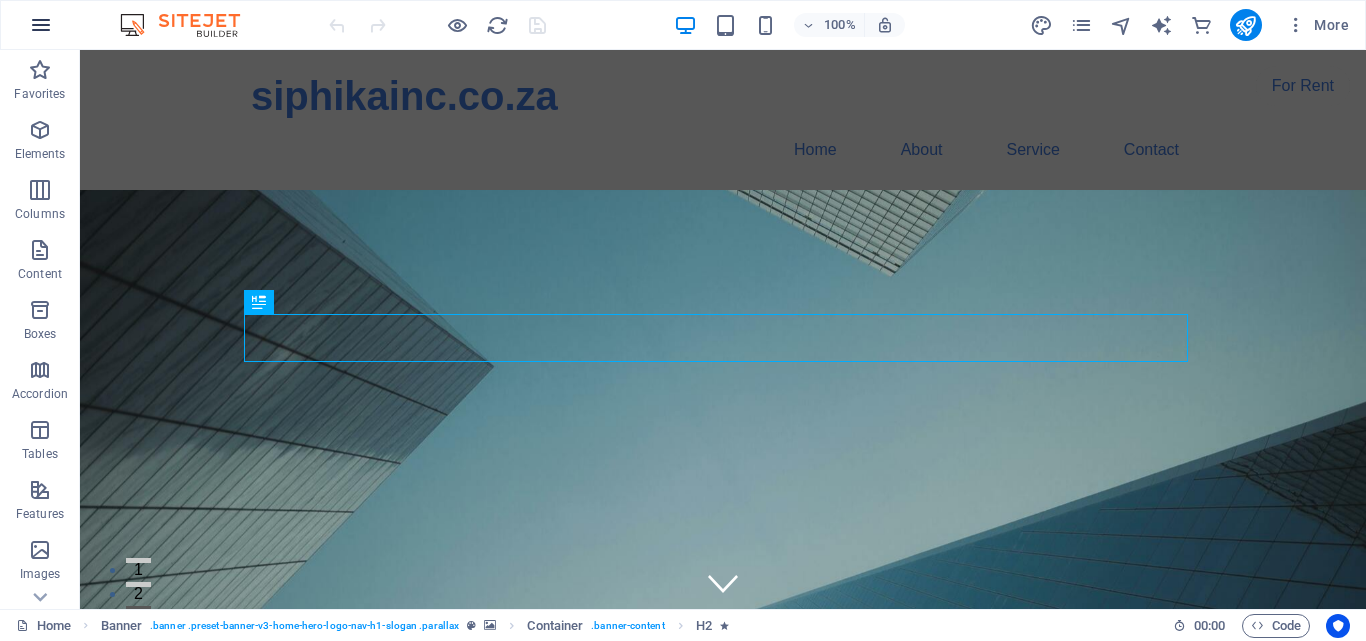 click at bounding box center (41, 25) 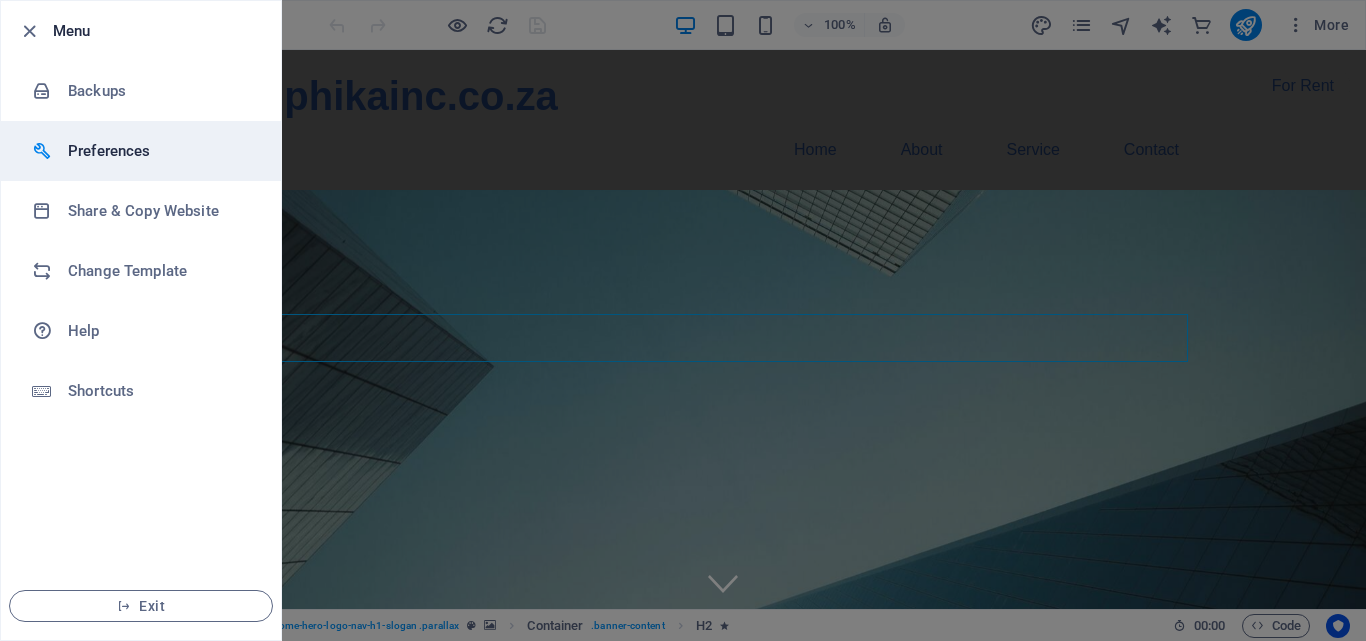 click at bounding box center (42, 151) 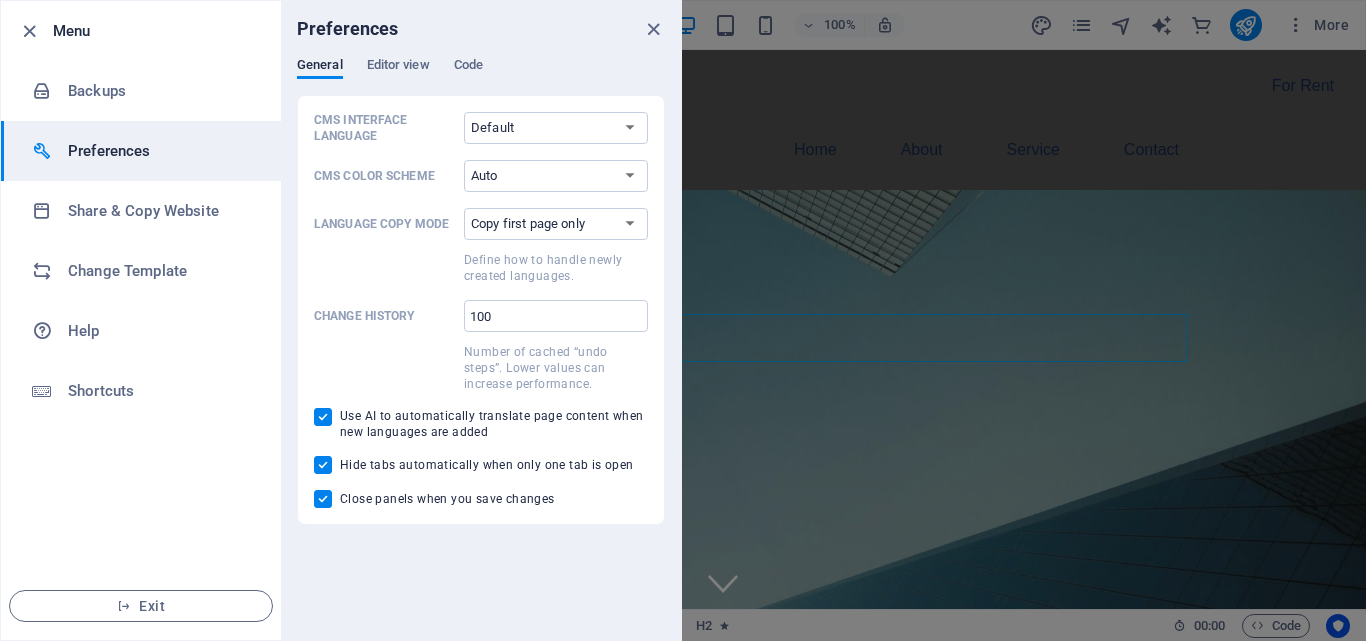 click at bounding box center [42, 151] 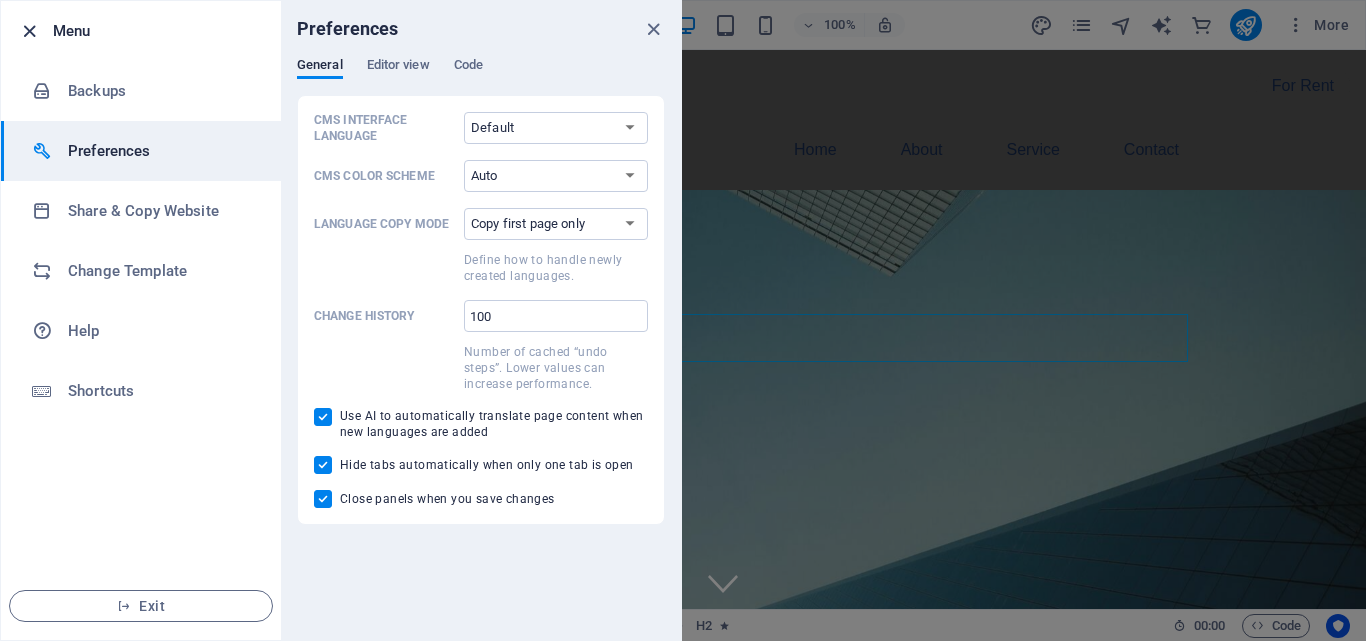 click at bounding box center [29, 31] 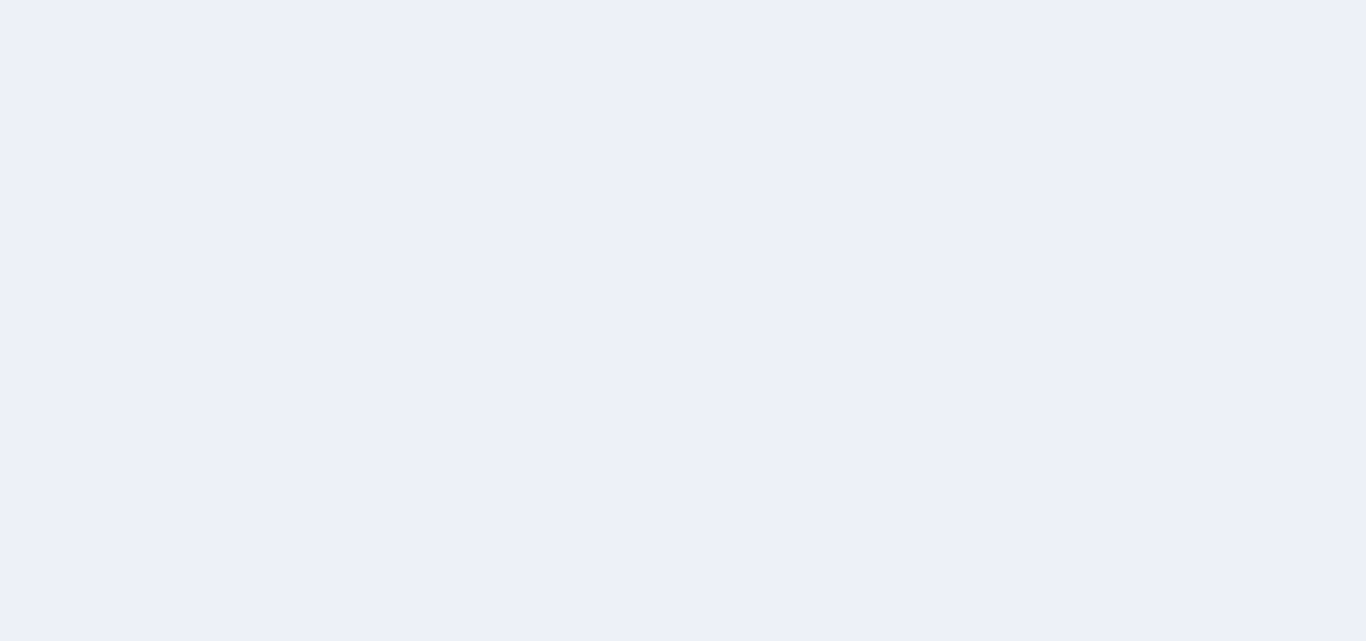 scroll, scrollTop: 0, scrollLeft: 0, axis: both 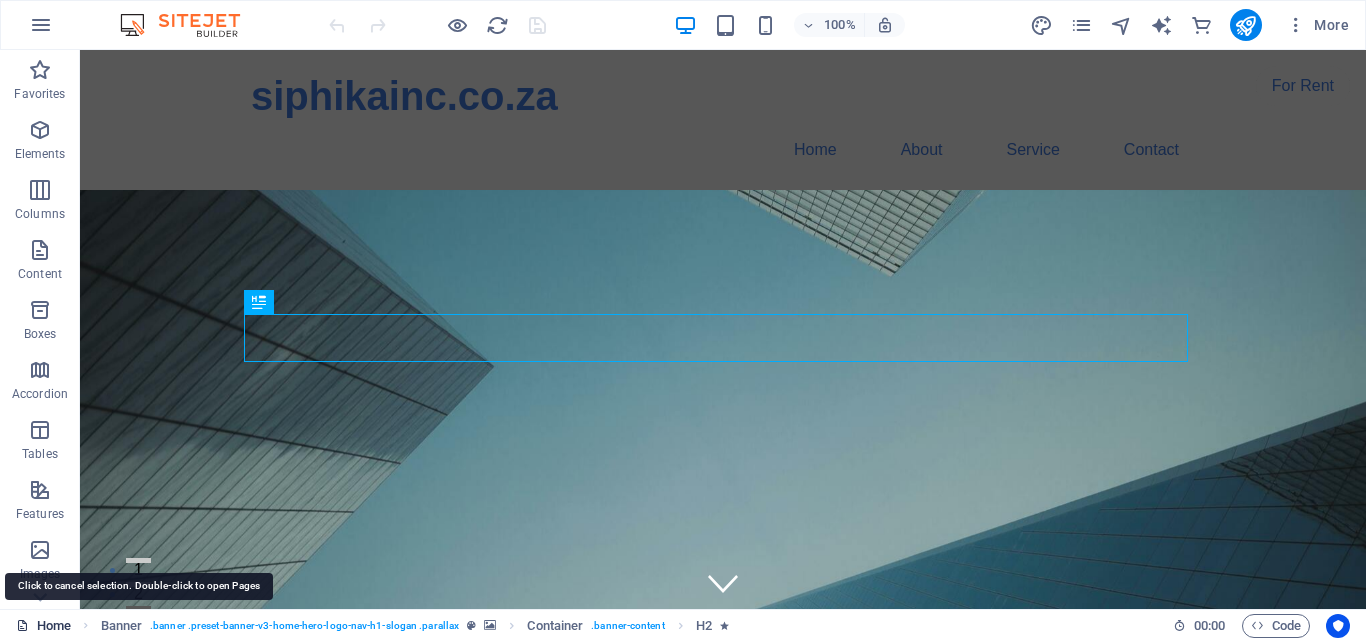 click on "Home" at bounding box center [43, 626] 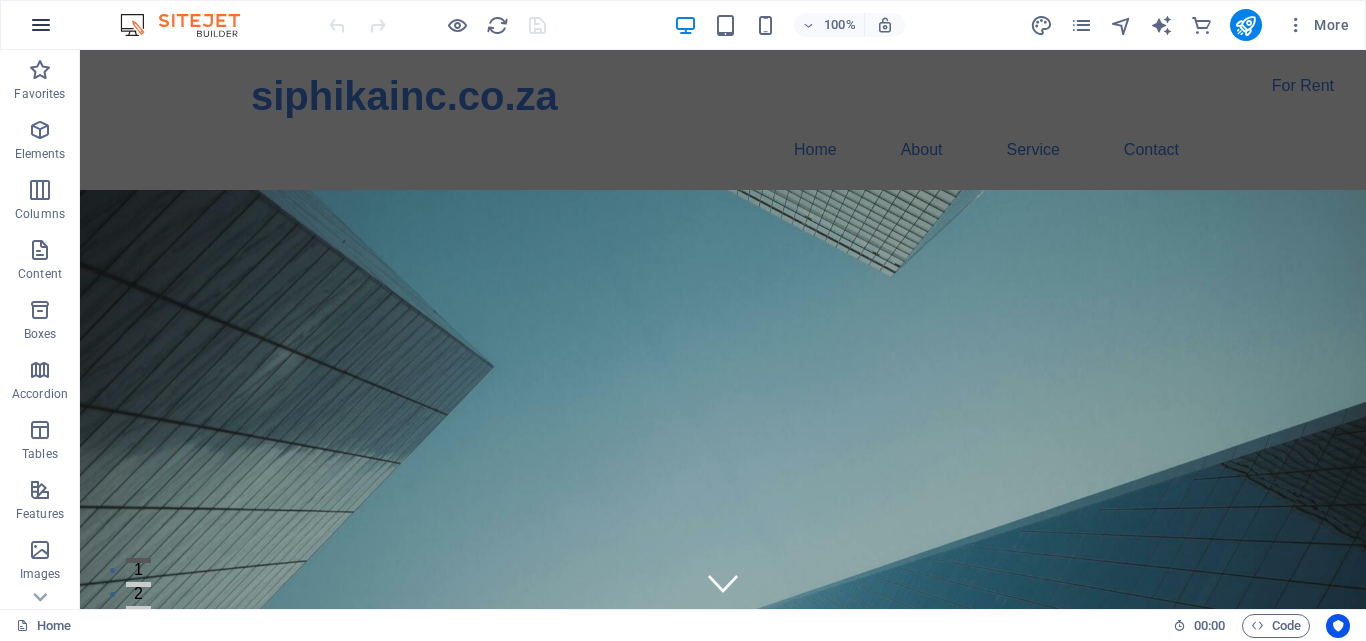 click at bounding box center (41, 25) 